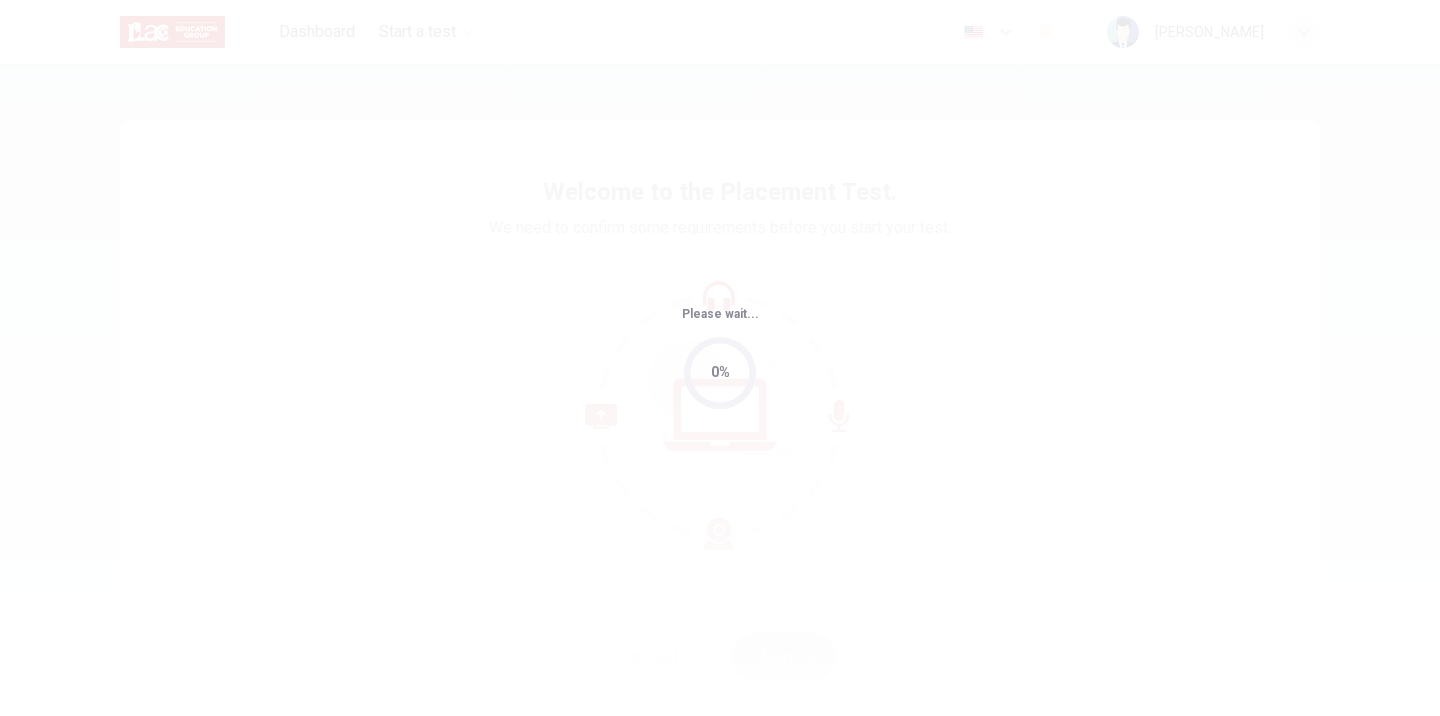 scroll, scrollTop: 0, scrollLeft: 0, axis: both 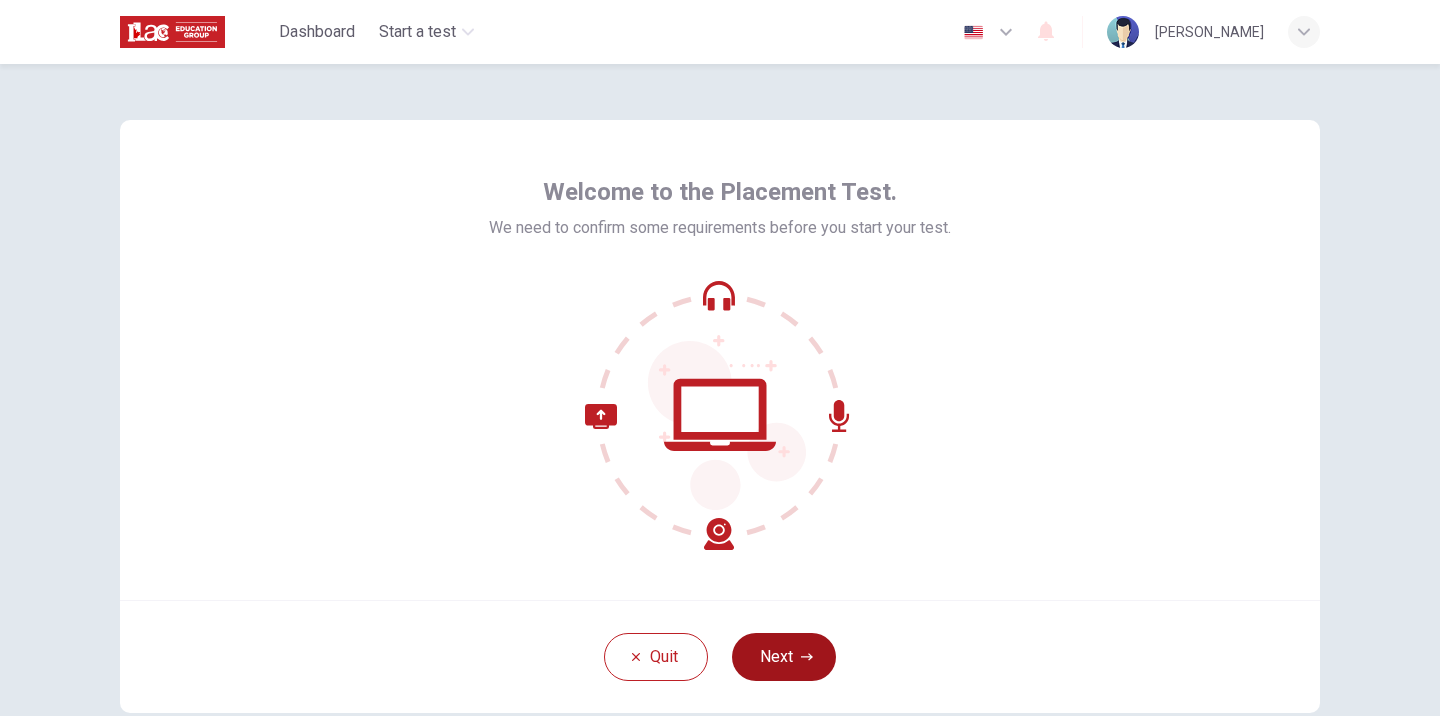 click on "Next" at bounding box center (784, 657) 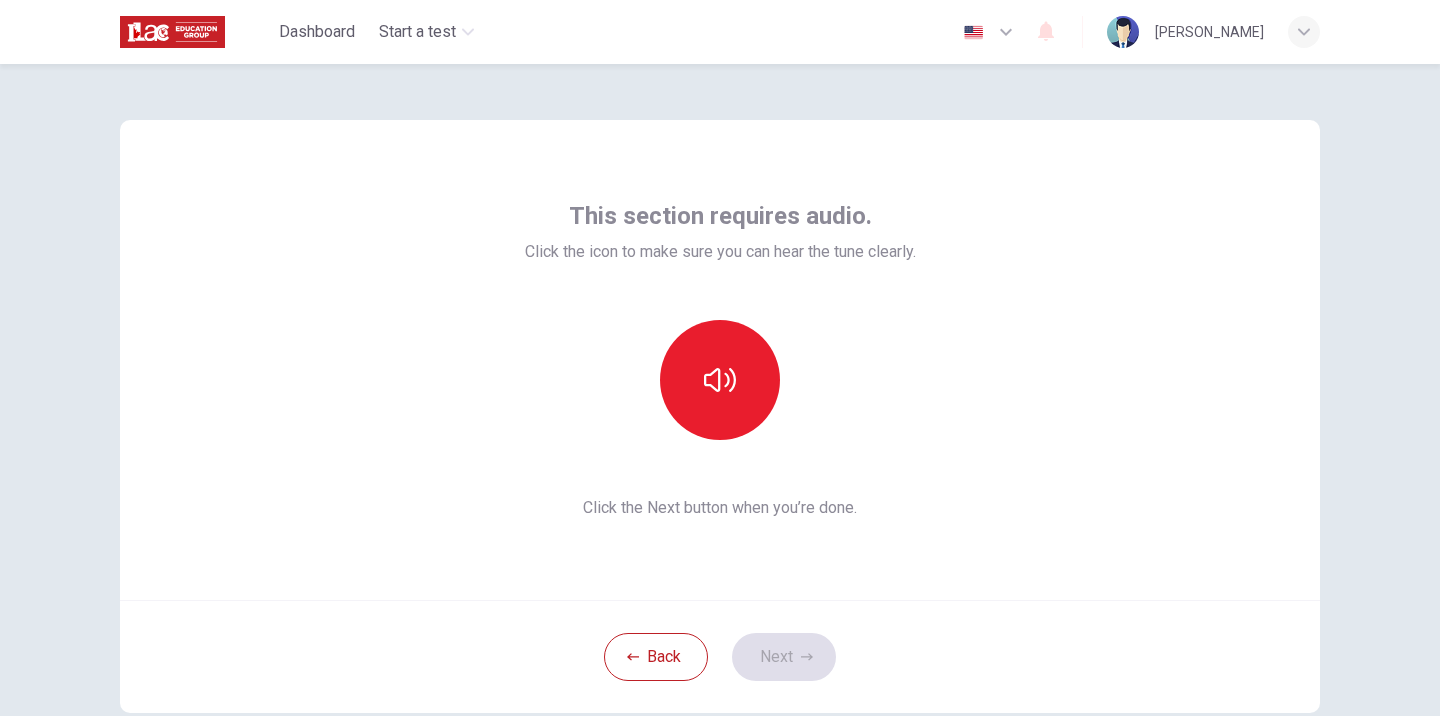 click at bounding box center [720, 380] 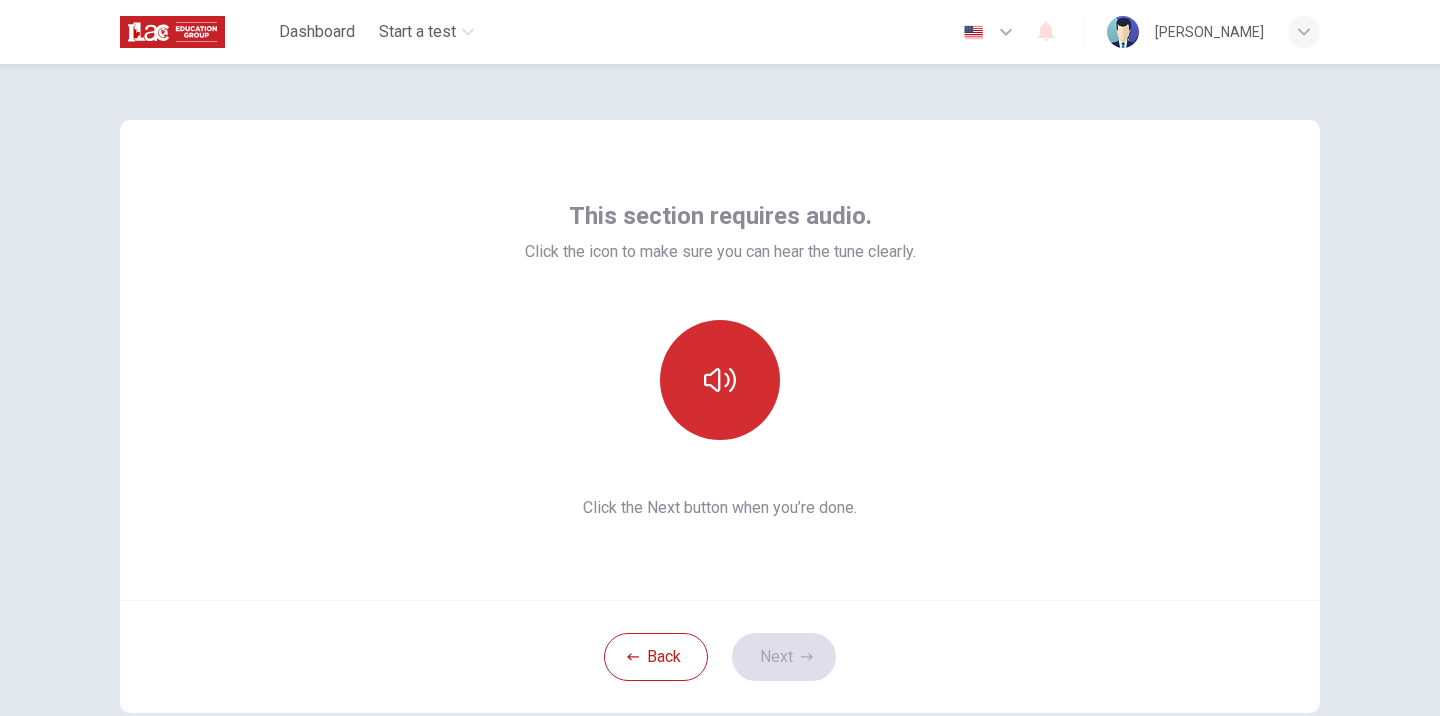 click at bounding box center [720, 380] 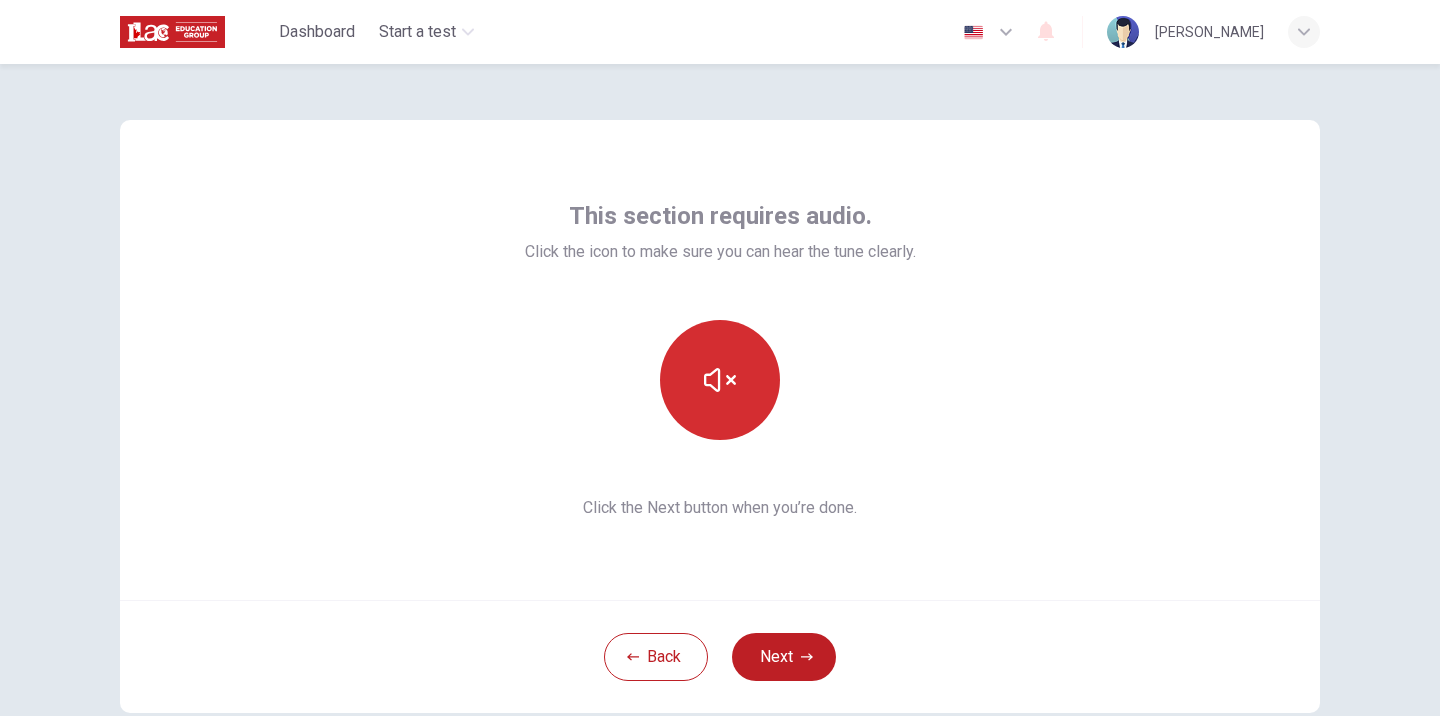 click at bounding box center (720, 380) 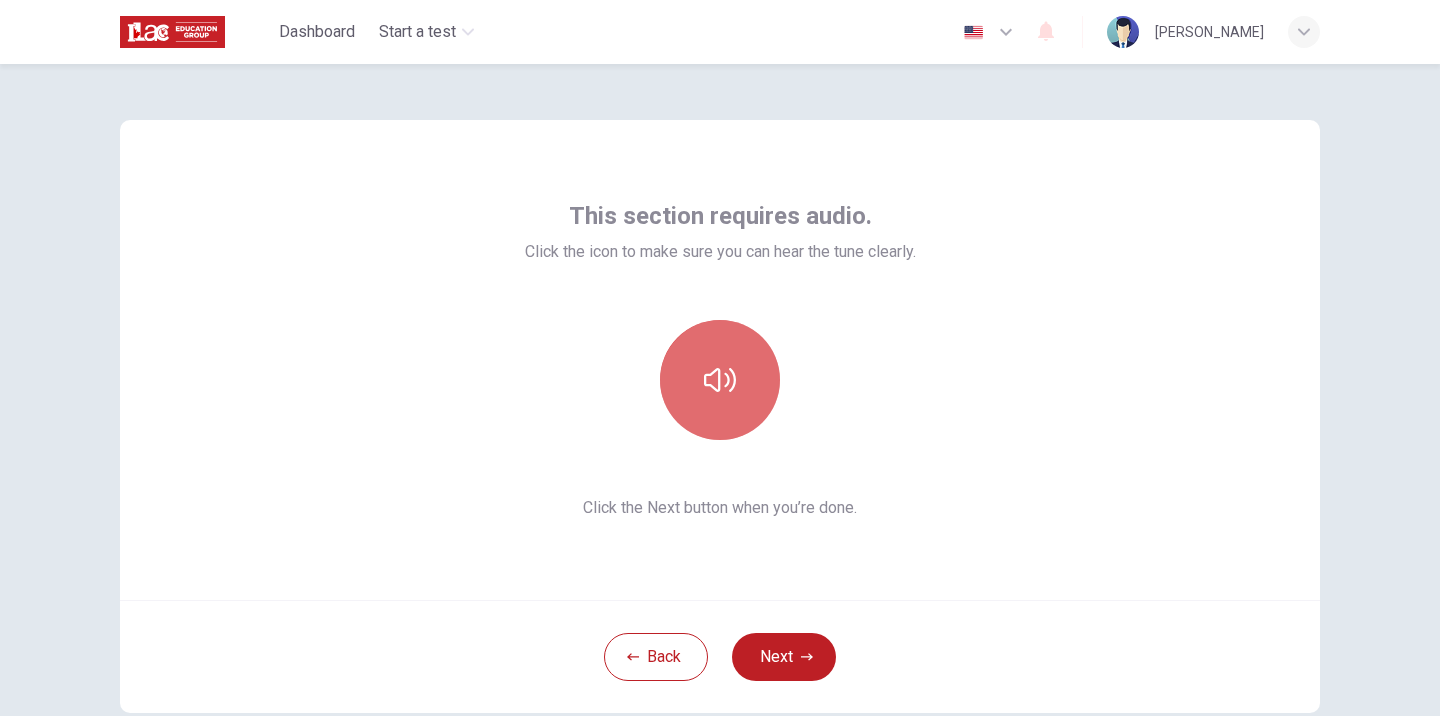 click at bounding box center (720, 380) 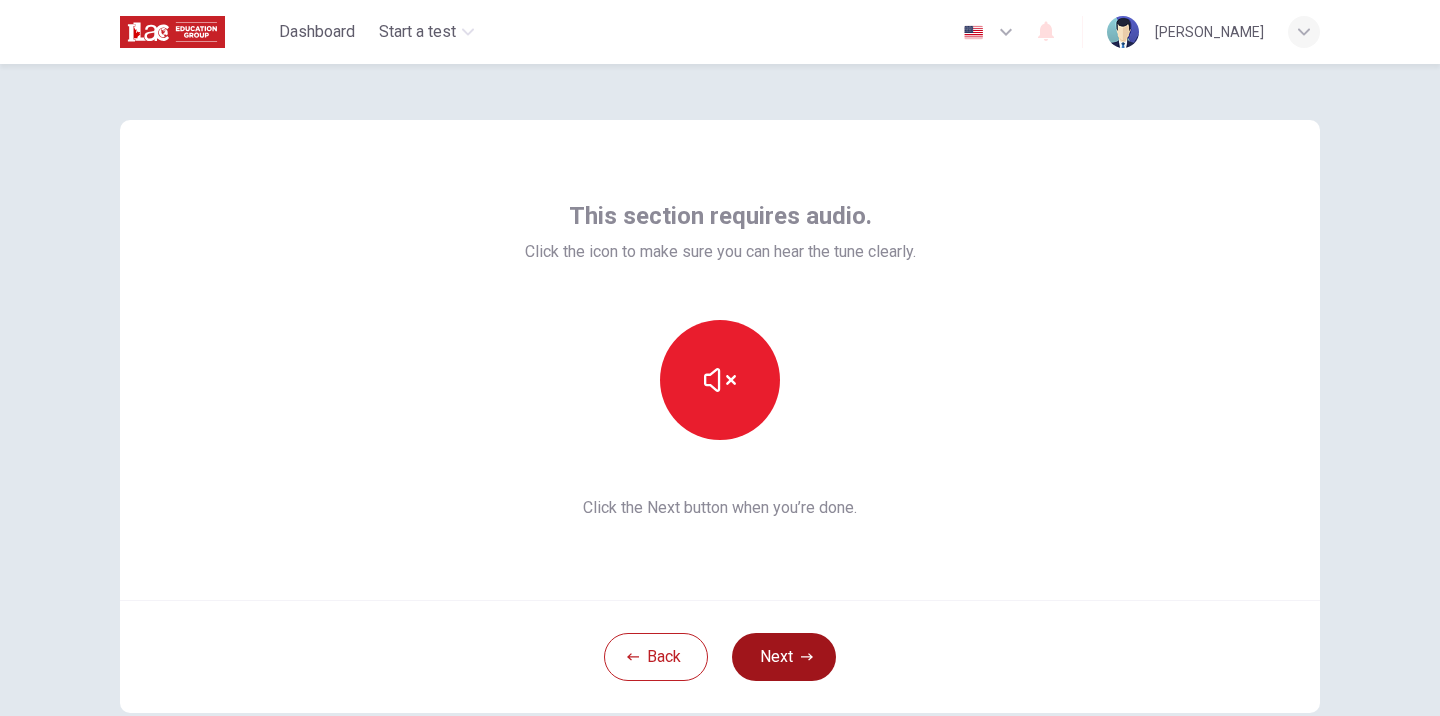 click on "Next" at bounding box center (784, 657) 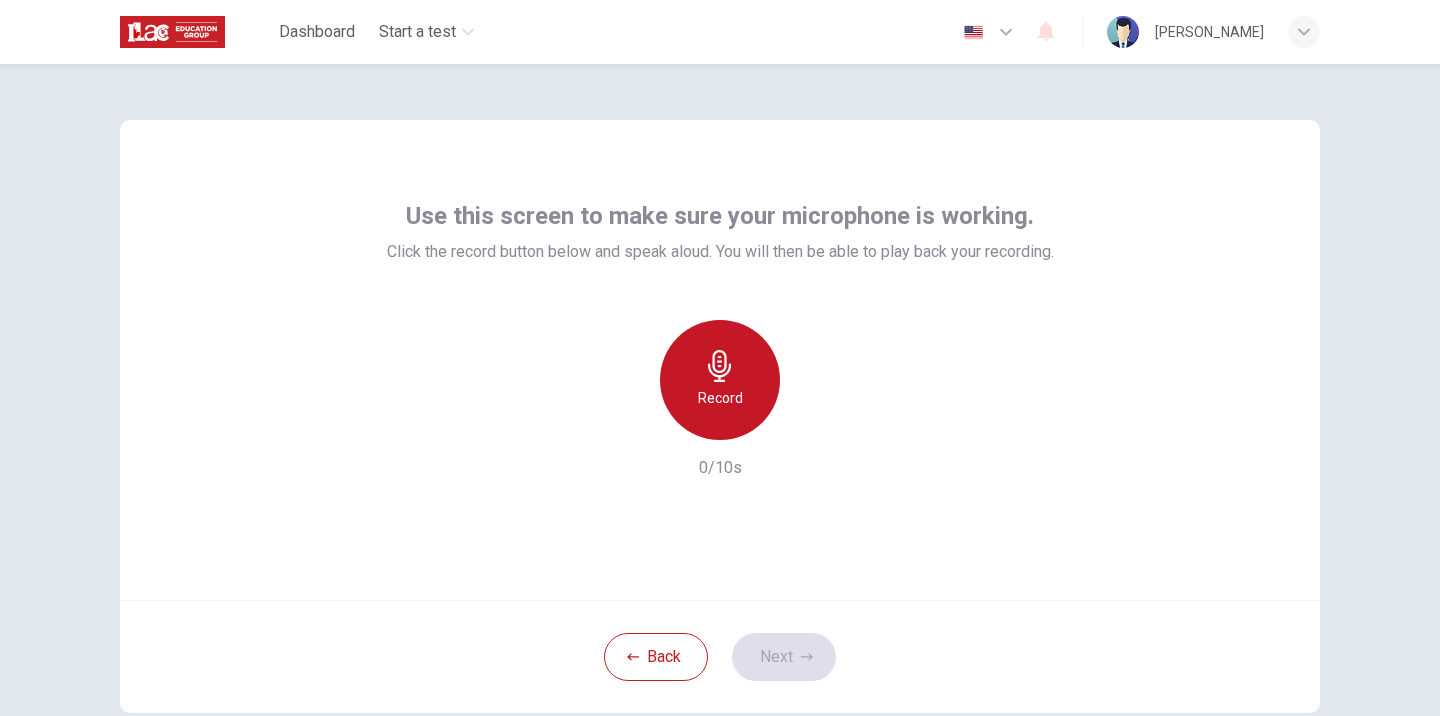 click on "Record" at bounding box center [720, 380] 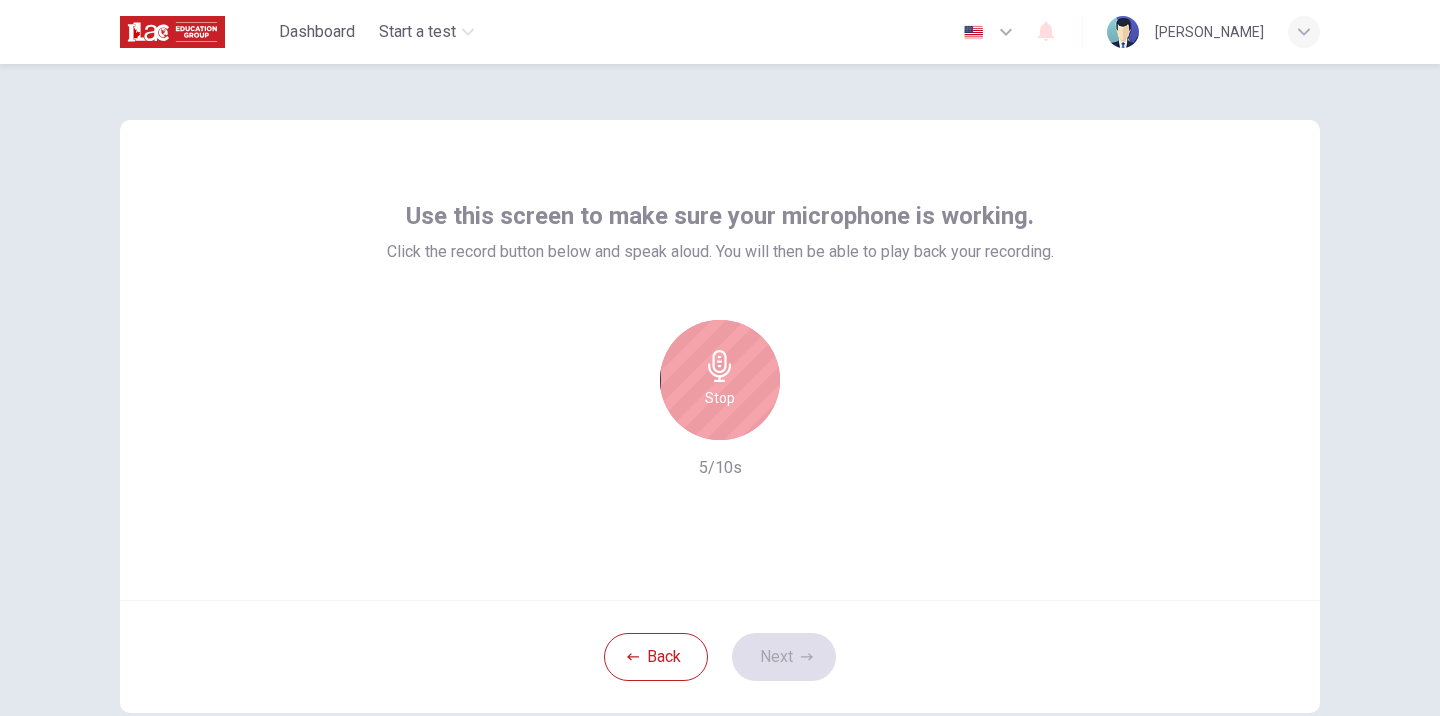 click on "Stop" at bounding box center (720, 380) 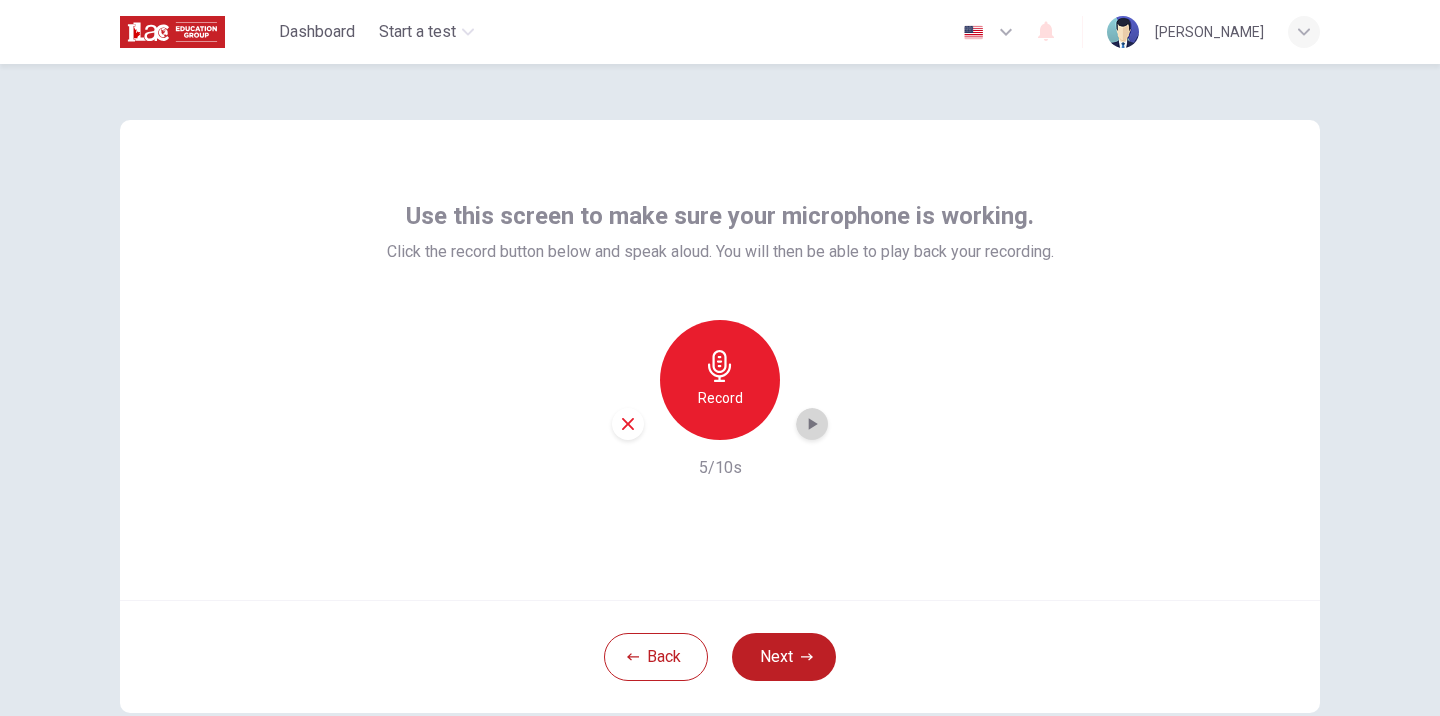click 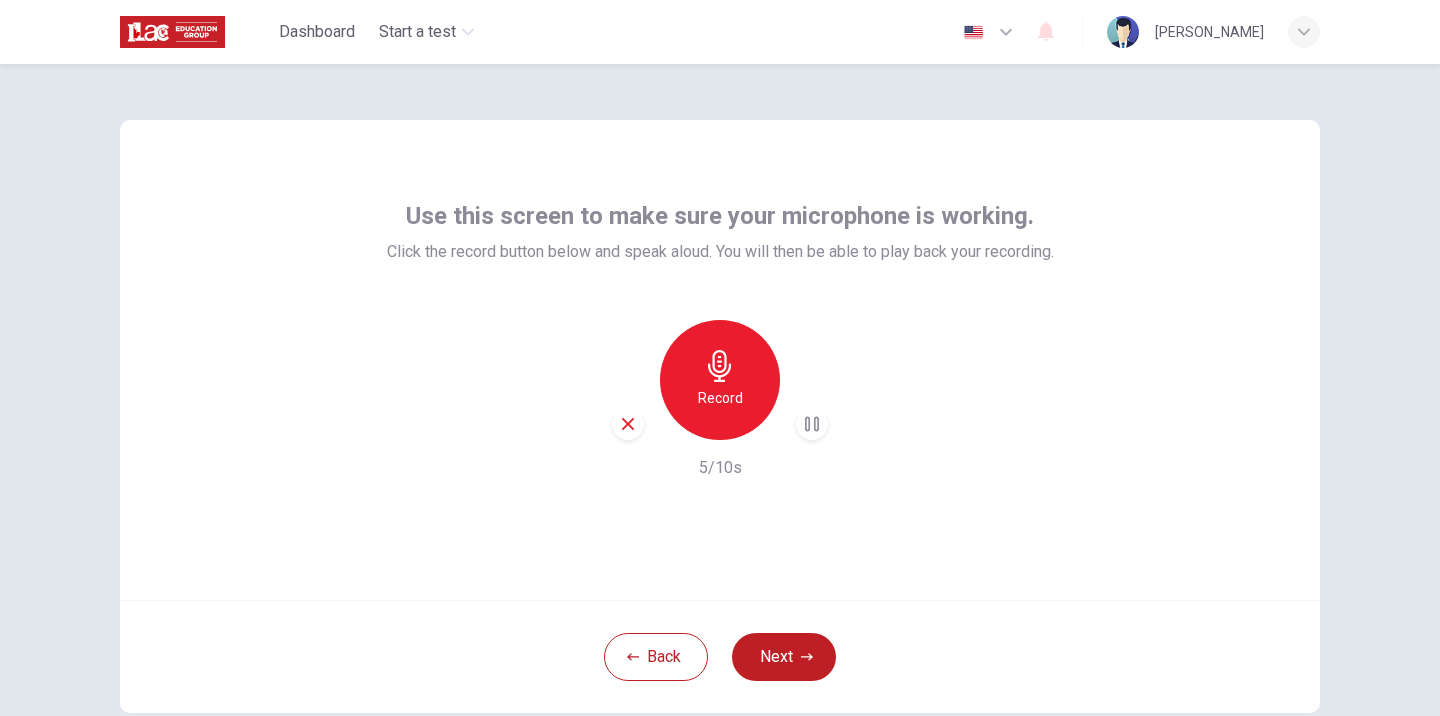 click 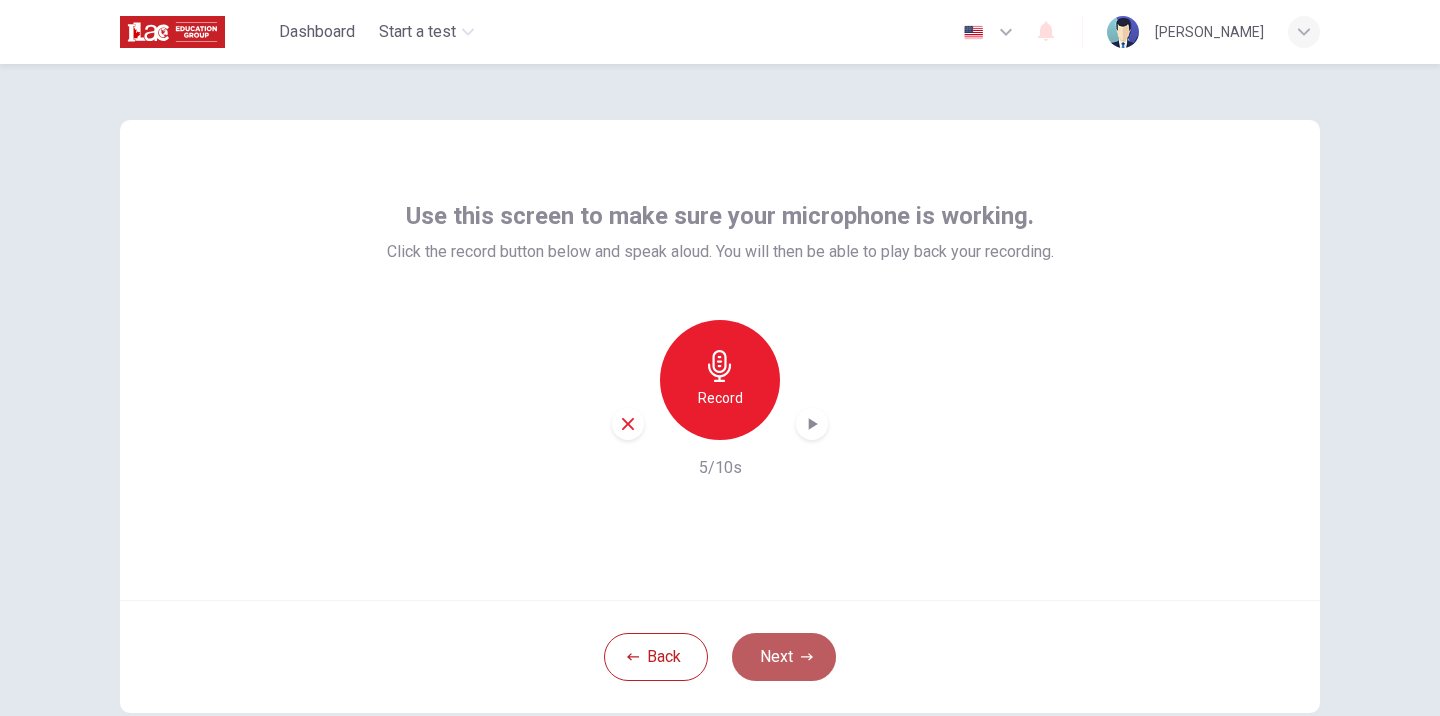 click on "Next" at bounding box center (784, 657) 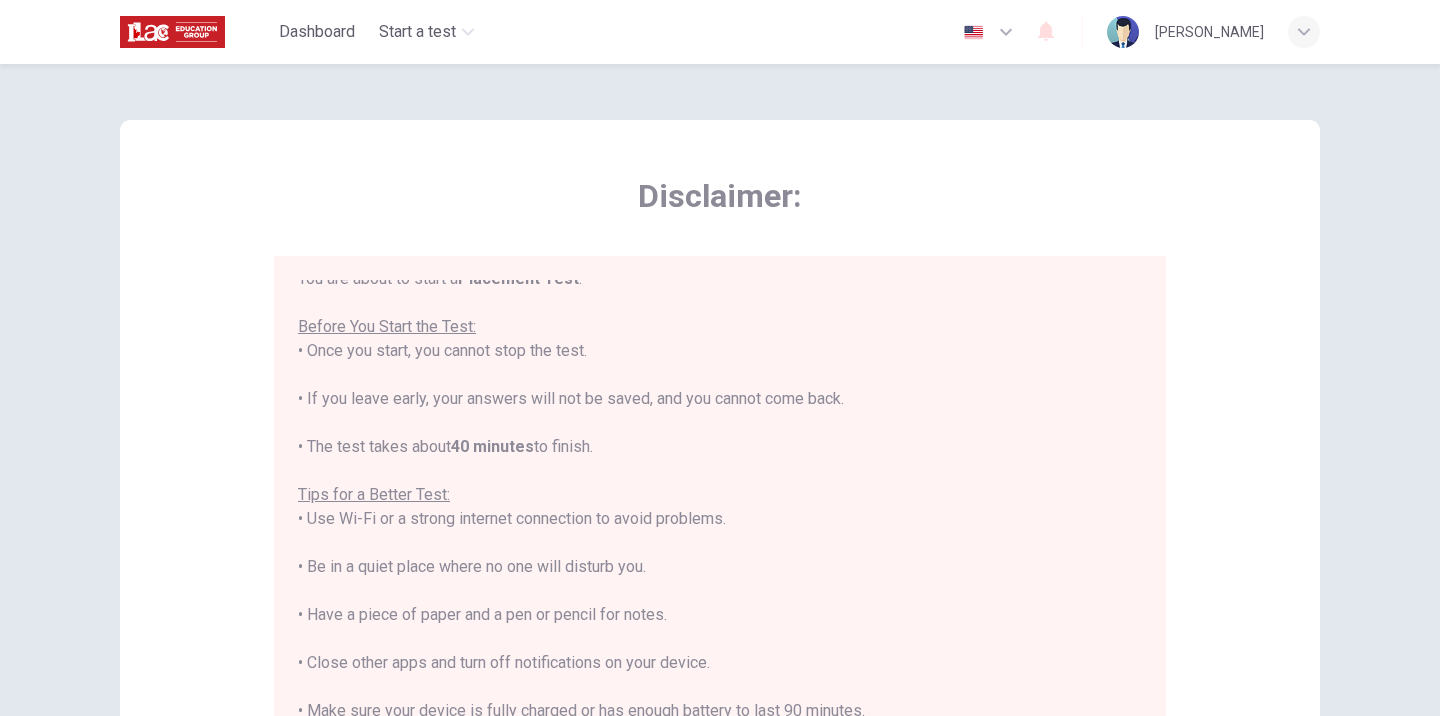 scroll, scrollTop: 22, scrollLeft: 0, axis: vertical 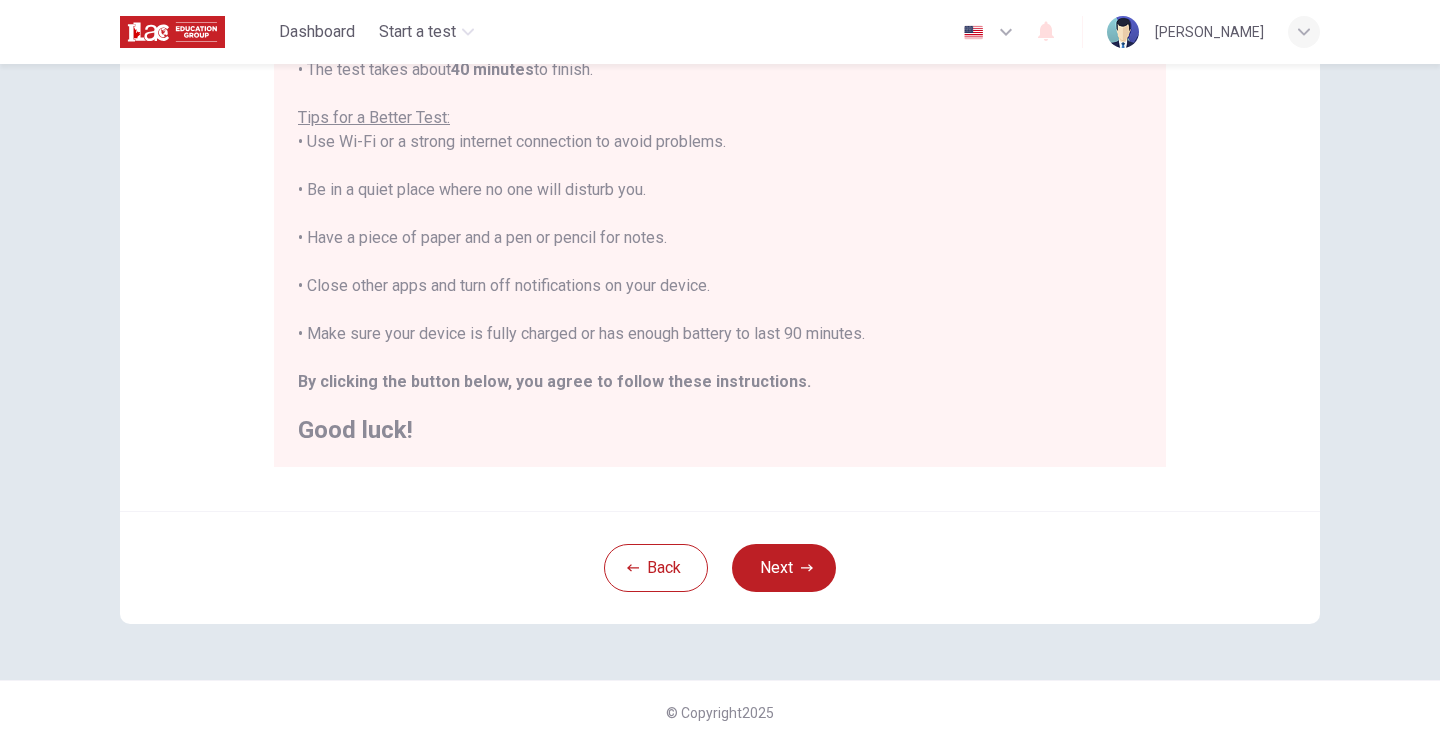 click at bounding box center (989, 32) 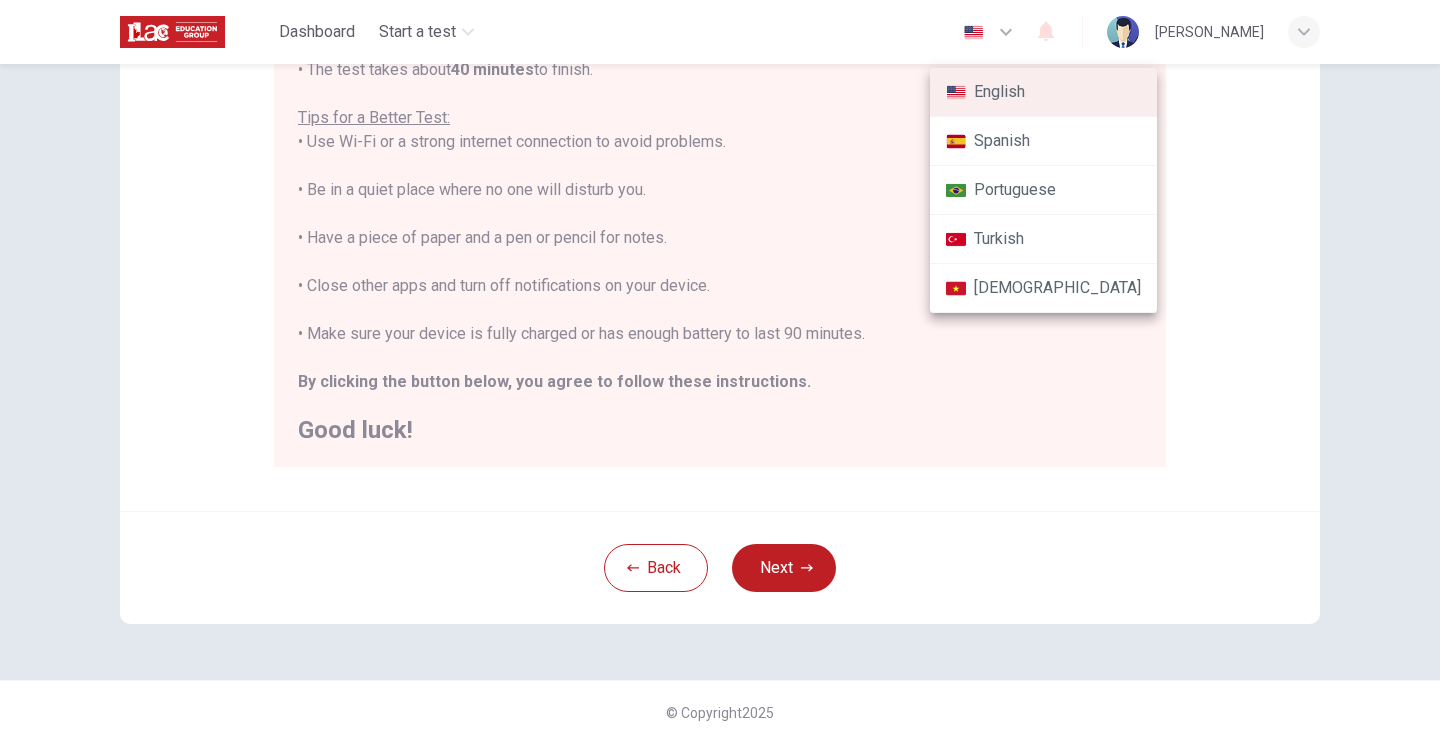 click at bounding box center [720, 372] 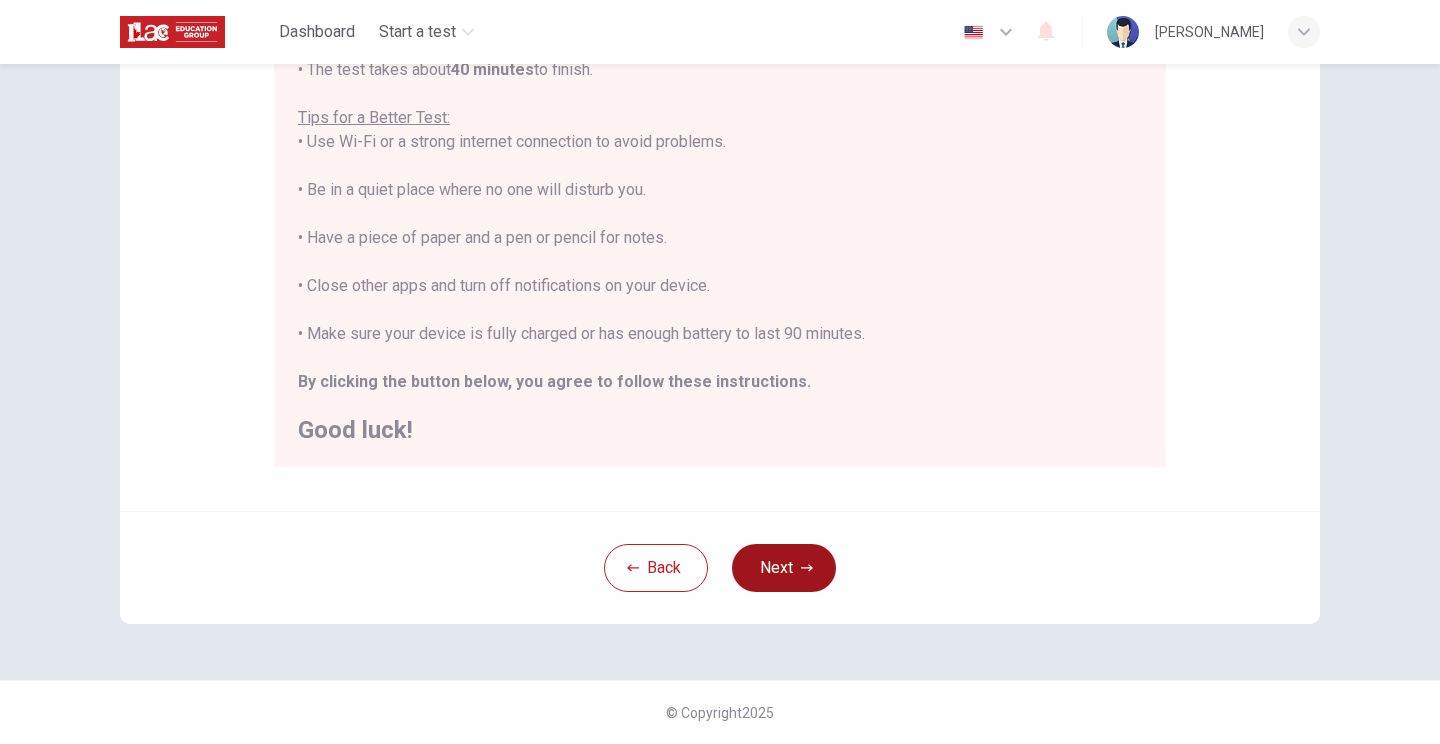 click on "Next" at bounding box center [784, 568] 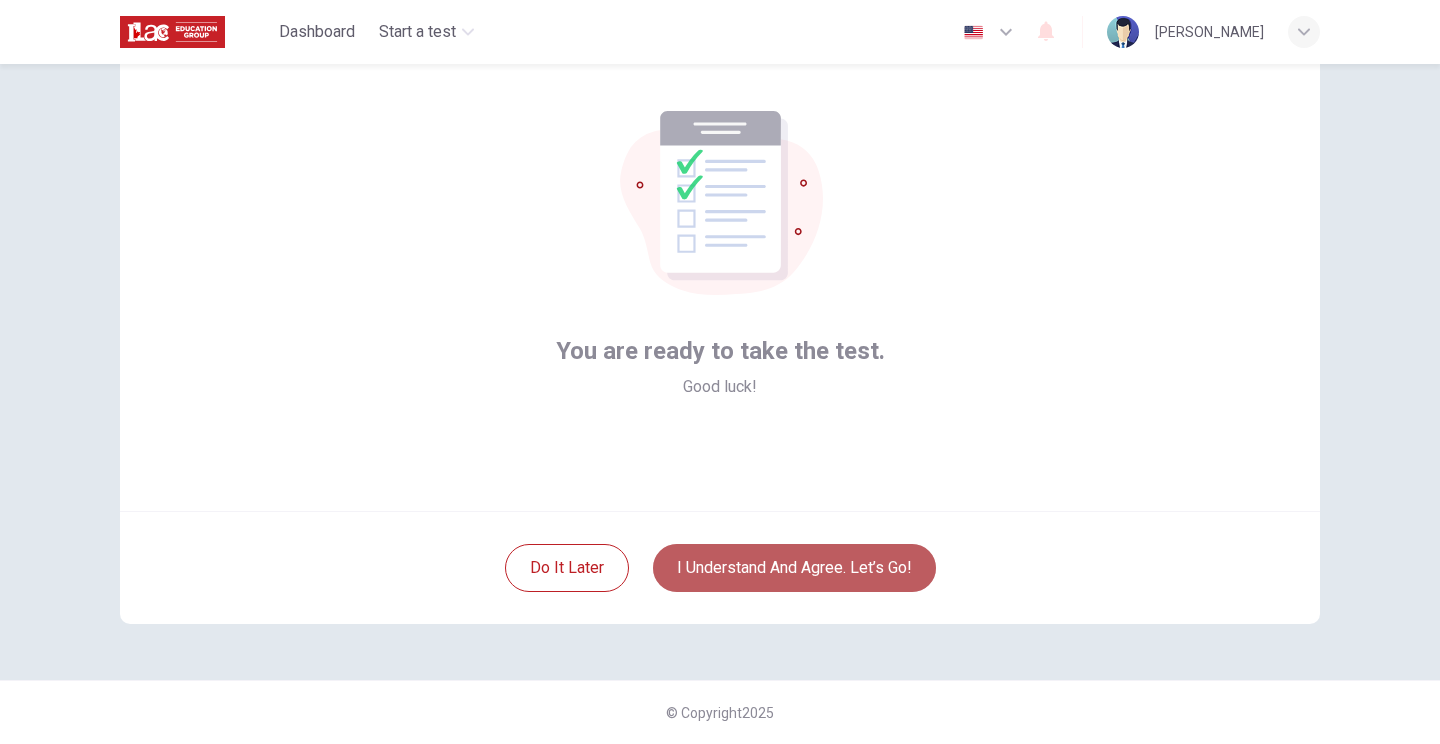 click on "I understand and agree. Let’s go!" at bounding box center [794, 568] 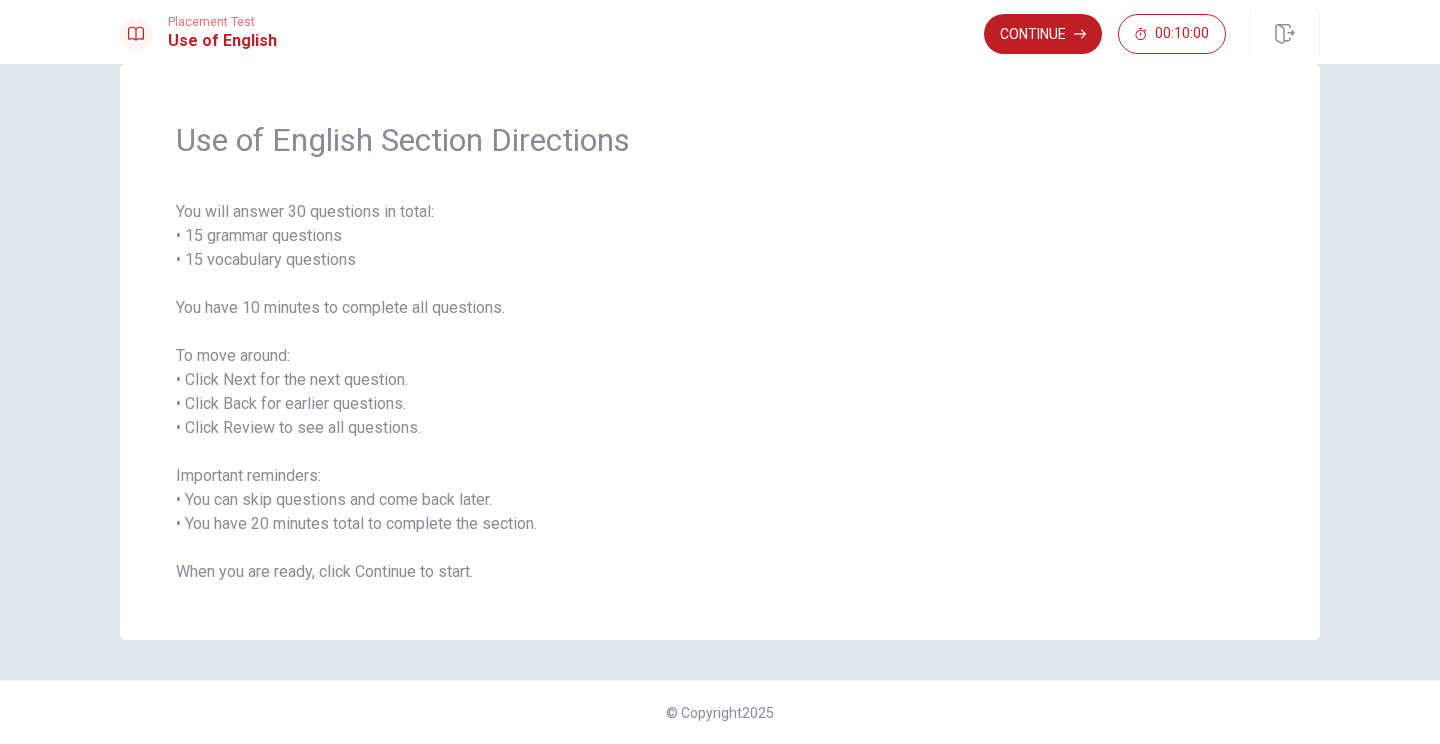 scroll, scrollTop: 3, scrollLeft: 0, axis: vertical 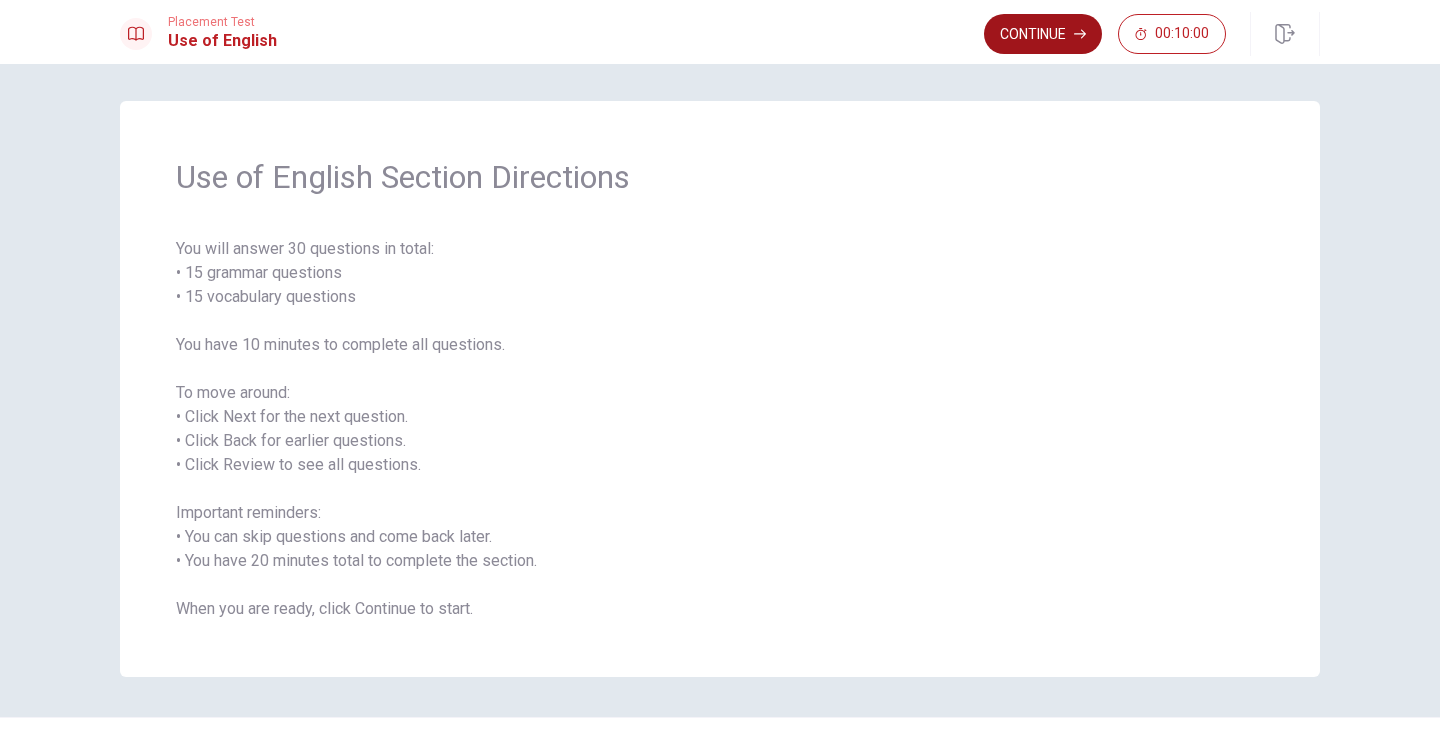 click on "Continue" at bounding box center (1043, 34) 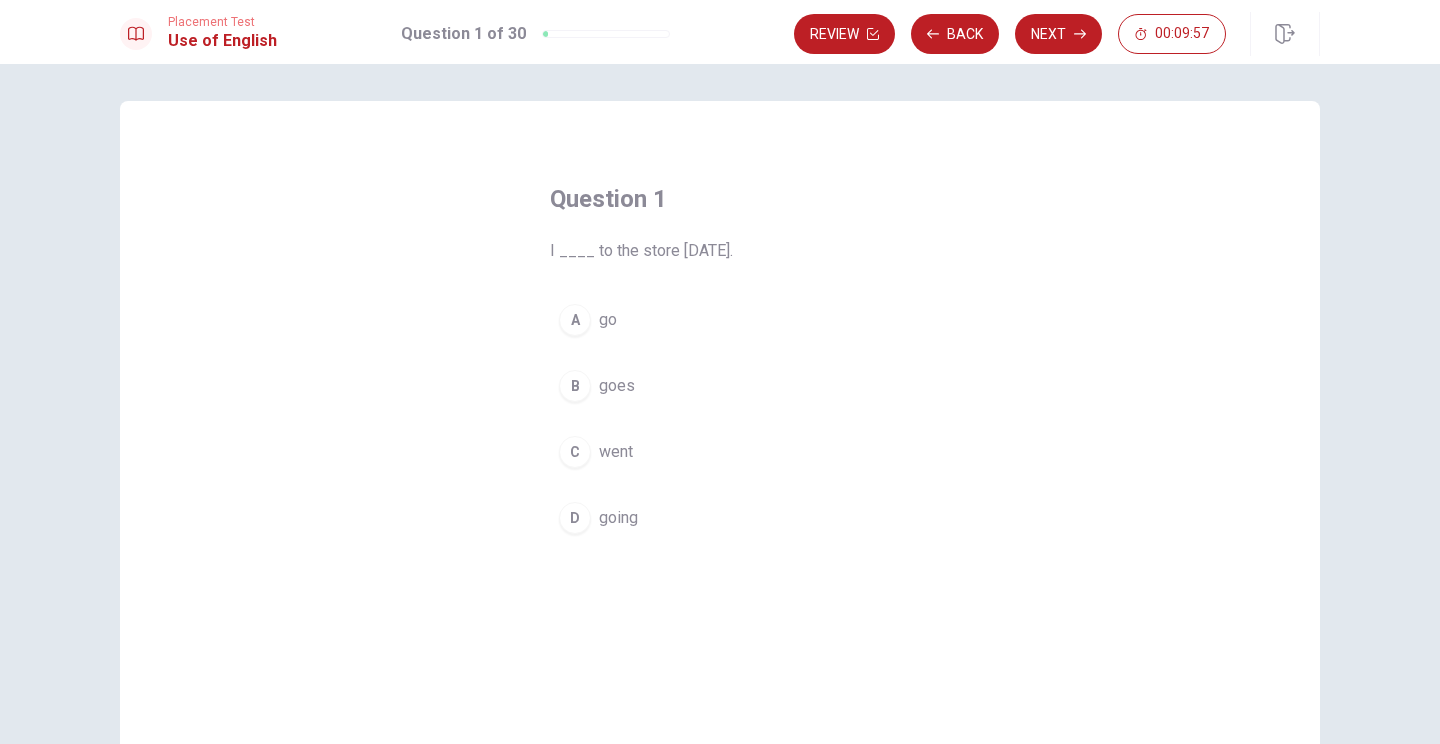 click on "A" at bounding box center (575, 320) 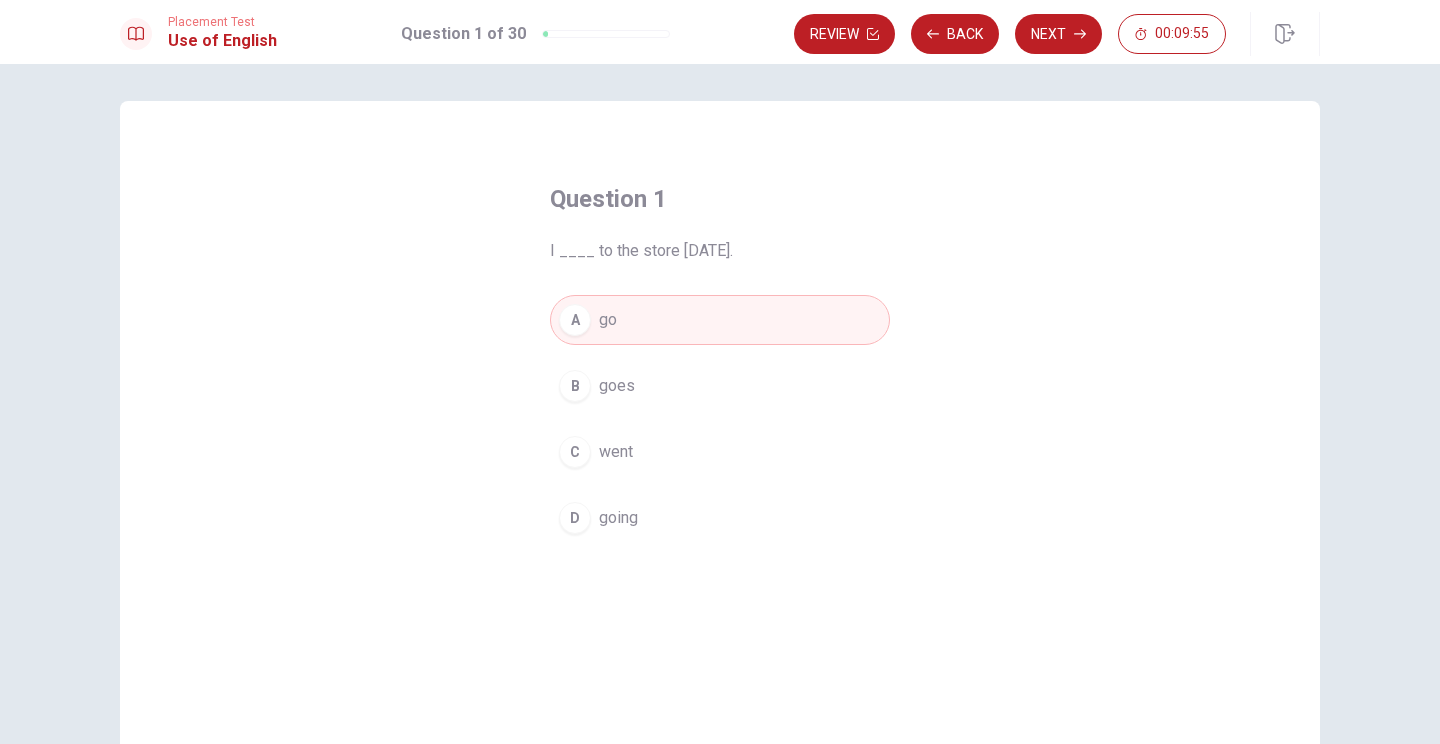 click on "C" at bounding box center [575, 452] 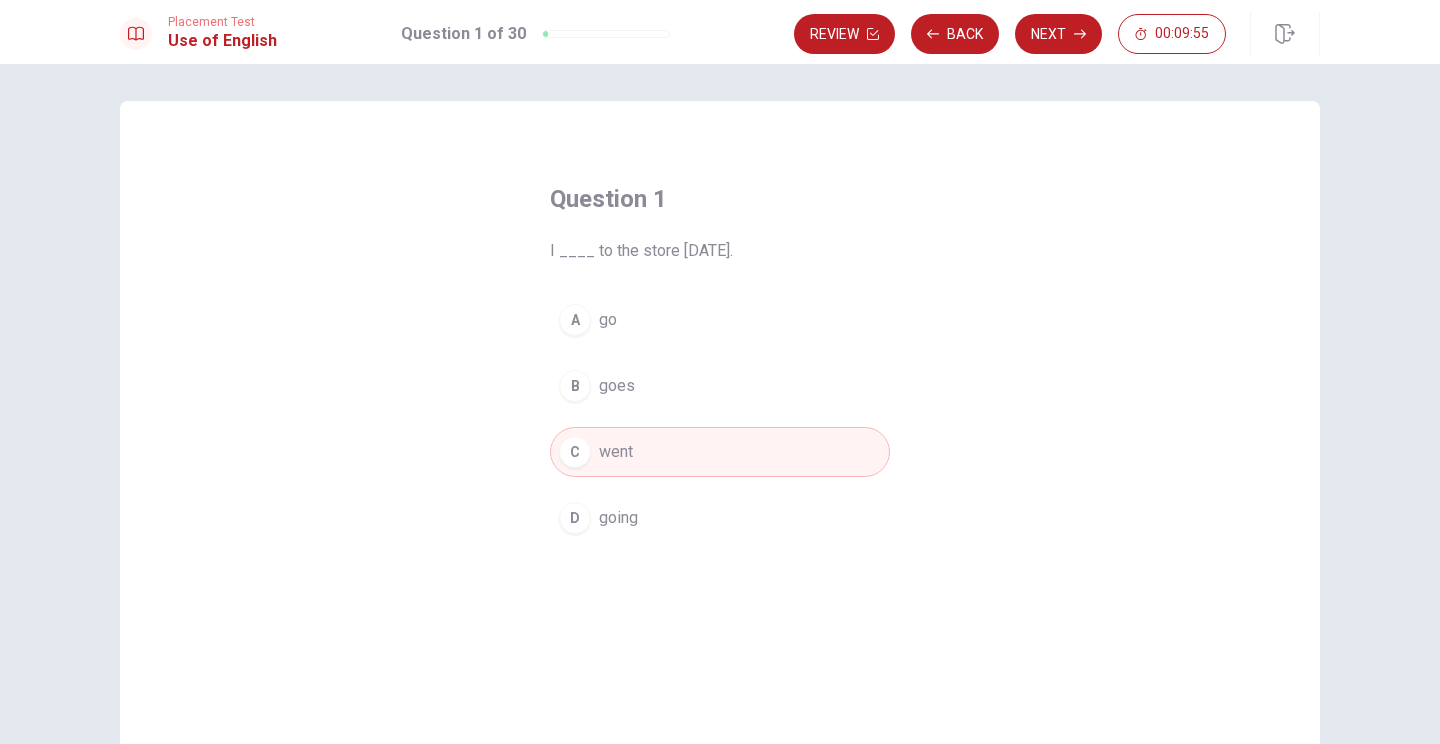 scroll, scrollTop: 31, scrollLeft: 0, axis: vertical 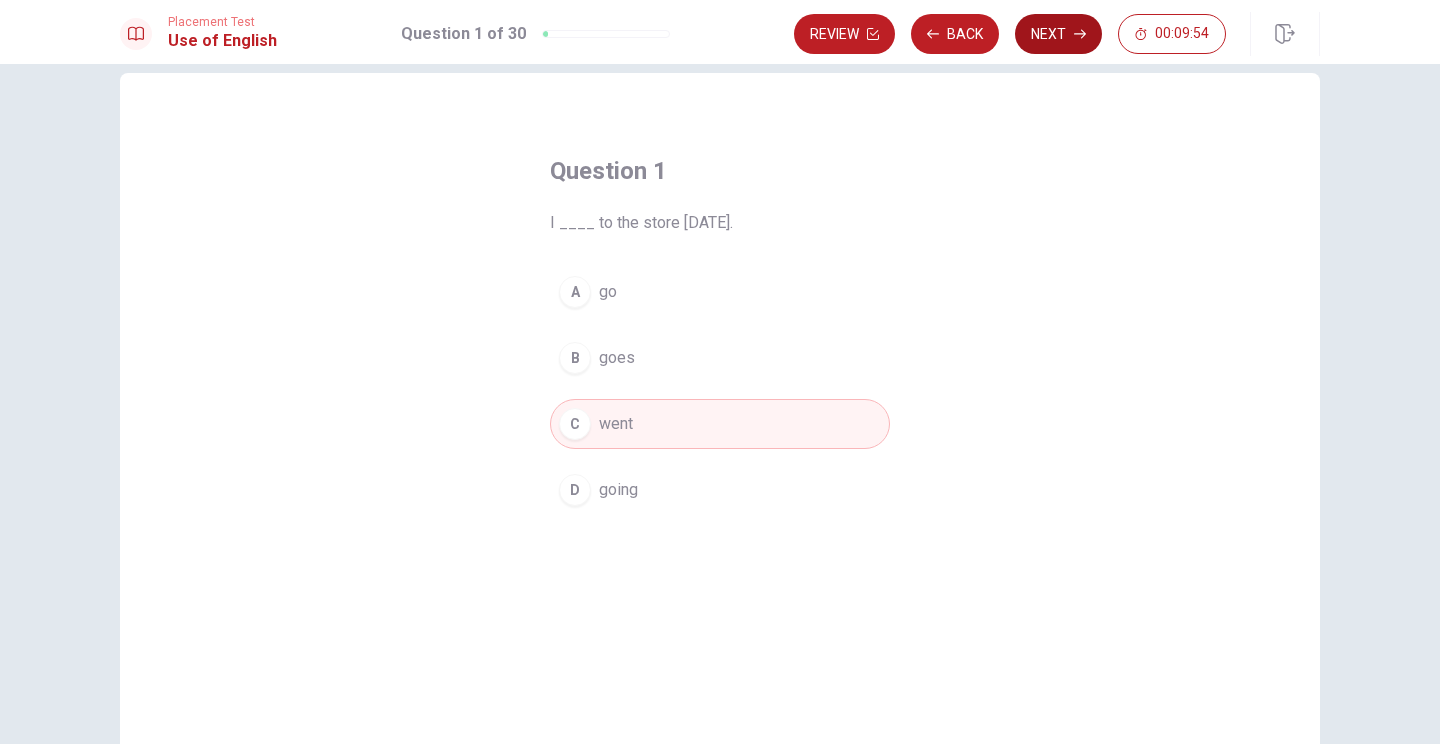click on "Next" at bounding box center (1058, 34) 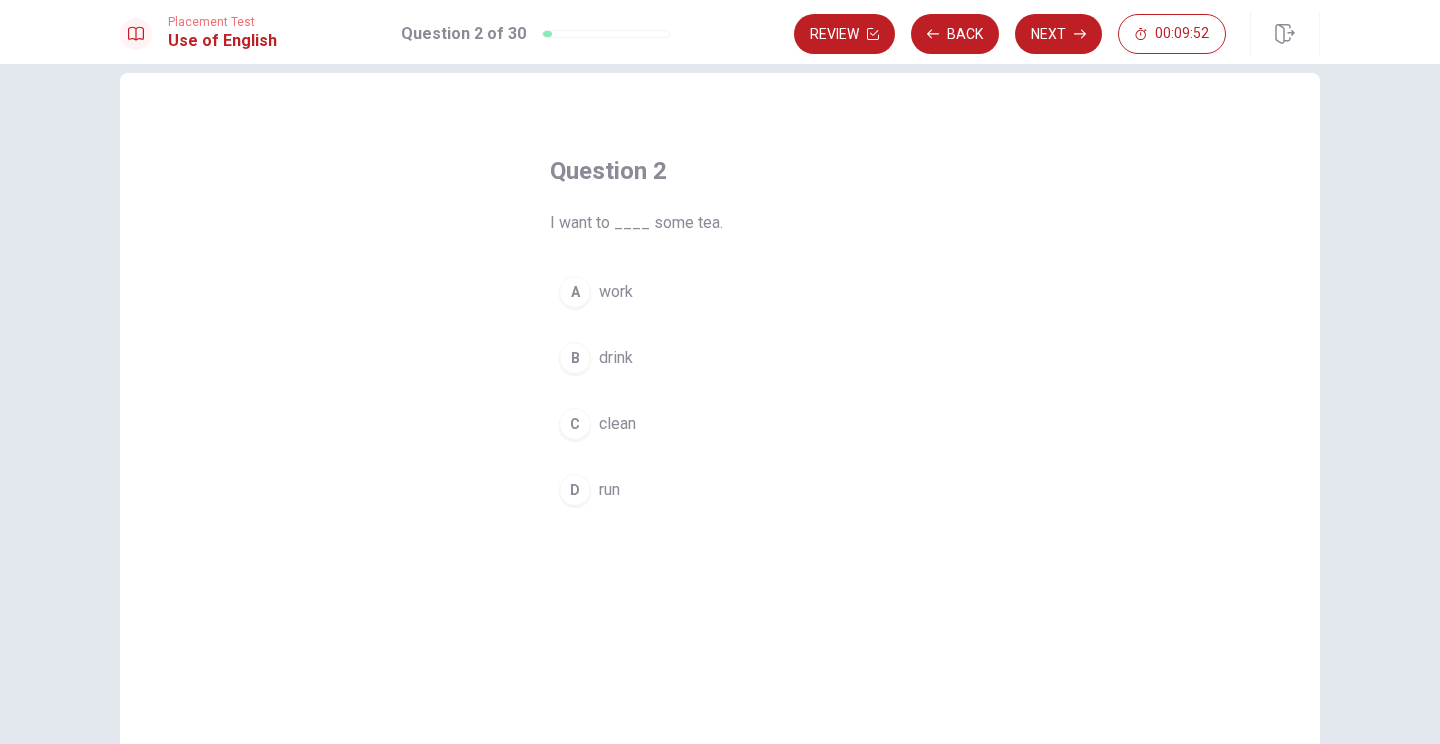 click on "drink" at bounding box center (616, 358) 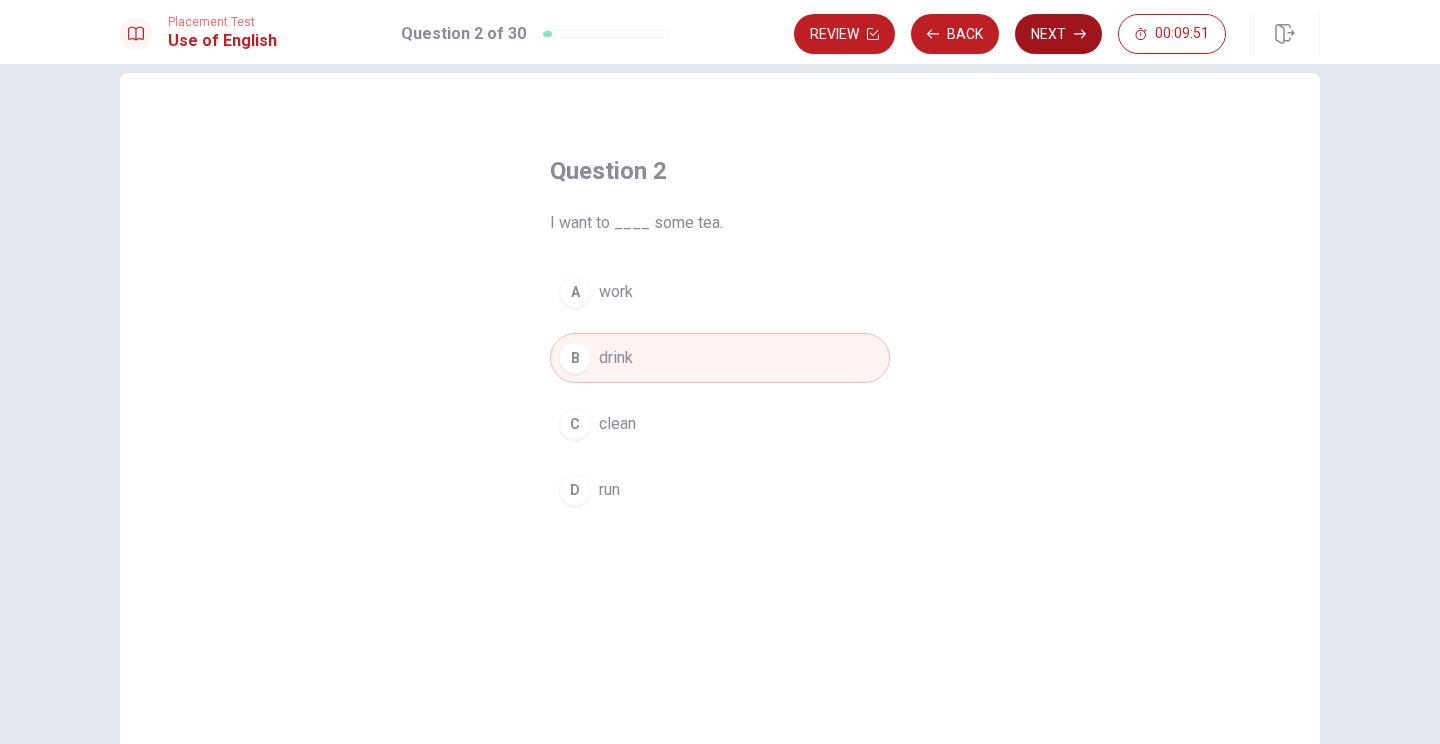 click on "Next" at bounding box center (1058, 34) 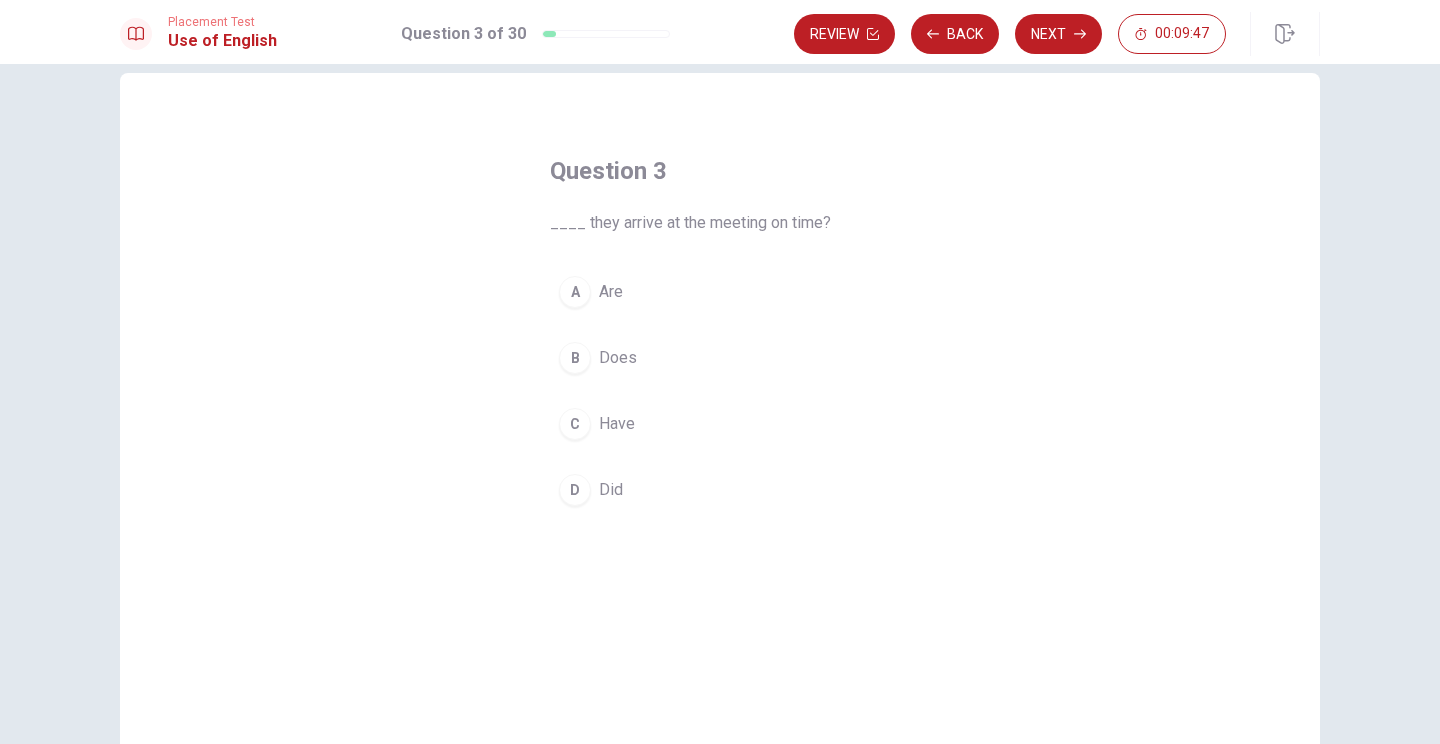 click on "D Did" at bounding box center (720, 490) 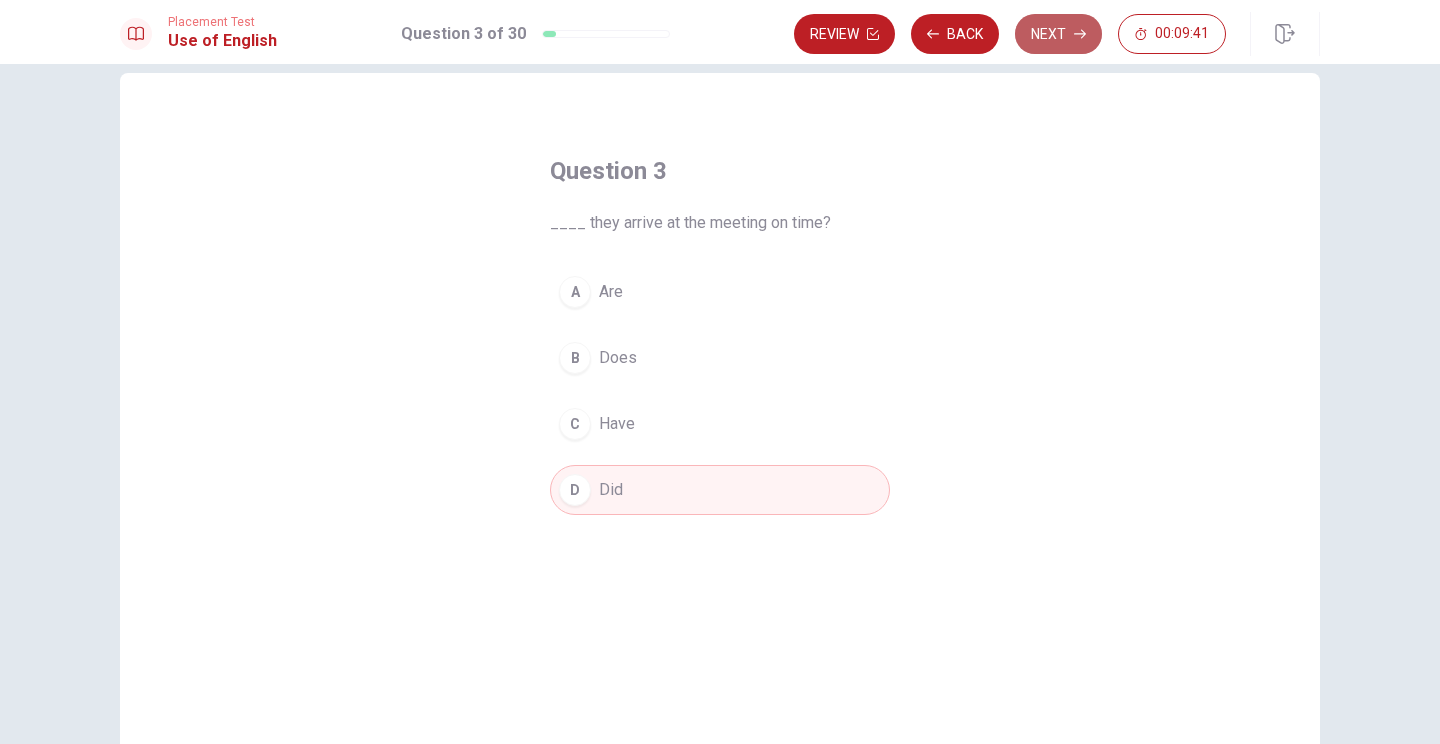 click on "Next" at bounding box center [1058, 34] 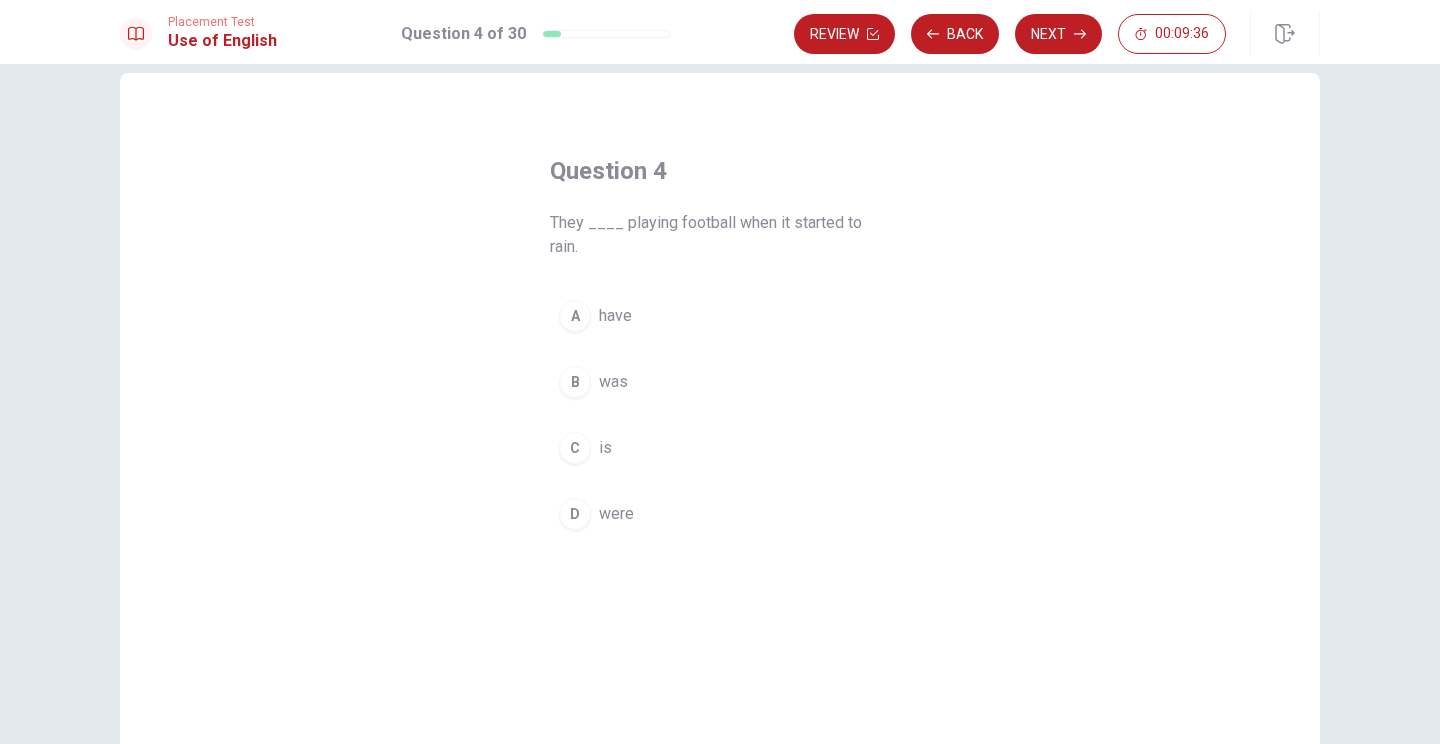 click on "D" at bounding box center [575, 514] 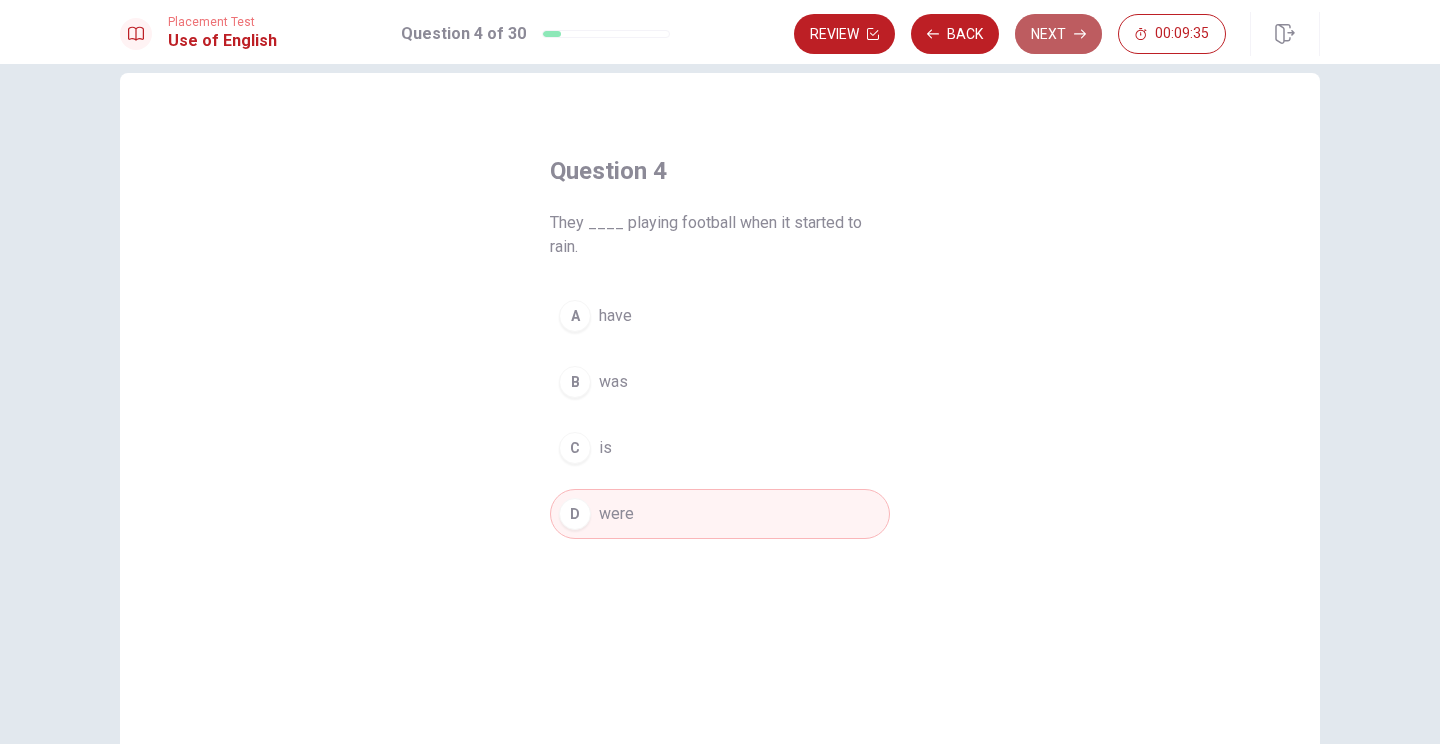 click on "Next" at bounding box center (1058, 34) 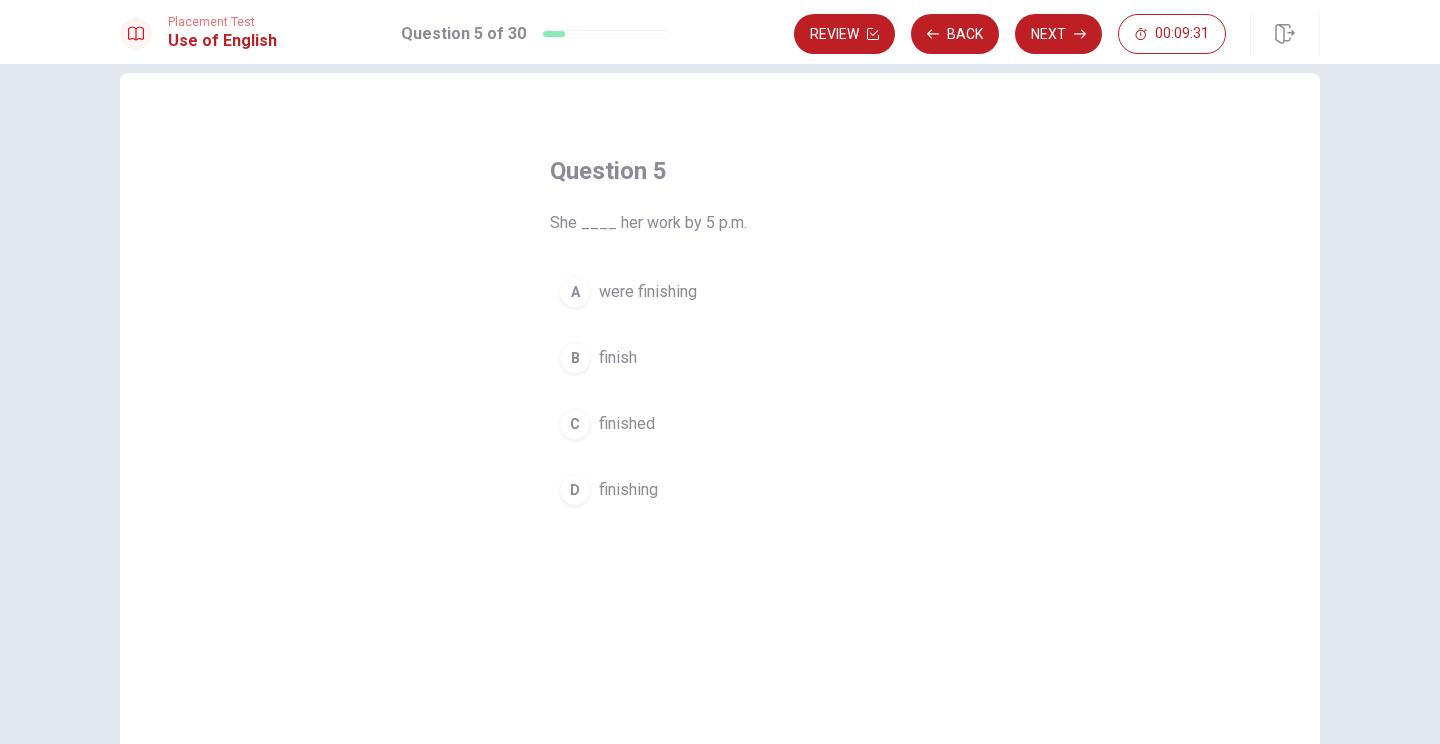 click on "C finished" at bounding box center (720, 424) 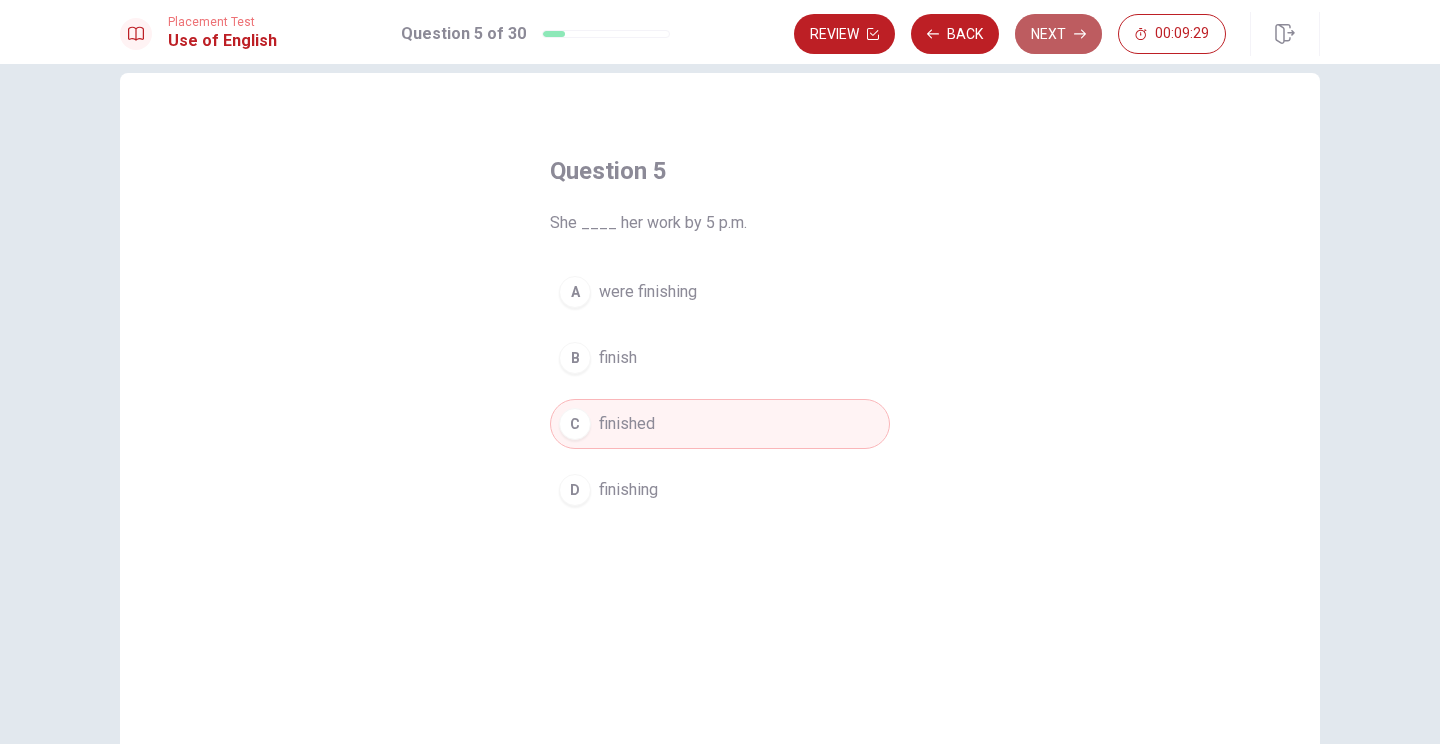 click on "Next" at bounding box center (1058, 34) 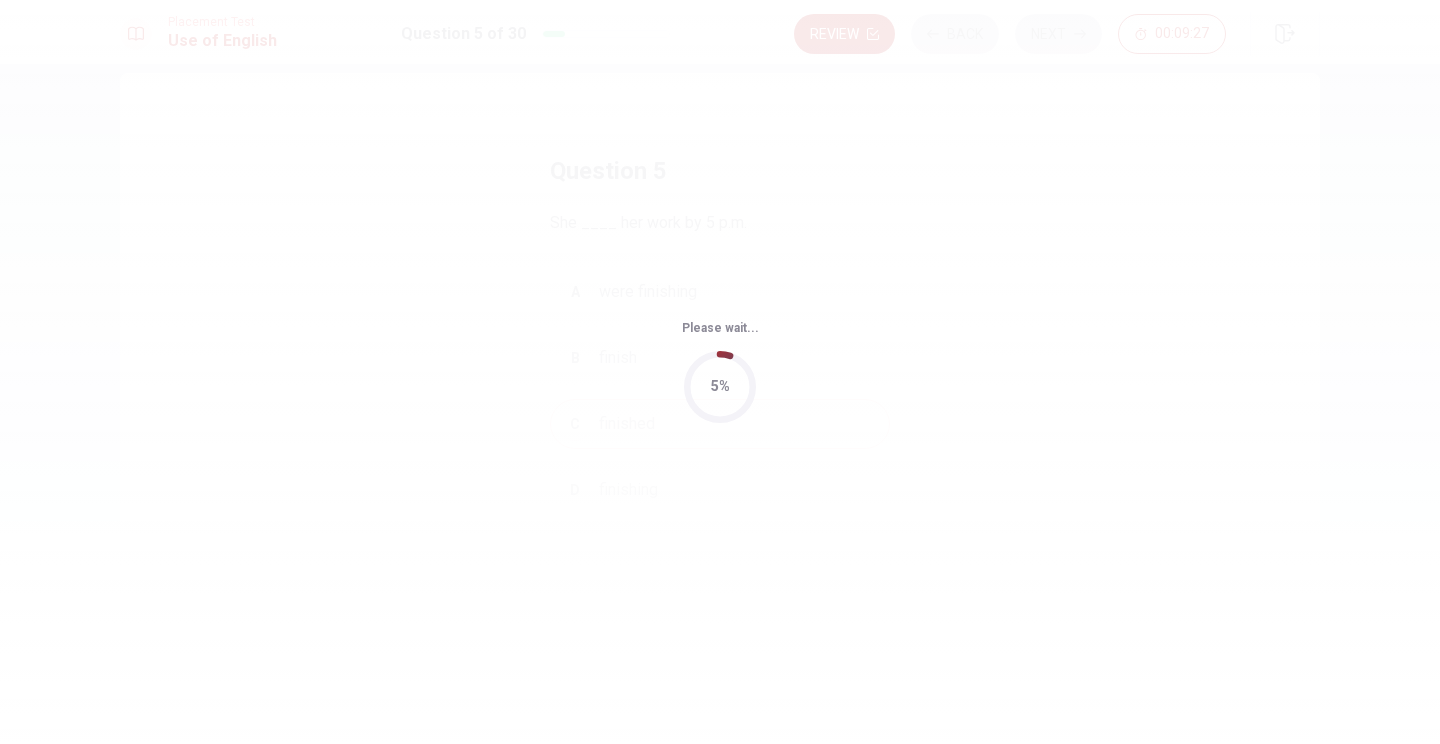 scroll, scrollTop: 0, scrollLeft: 0, axis: both 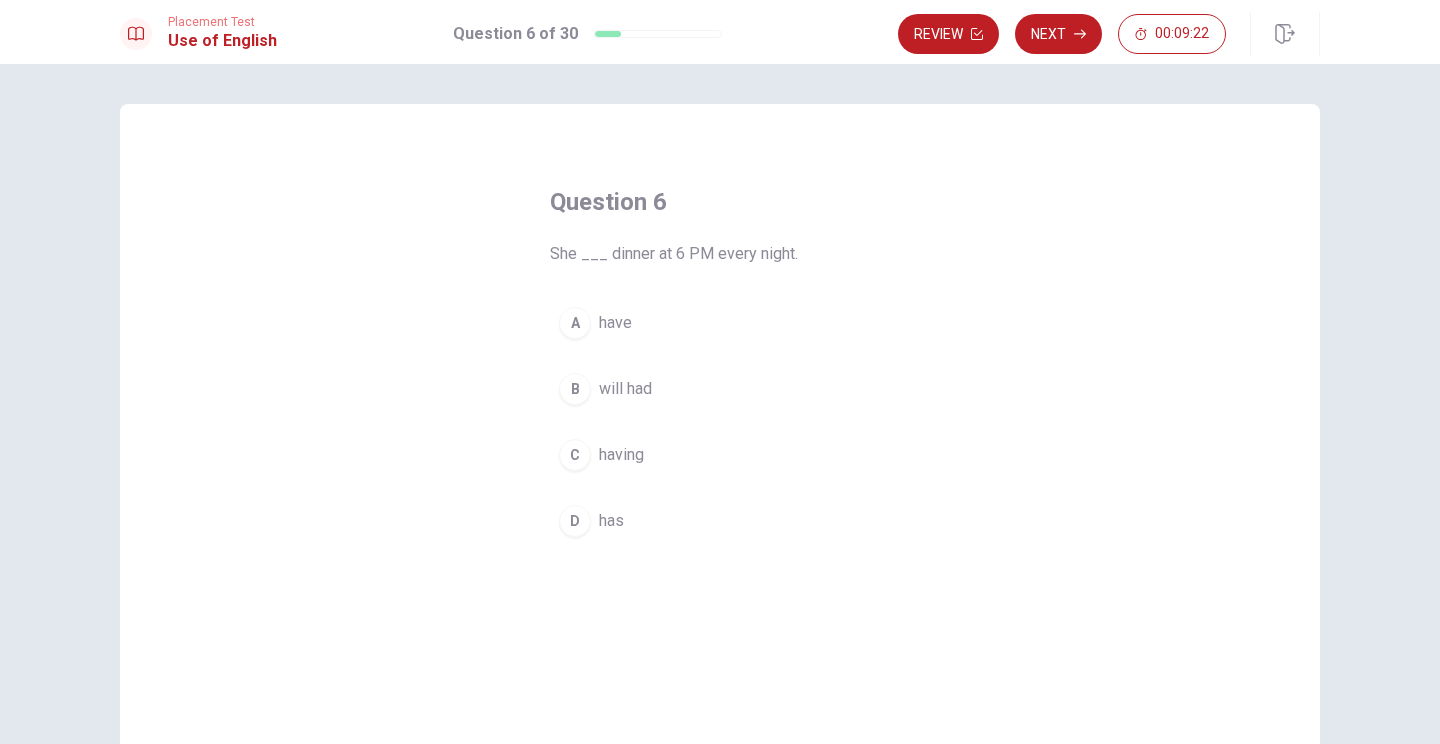click on "D" at bounding box center [575, 521] 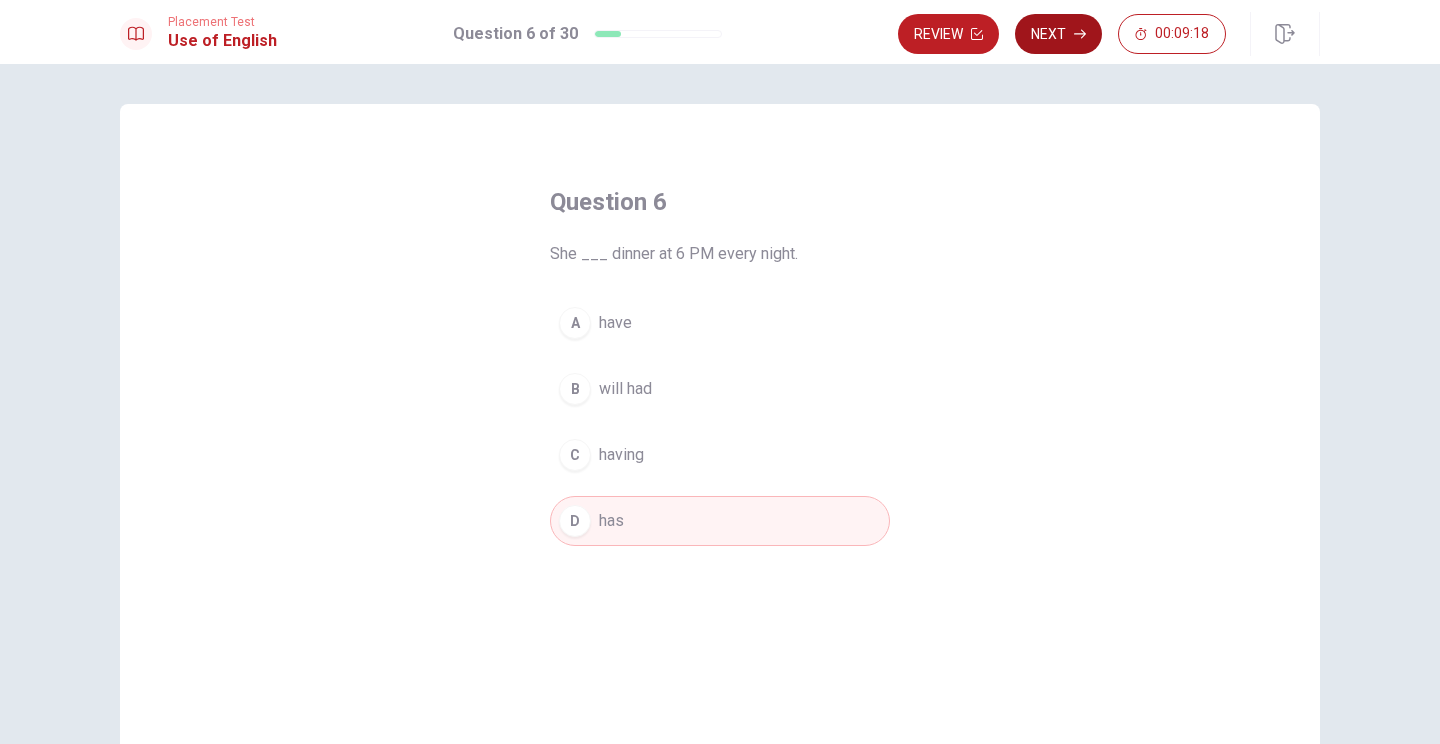 click on "Next" at bounding box center [1058, 34] 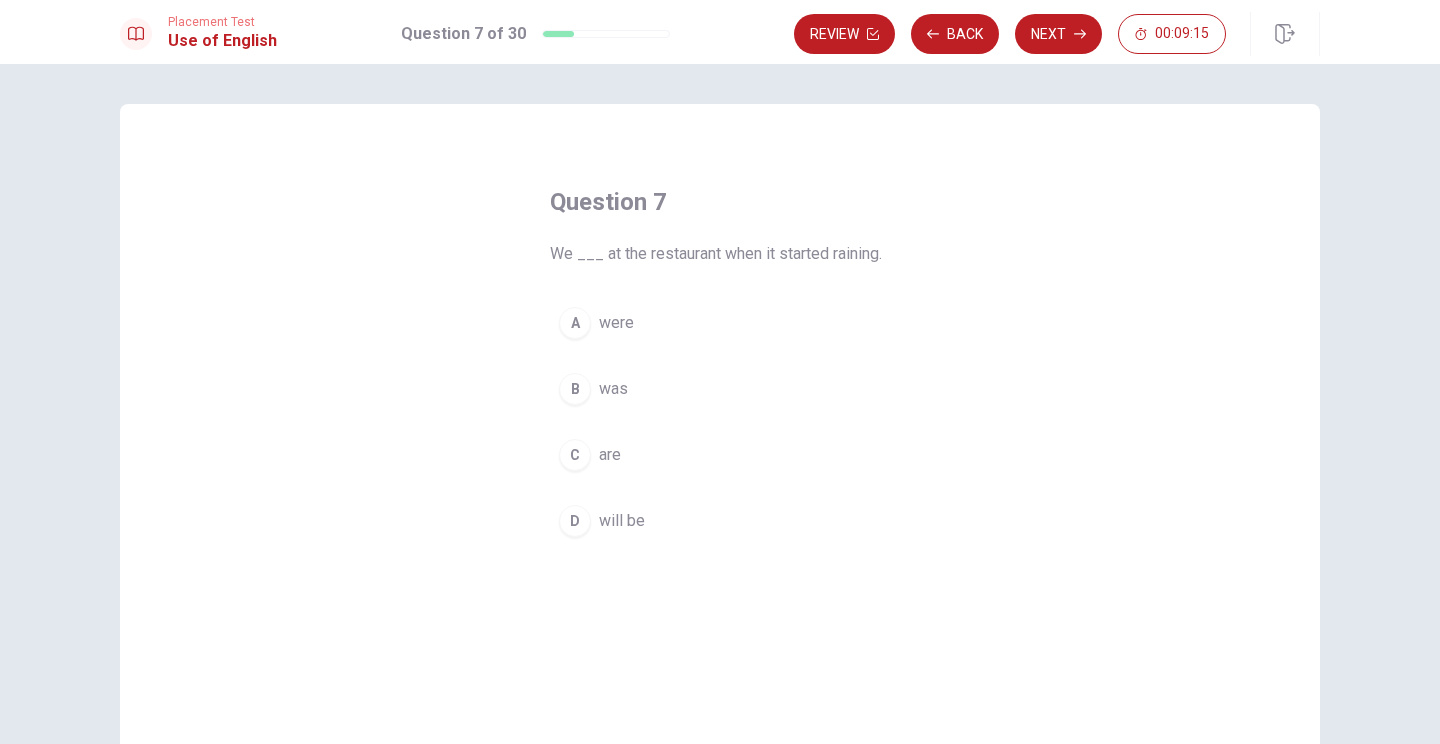 click on "C" at bounding box center [575, 455] 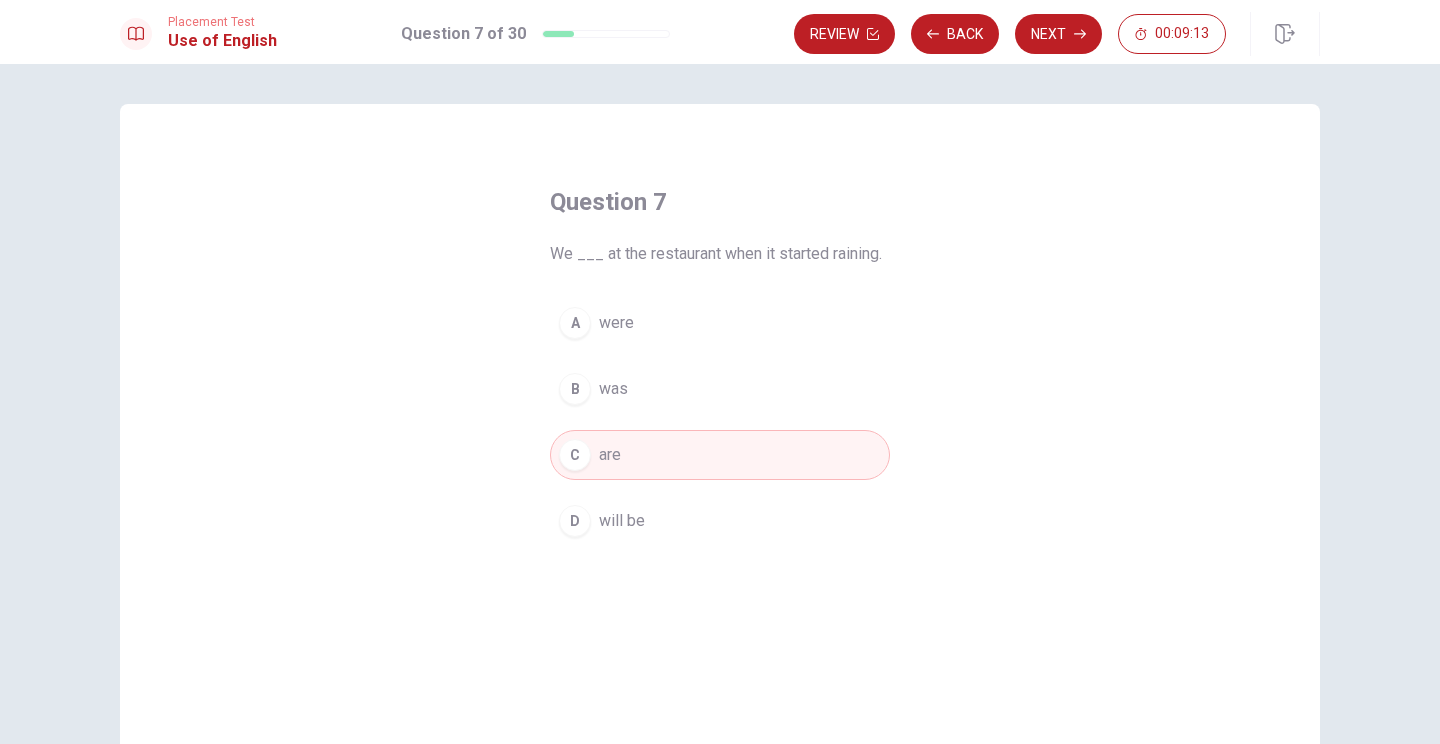 click on "A" at bounding box center (575, 323) 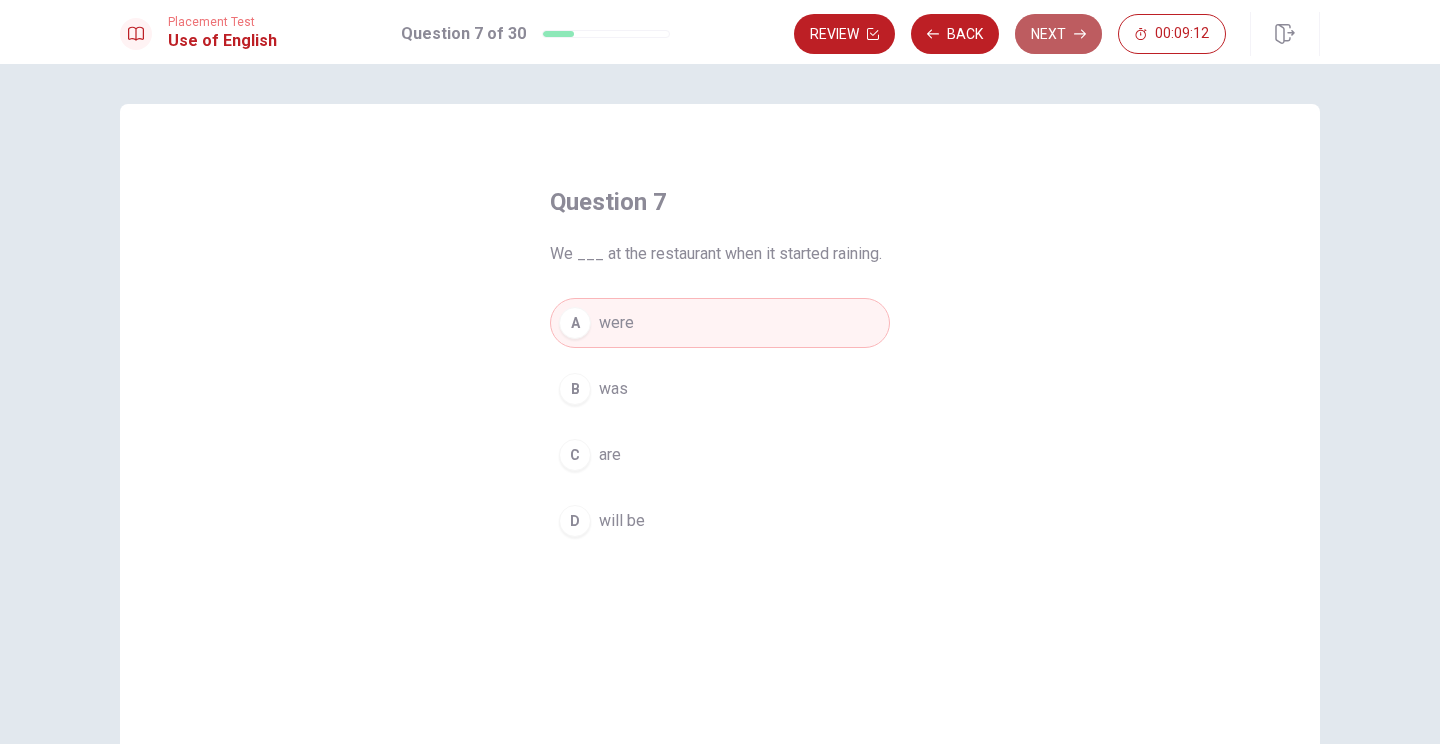 click on "Next" at bounding box center (1058, 34) 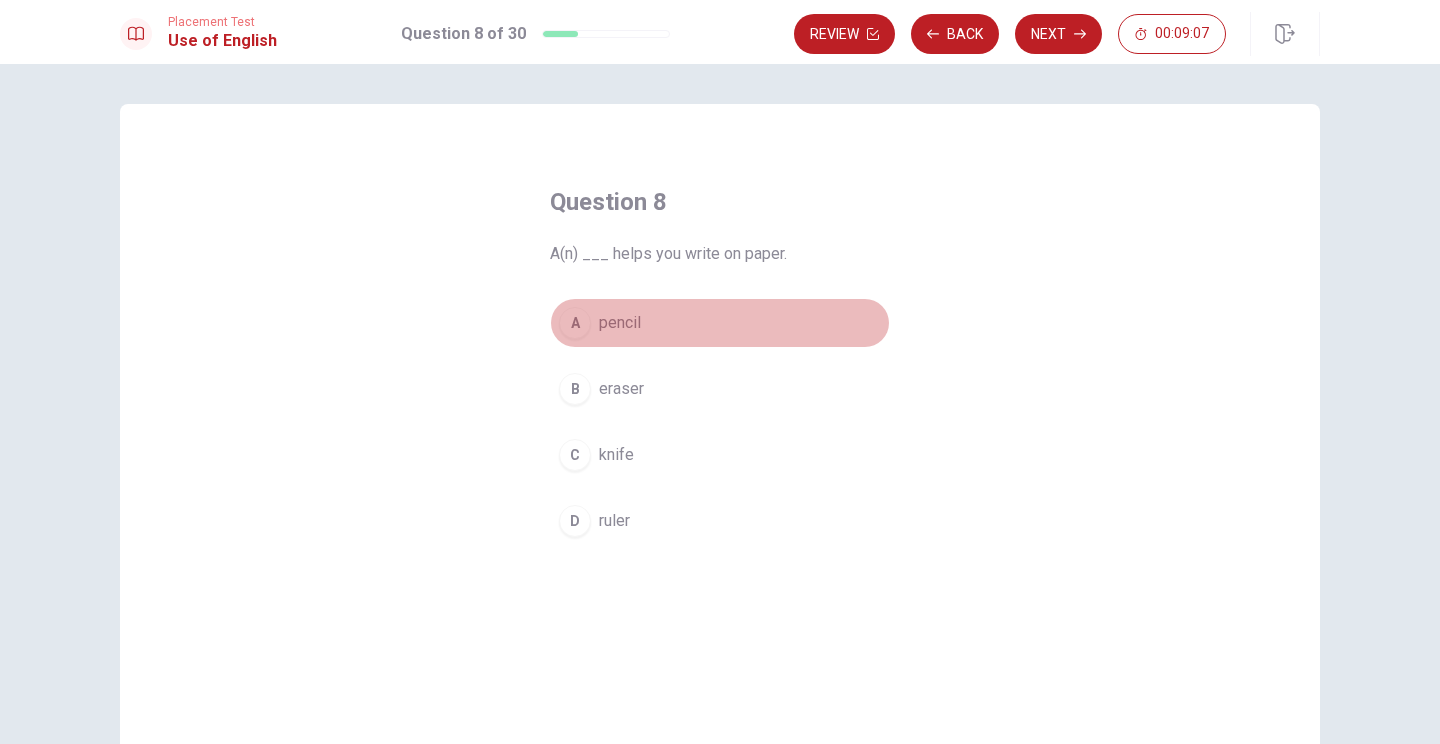 click on "A" at bounding box center (575, 323) 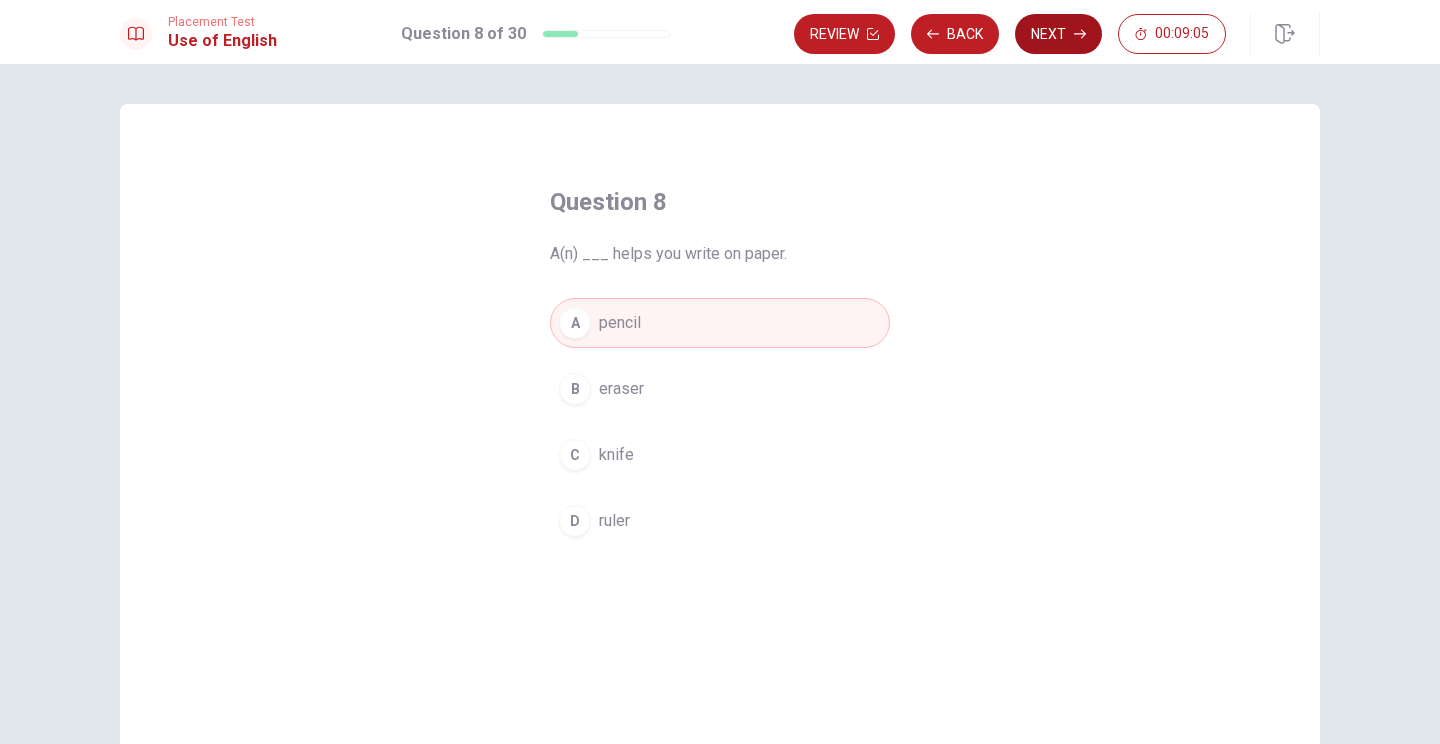click on "Next" at bounding box center [1058, 34] 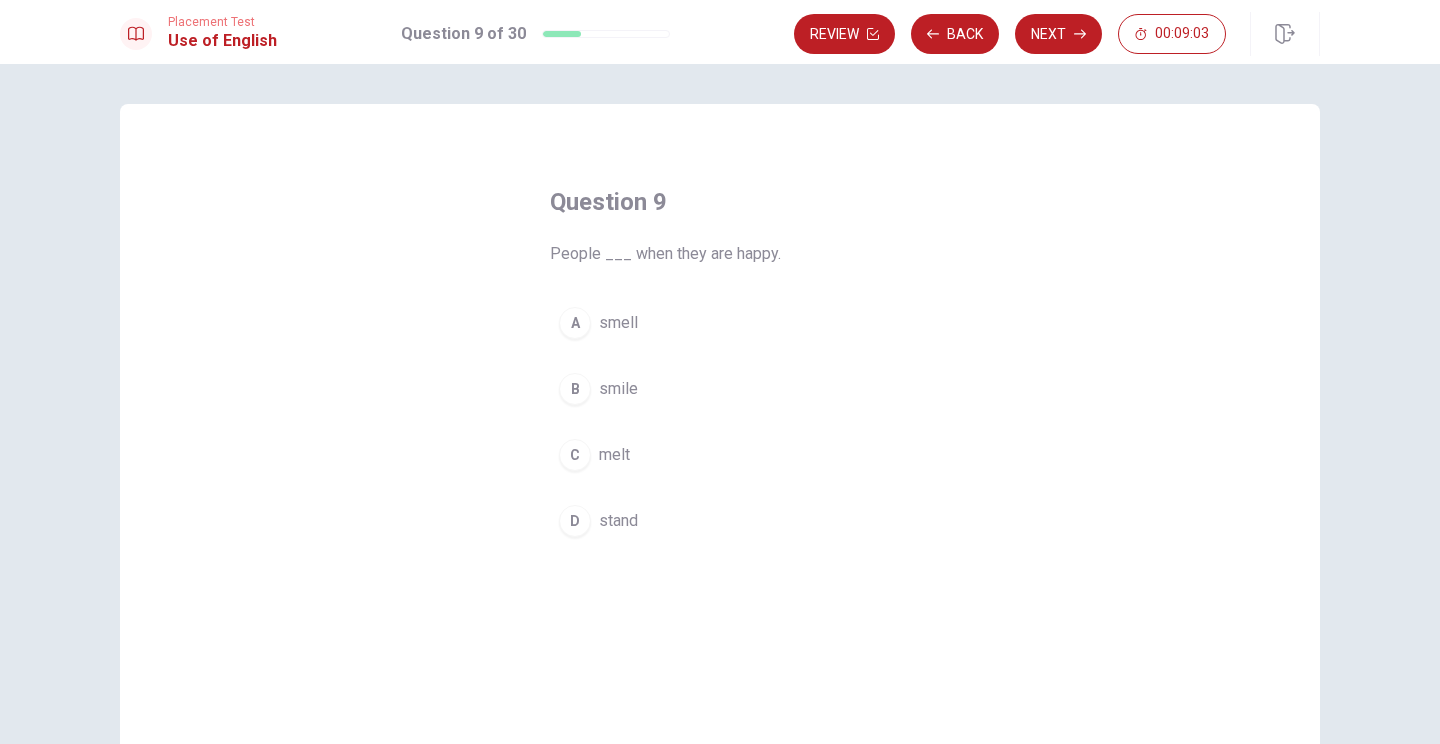 click on "B" at bounding box center [575, 389] 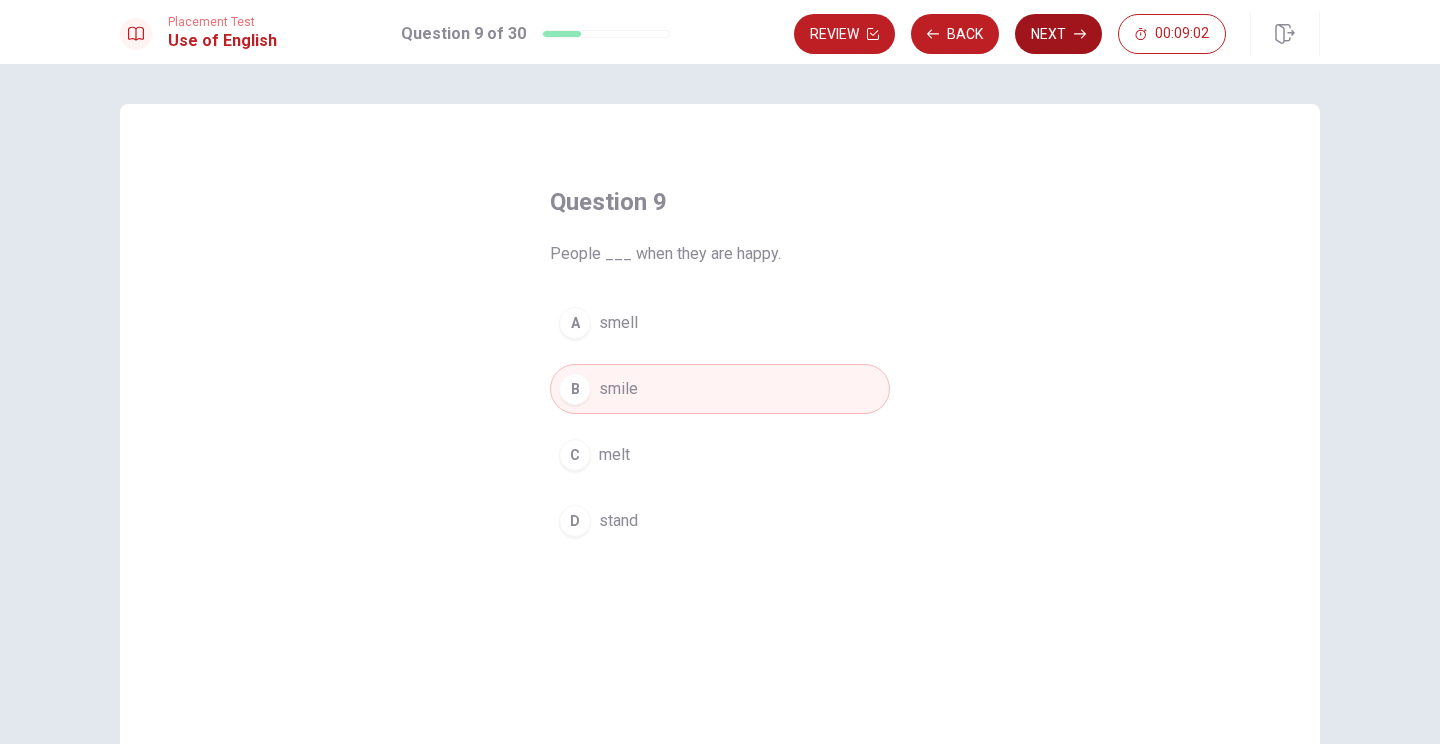 click on "Next" at bounding box center [1058, 34] 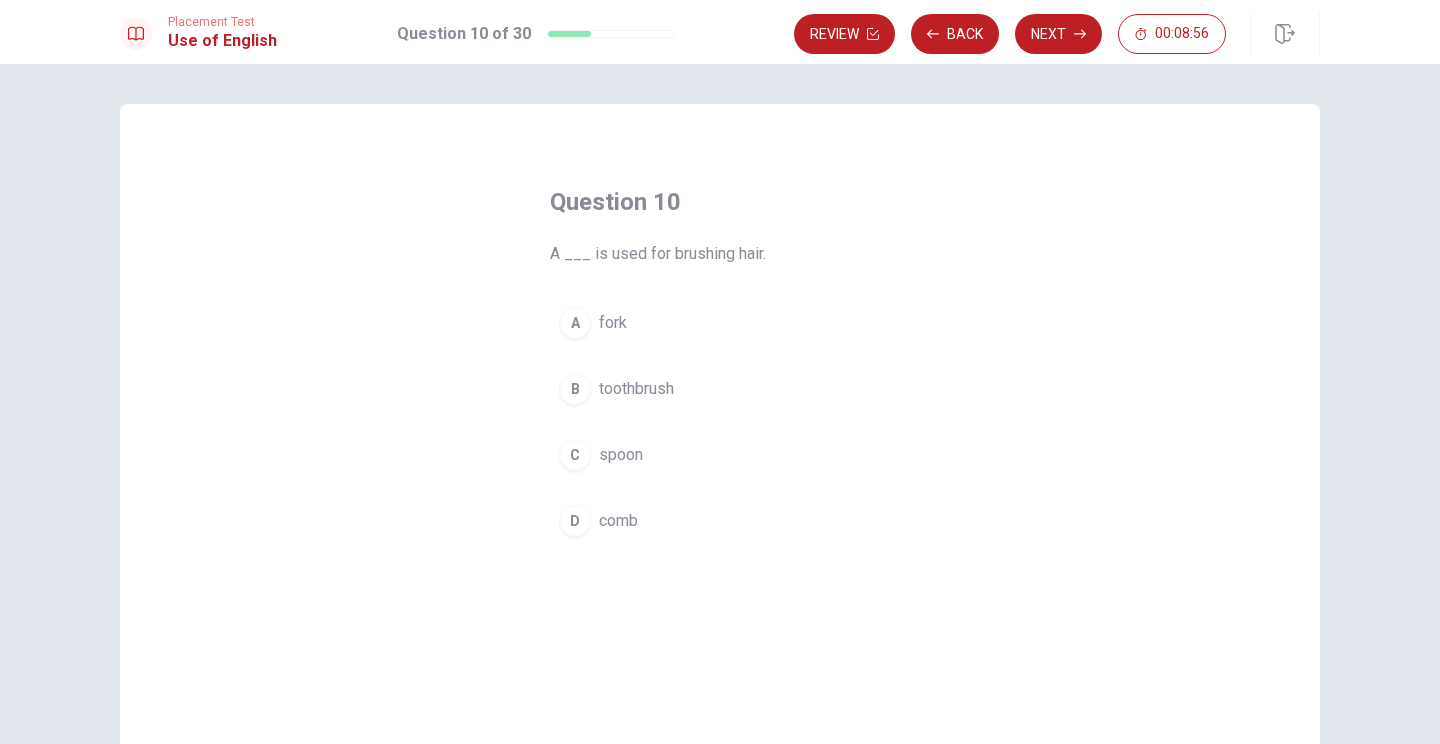 click on "D" at bounding box center [575, 521] 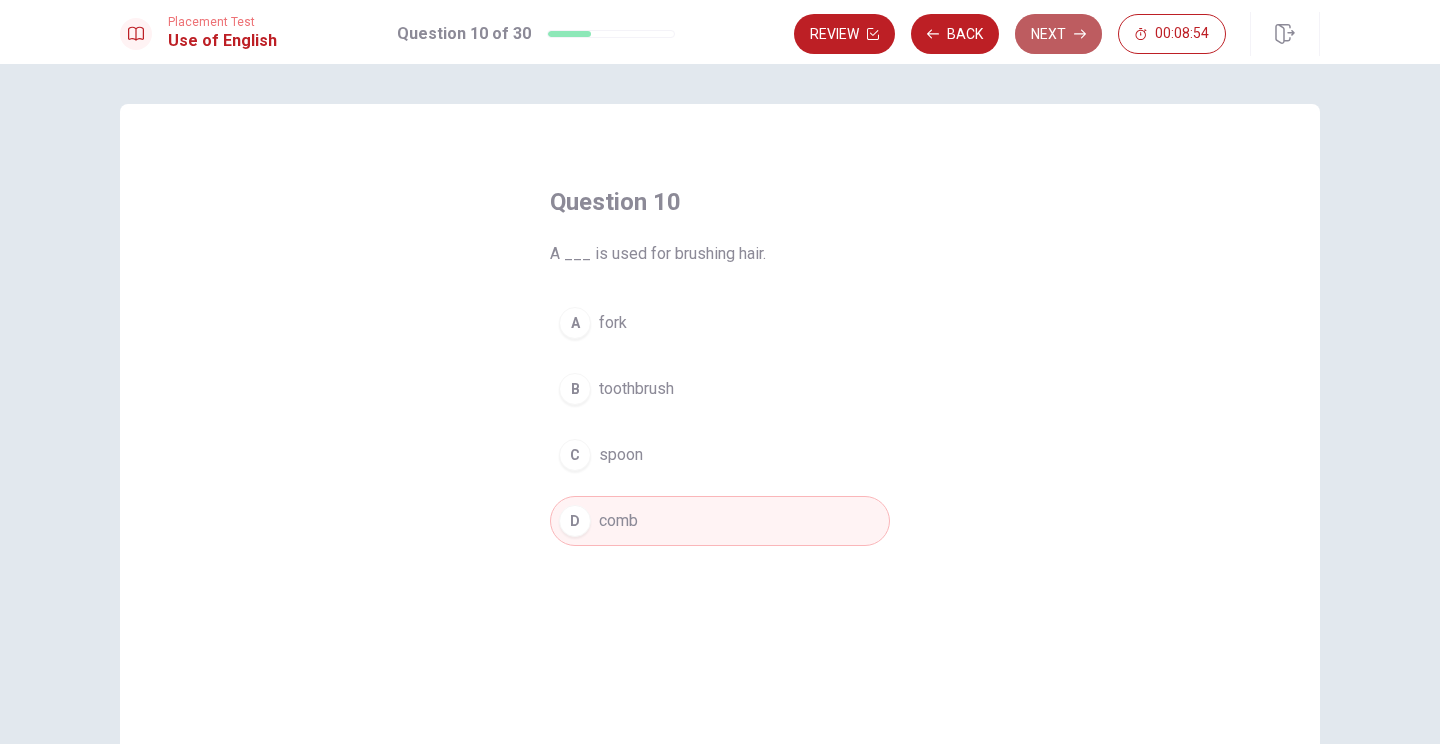 click on "Next" at bounding box center (1058, 34) 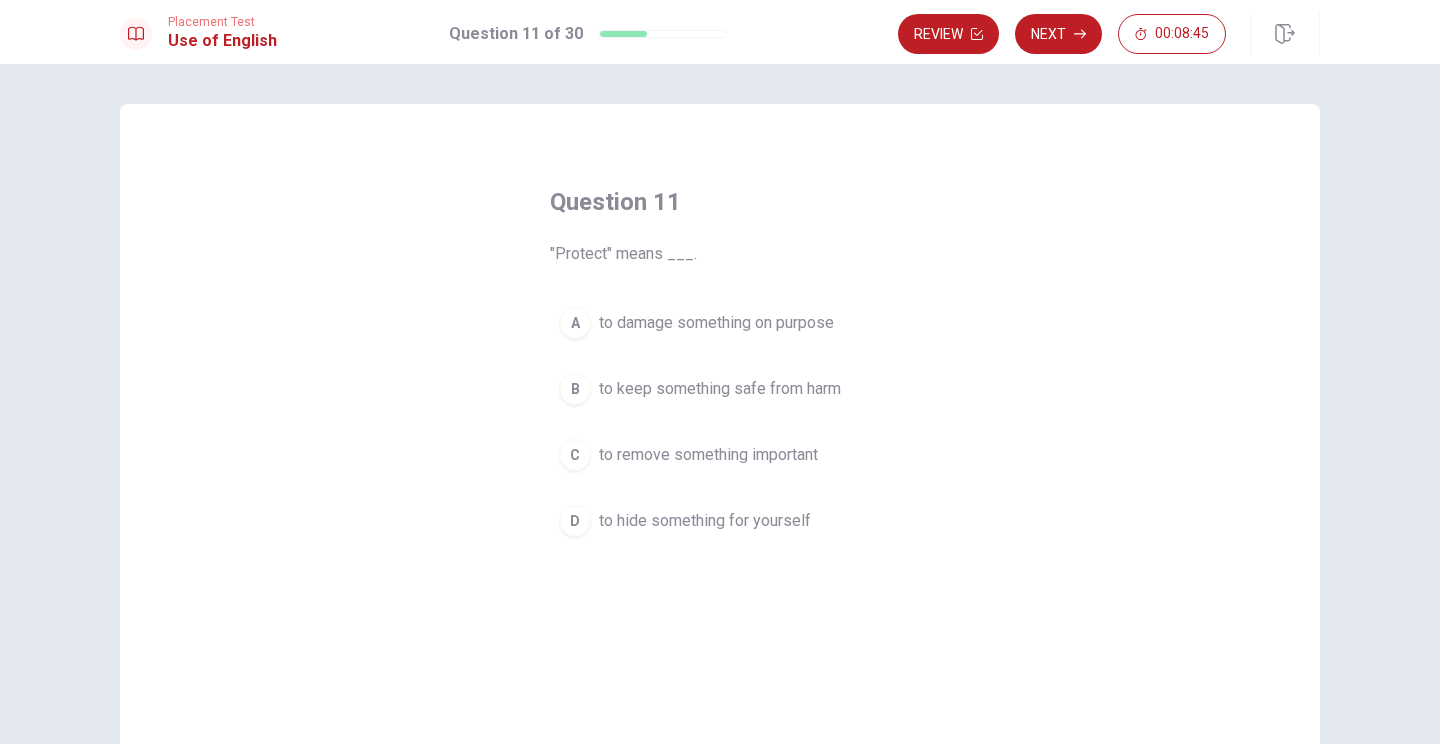 click on "to keep something safe from harm" at bounding box center [720, 389] 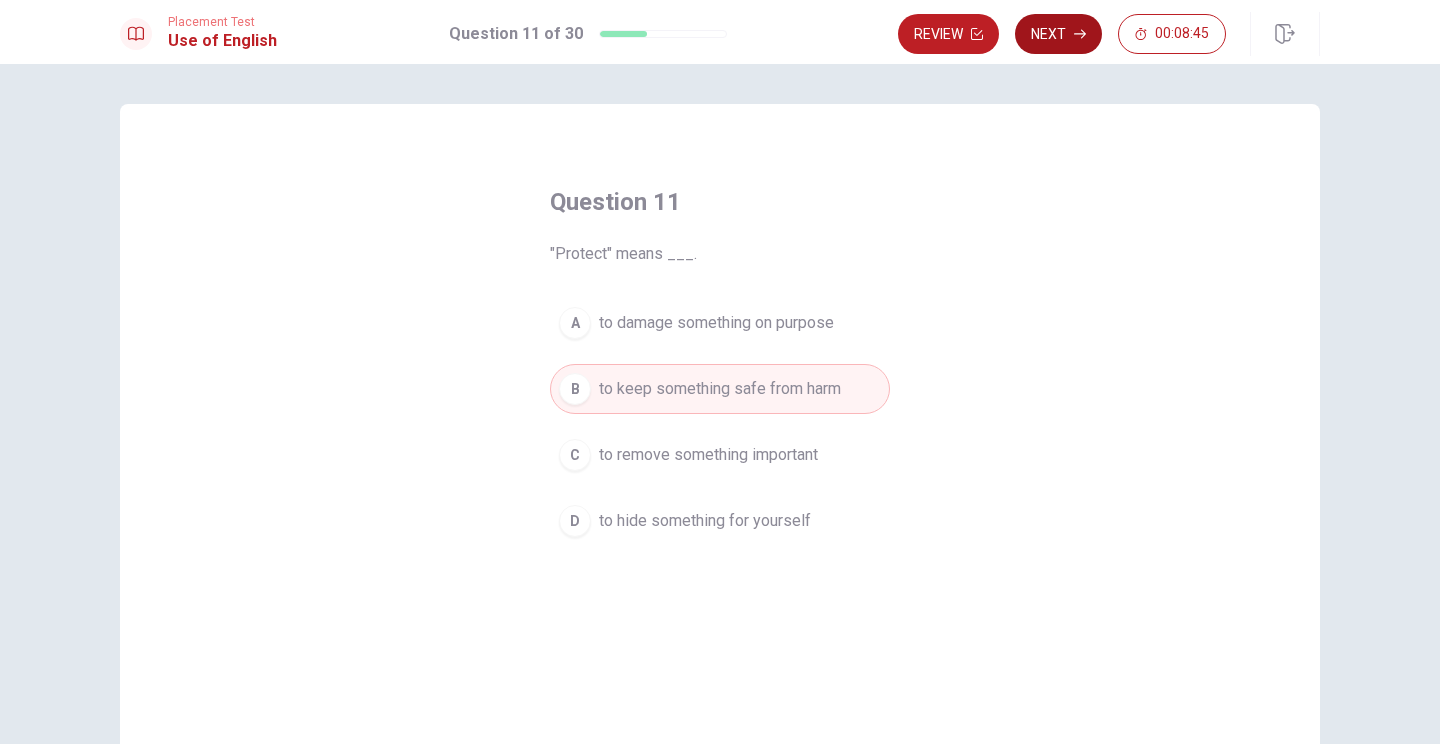 click on "Next" at bounding box center (1058, 34) 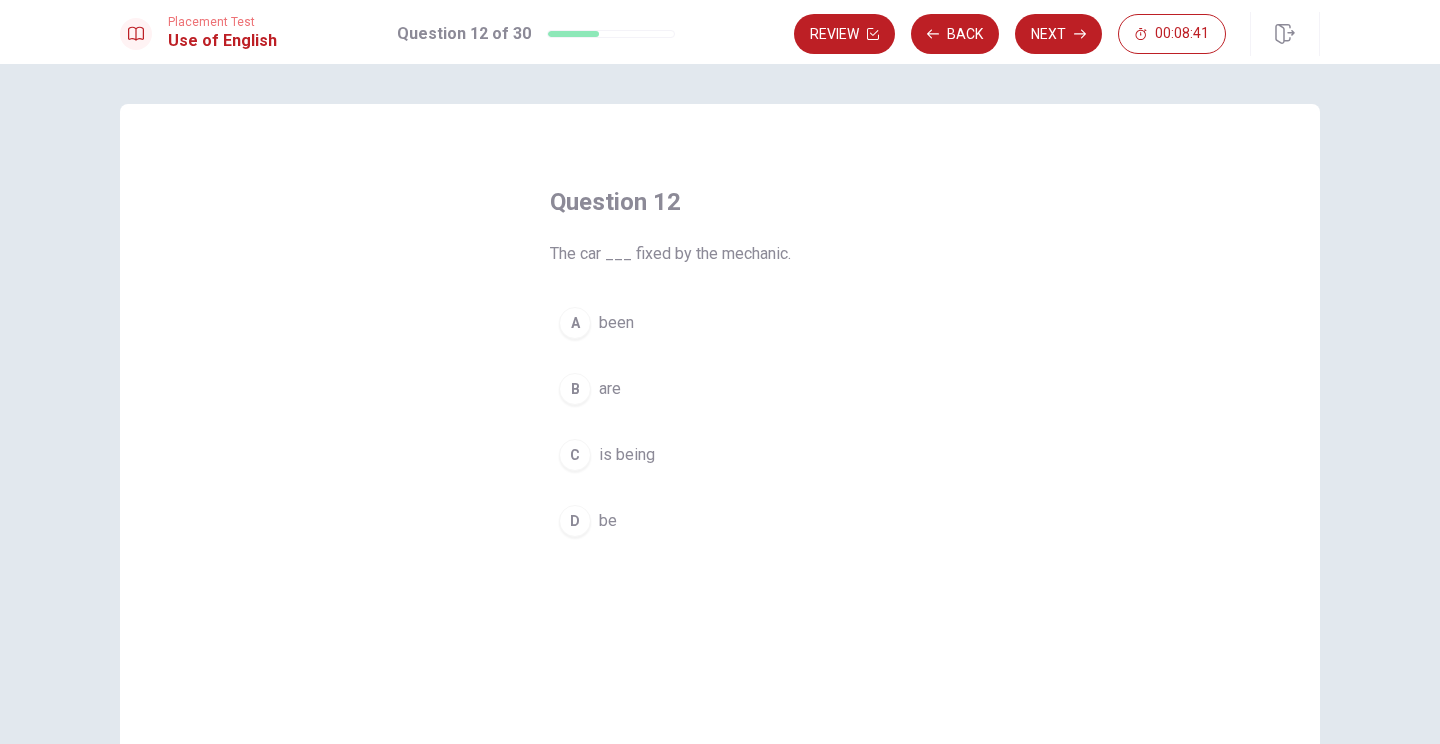 click on "C is being" at bounding box center [720, 455] 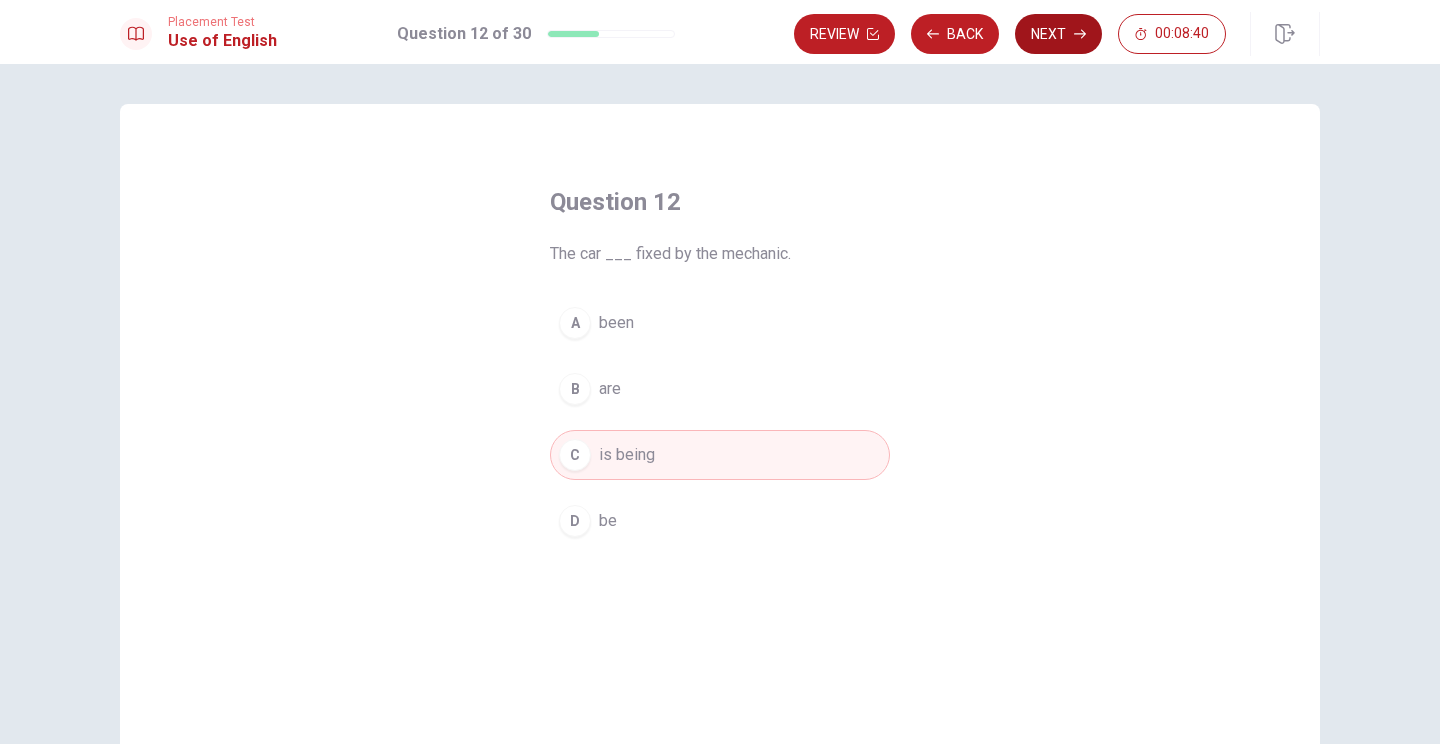 click on "Next" at bounding box center (1058, 34) 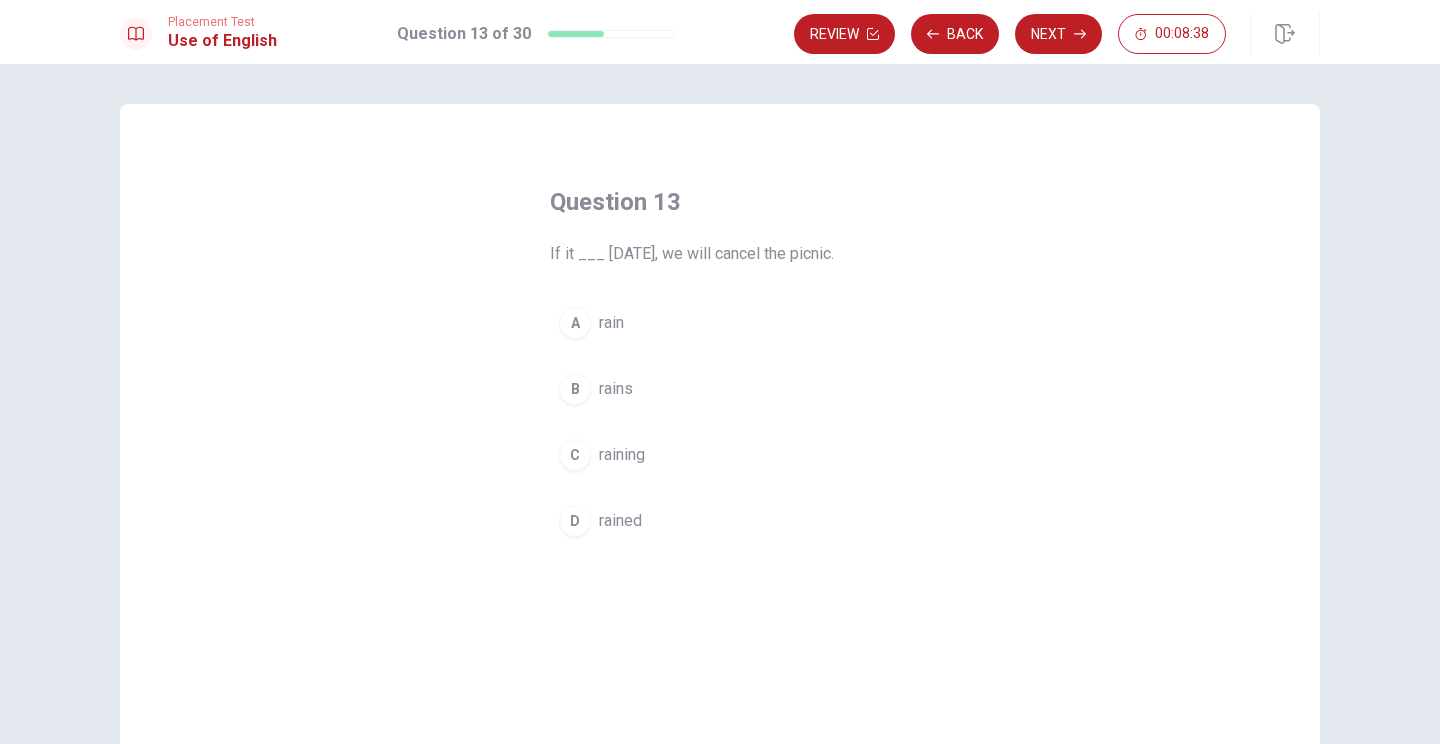 click on "rain" at bounding box center [611, 323] 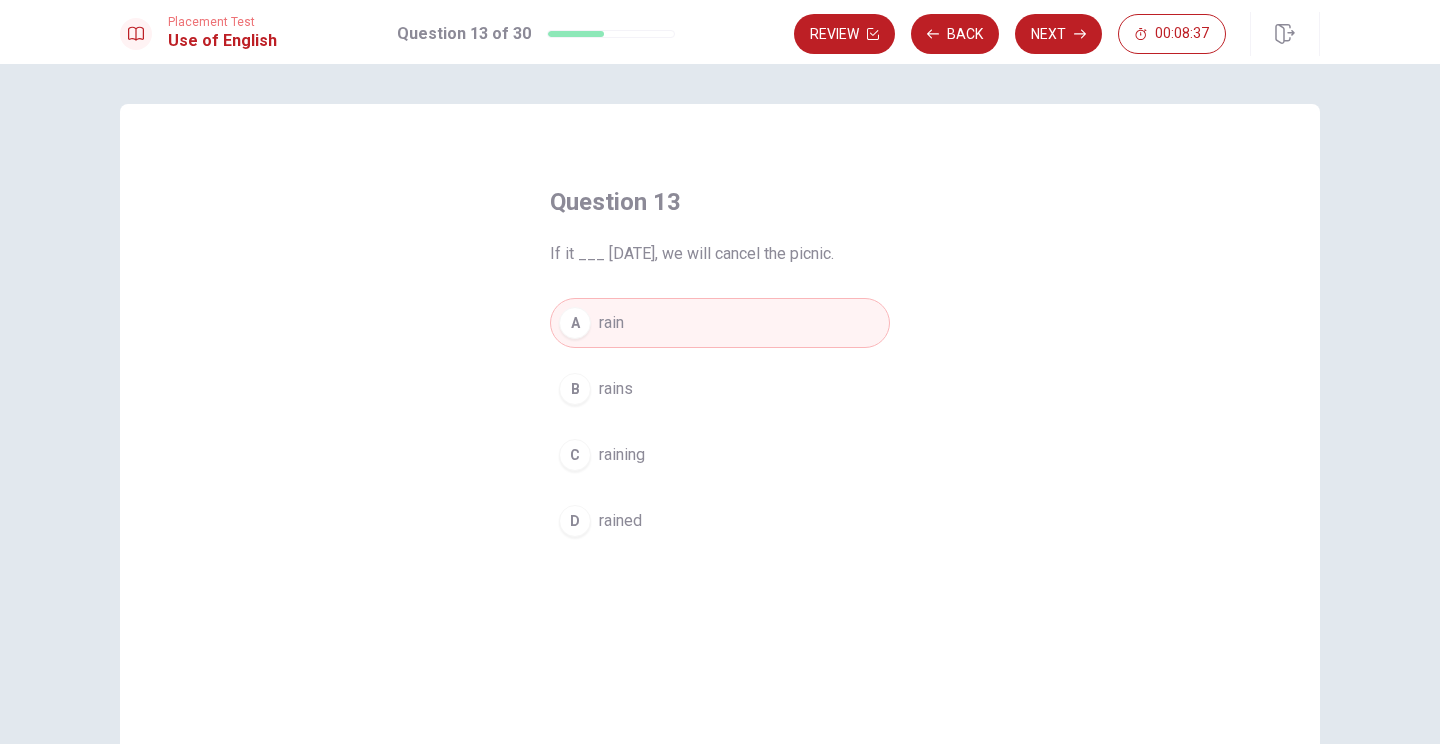 click on "B rains" at bounding box center (720, 389) 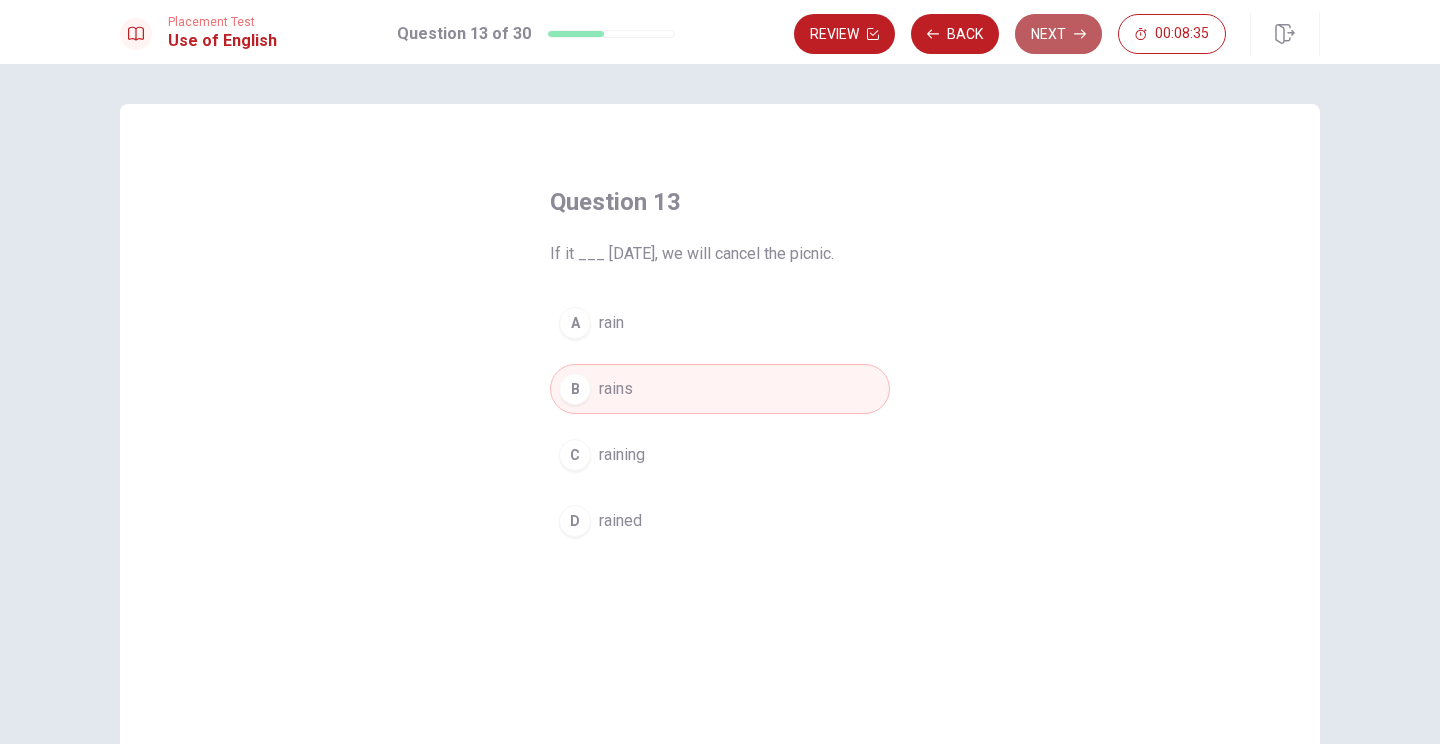 click on "Next" at bounding box center [1058, 34] 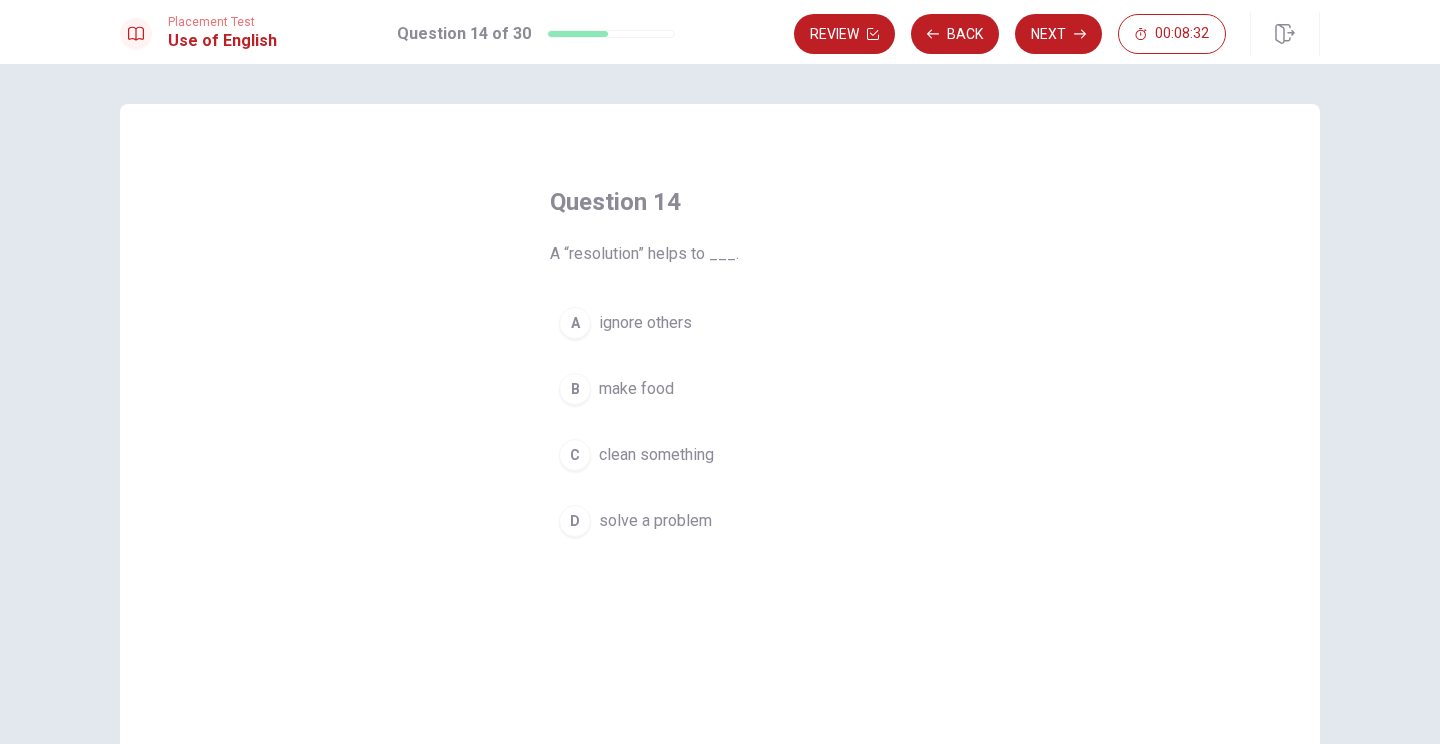 click on "solve a problem" at bounding box center (655, 521) 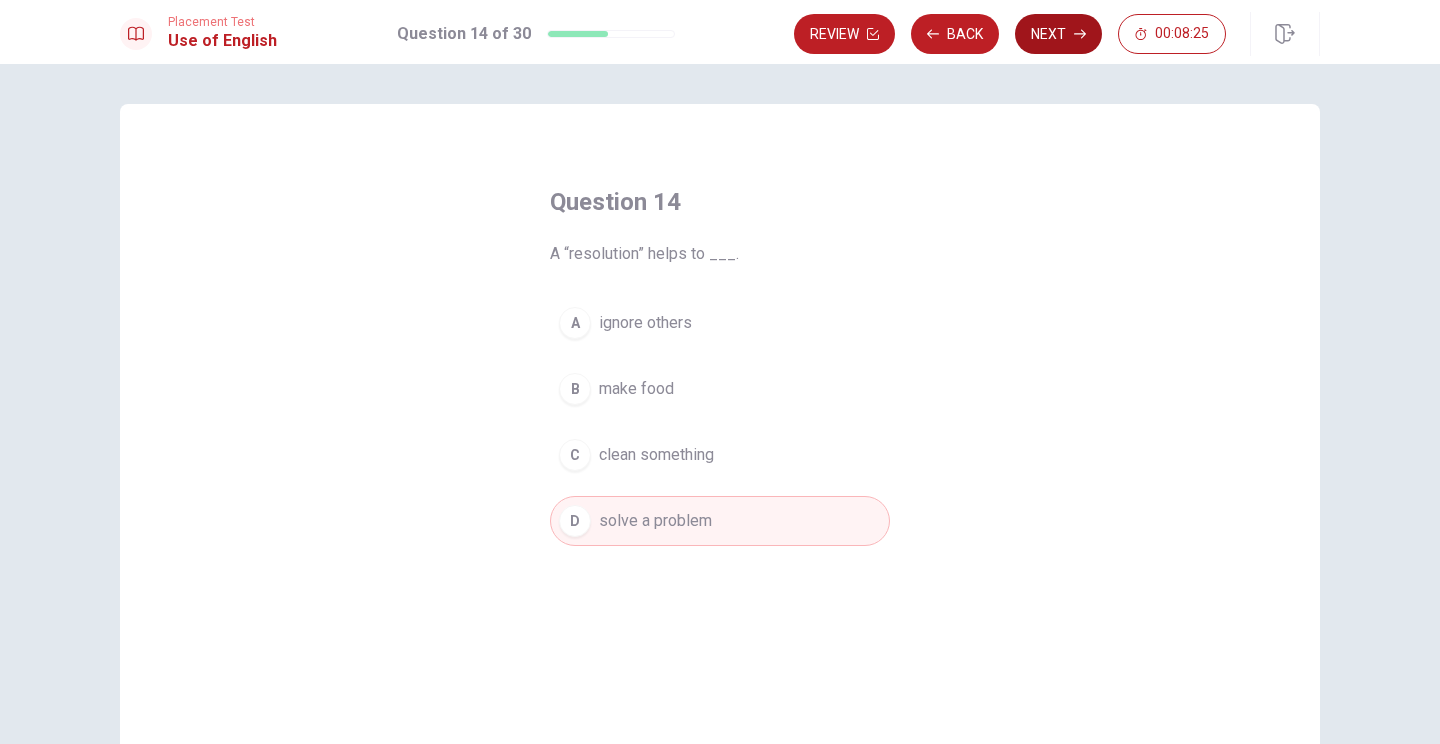 click on "Next" at bounding box center [1058, 34] 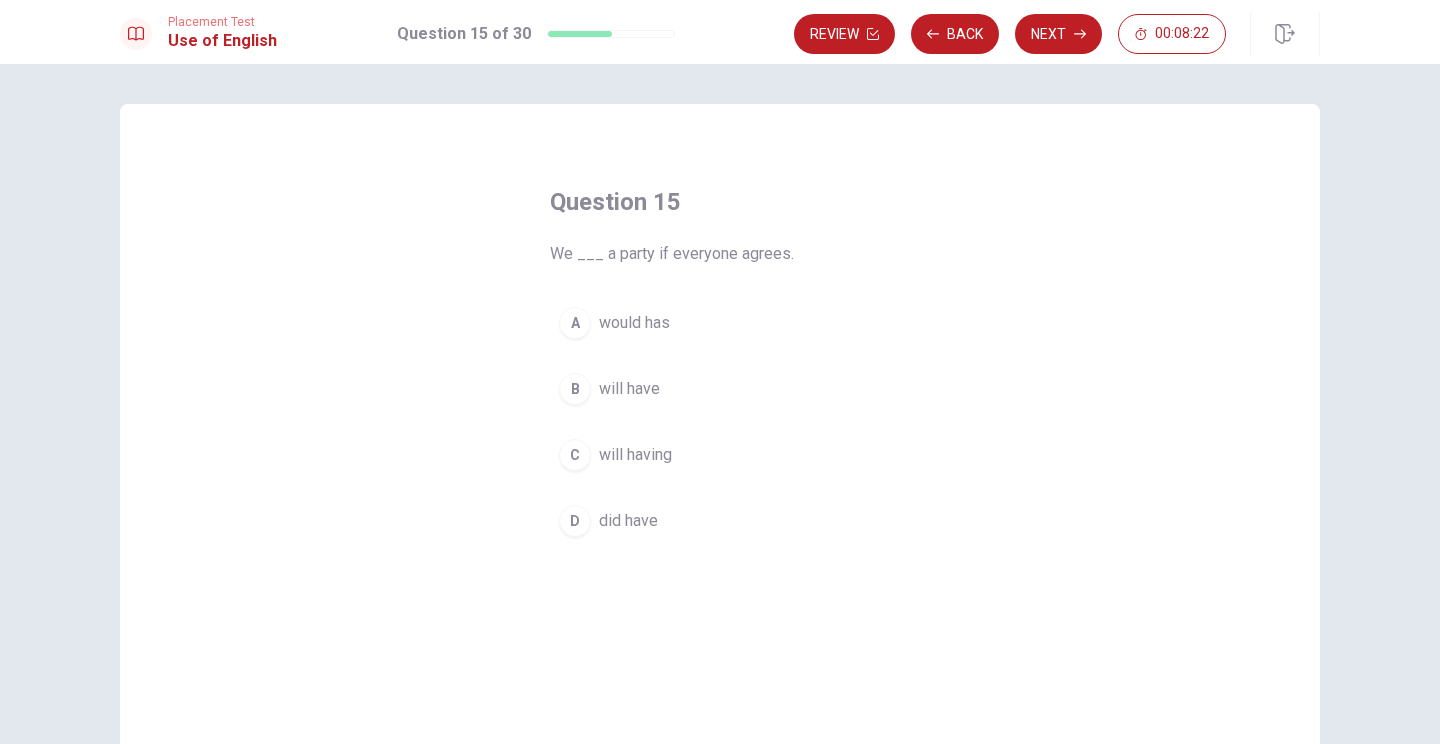 click on "will have" at bounding box center [629, 389] 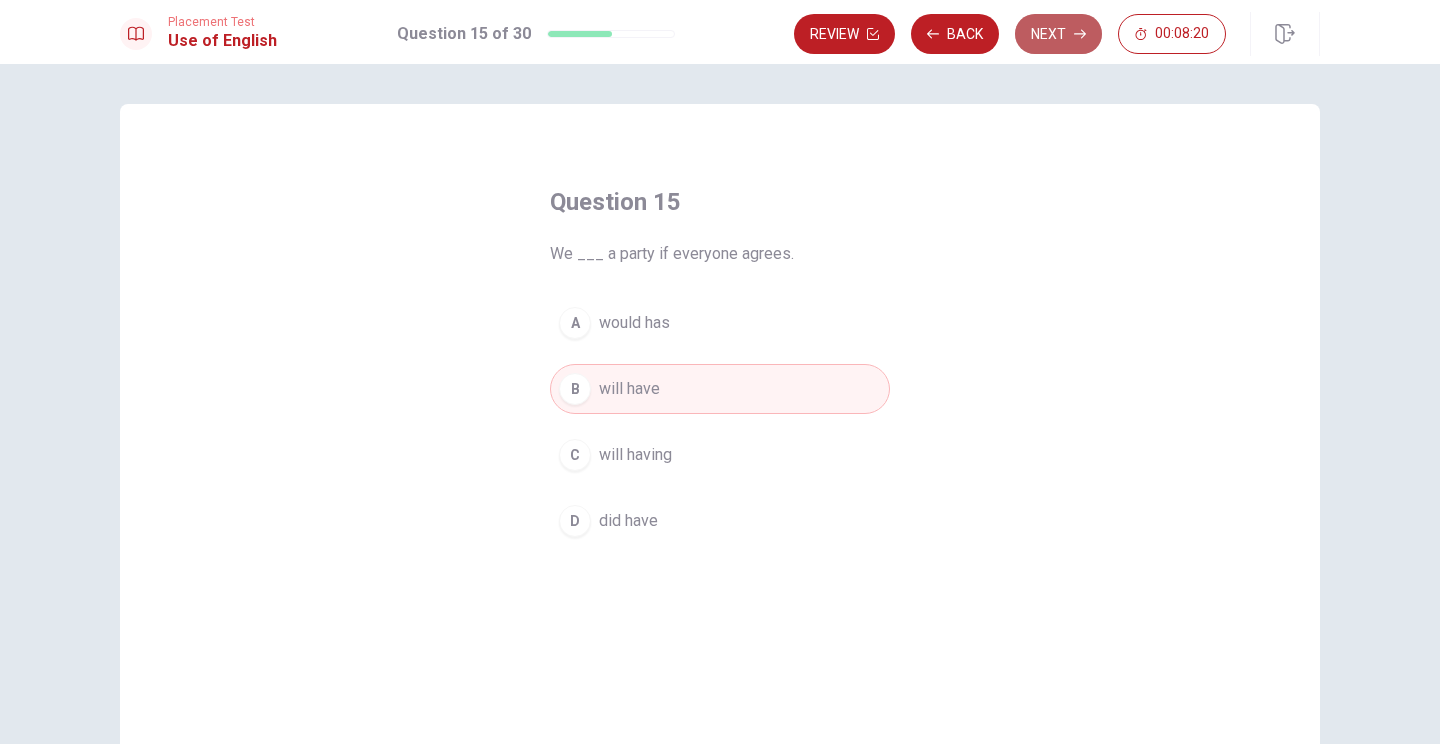 click on "Next" at bounding box center (1058, 34) 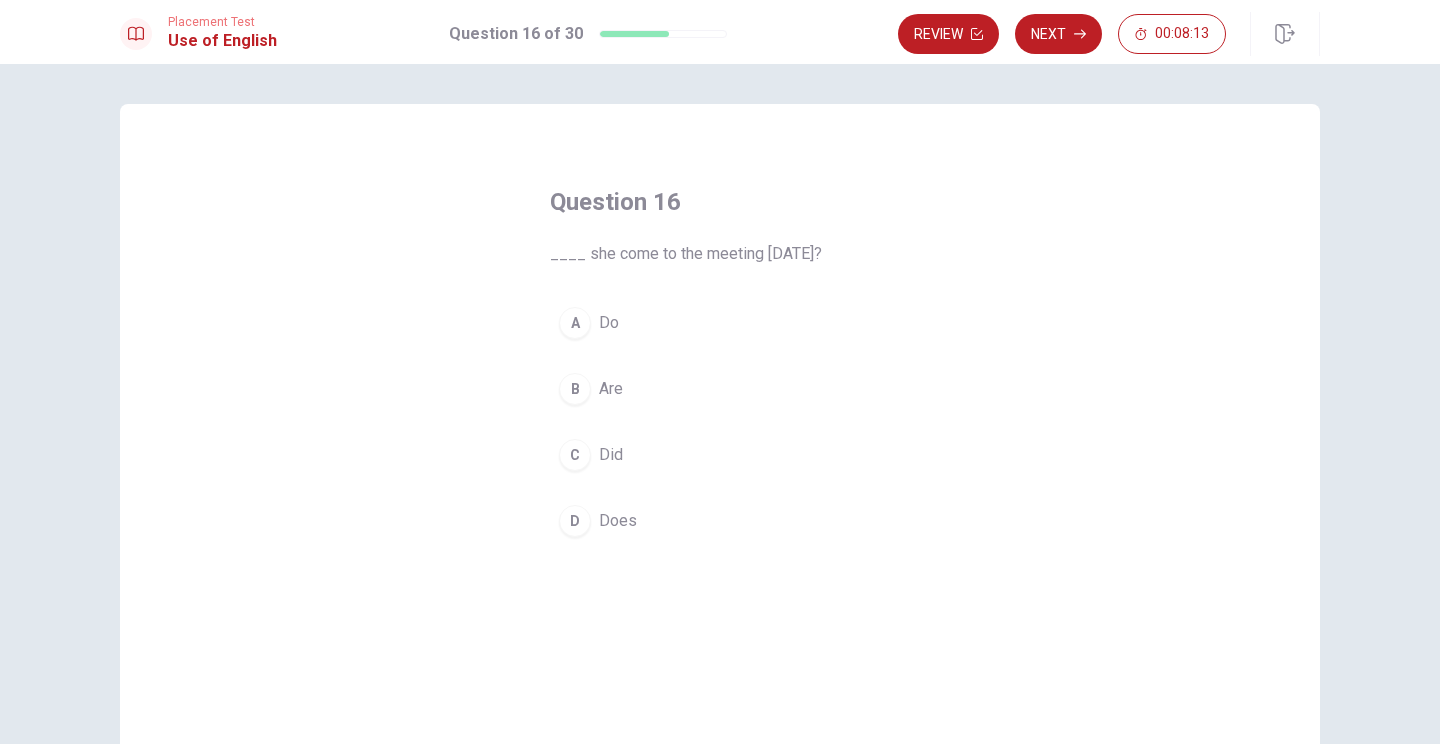 click on "D" at bounding box center (575, 521) 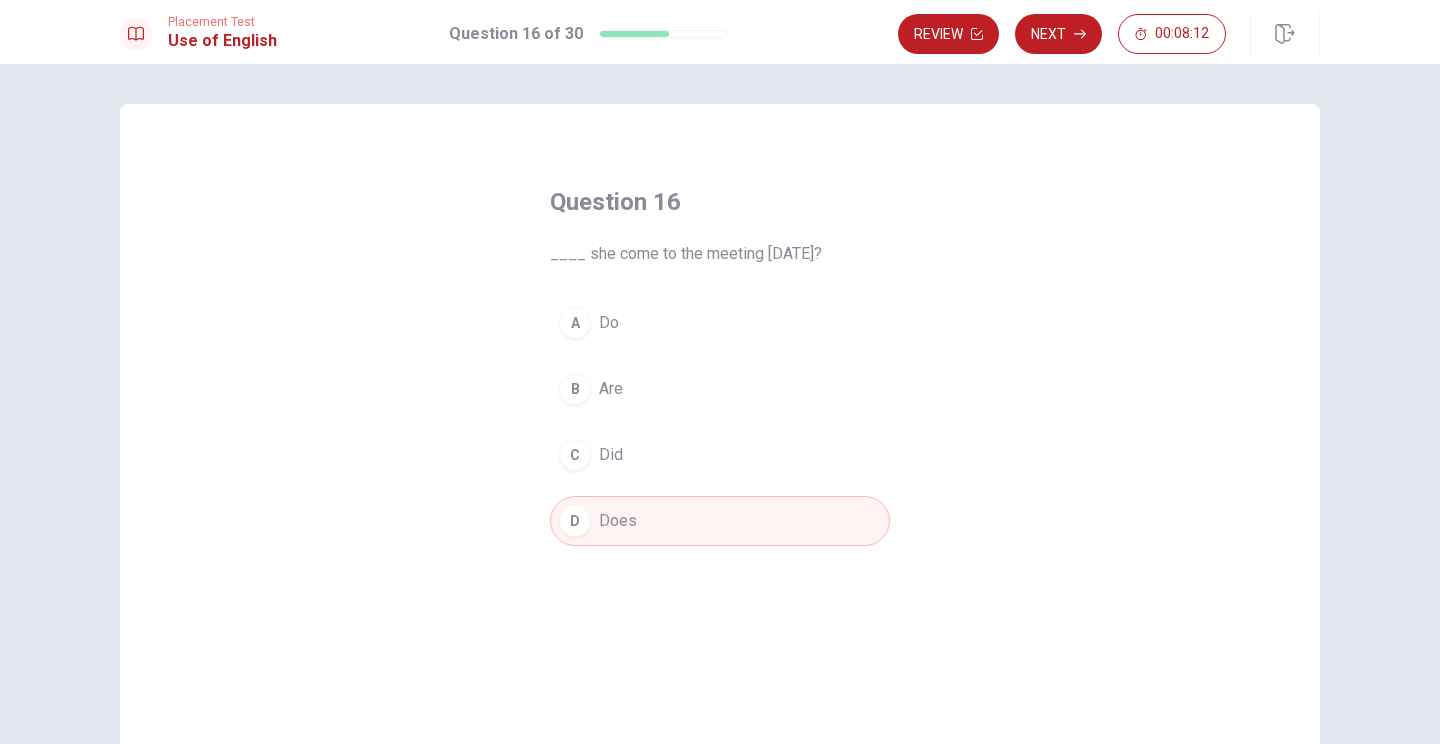 click on "Did" at bounding box center [611, 455] 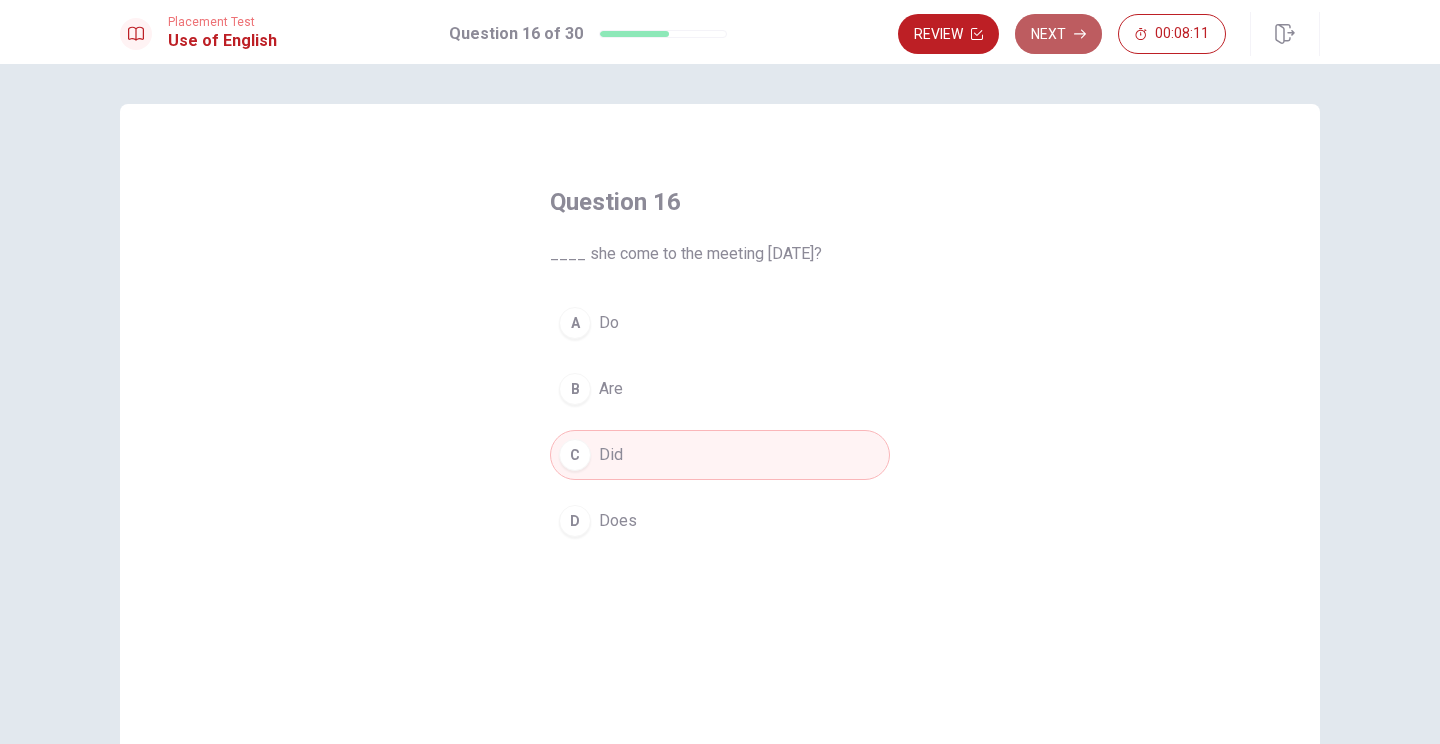 click on "Next" at bounding box center [1058, 34] 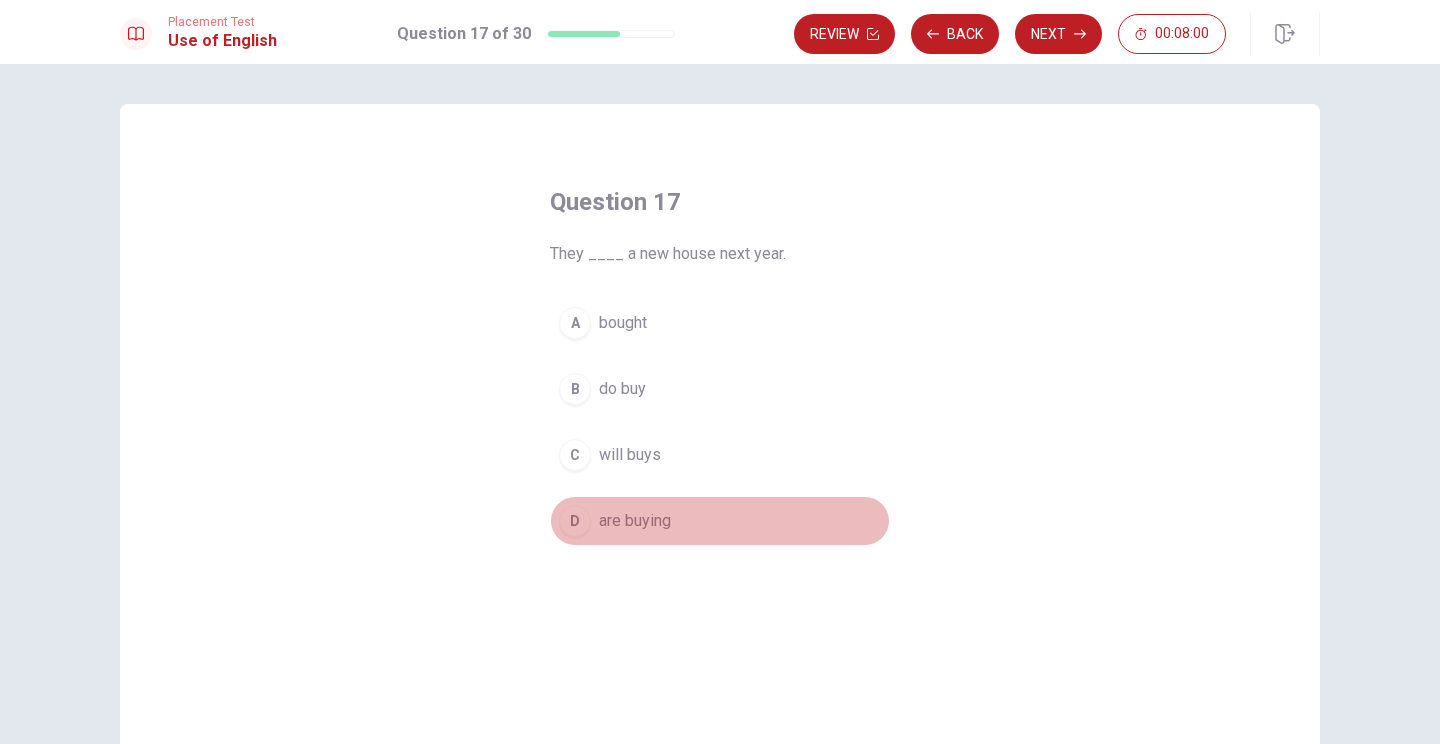 click on "are buying" at bounding box center (635, 521) 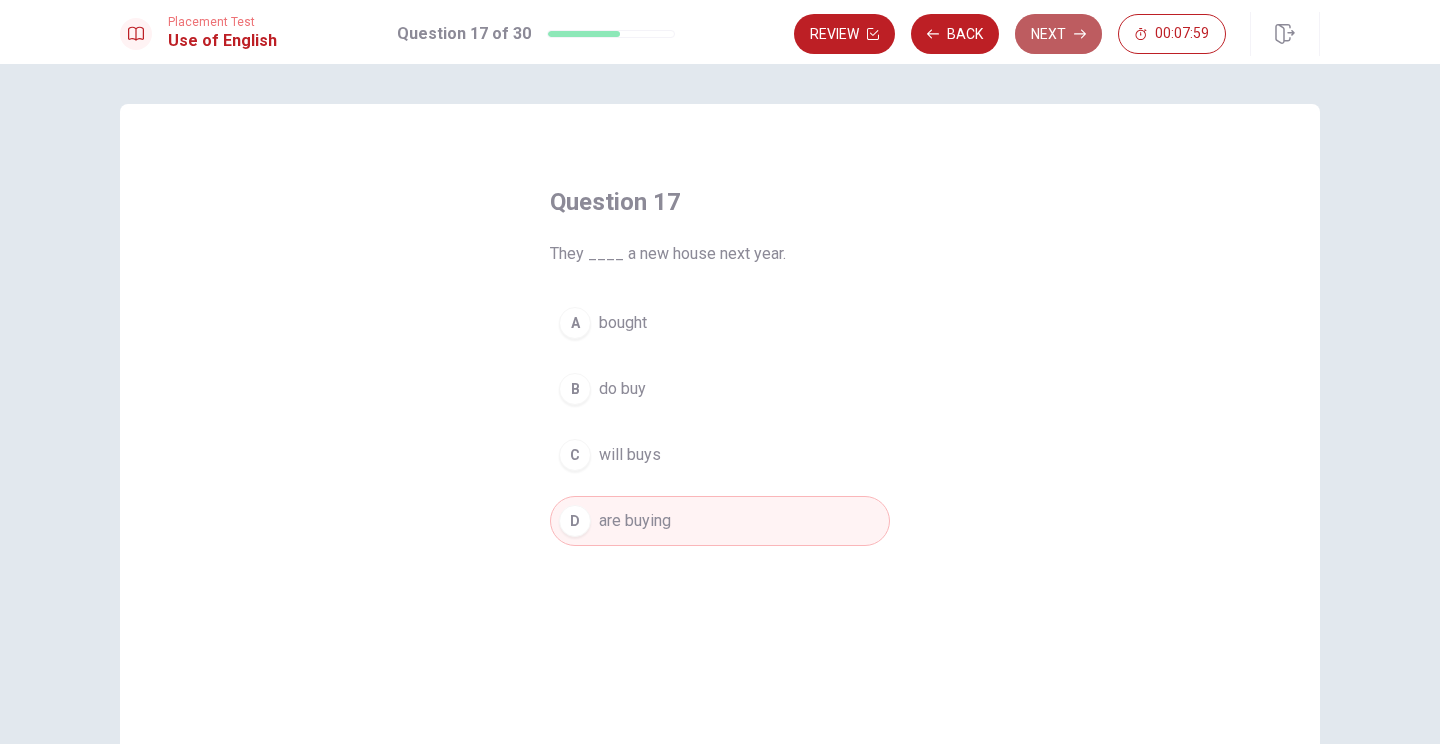 click on "Next" at bounding box center (1058, 34) 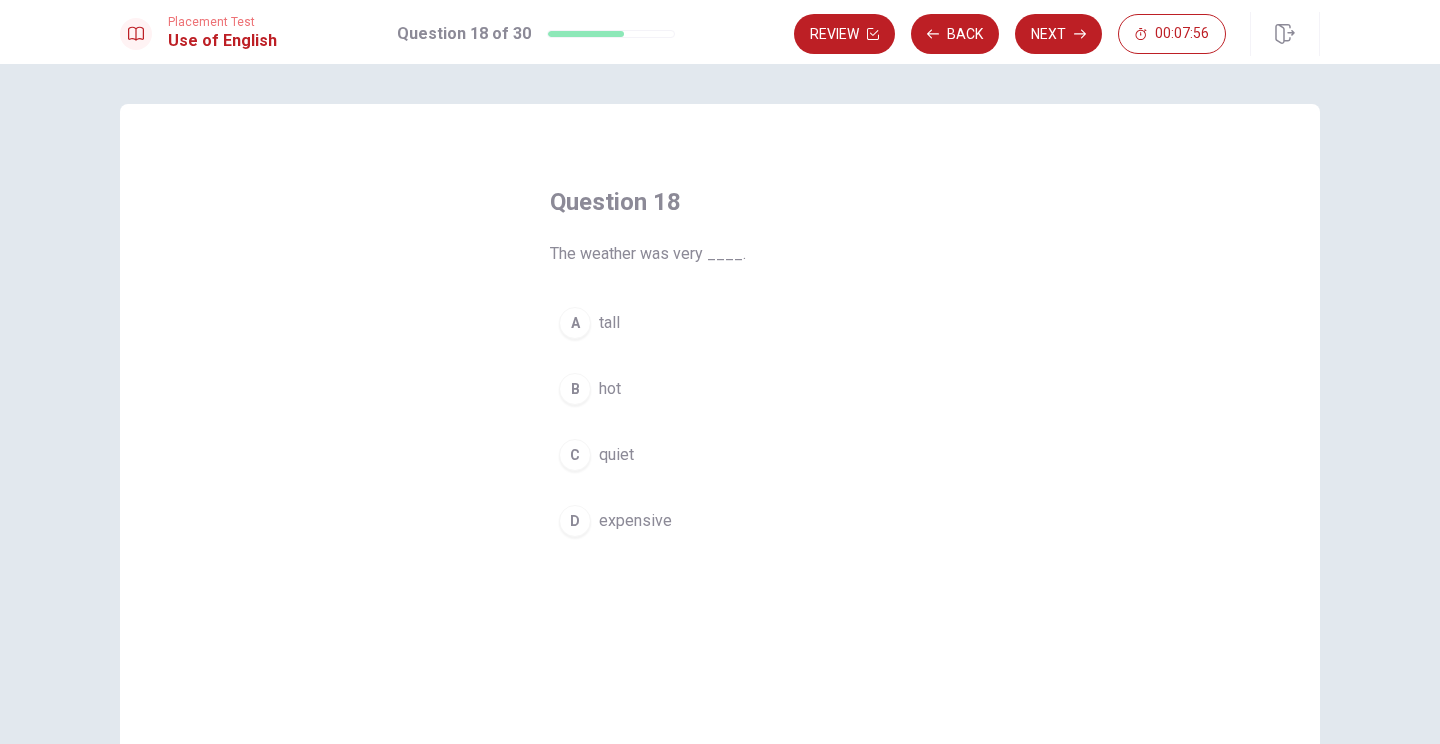 click on "B hot" at bounding box center [720, 389] 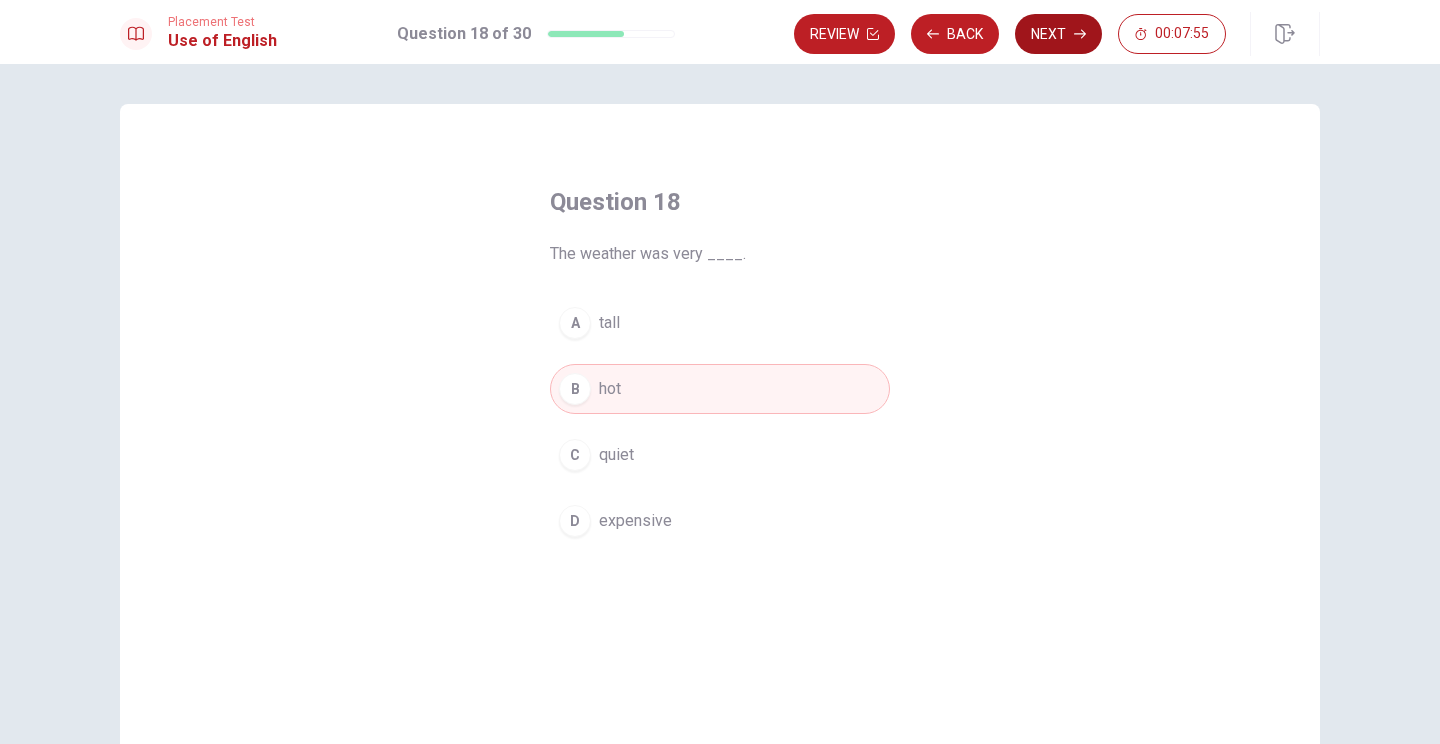 click on "Next" at bounding box center (1058, 34) 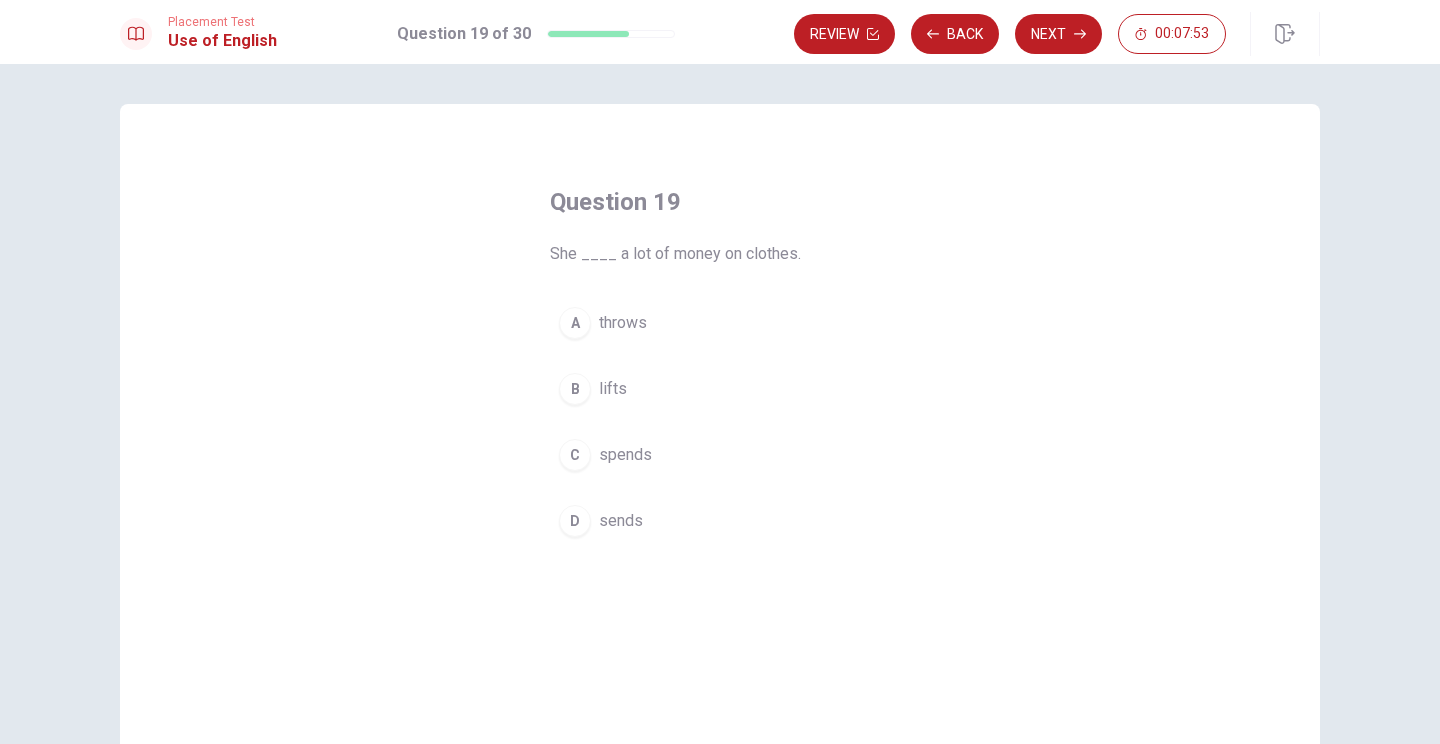 click on "A throws B lifts C spends D sends" at bounding box center (720, 422) 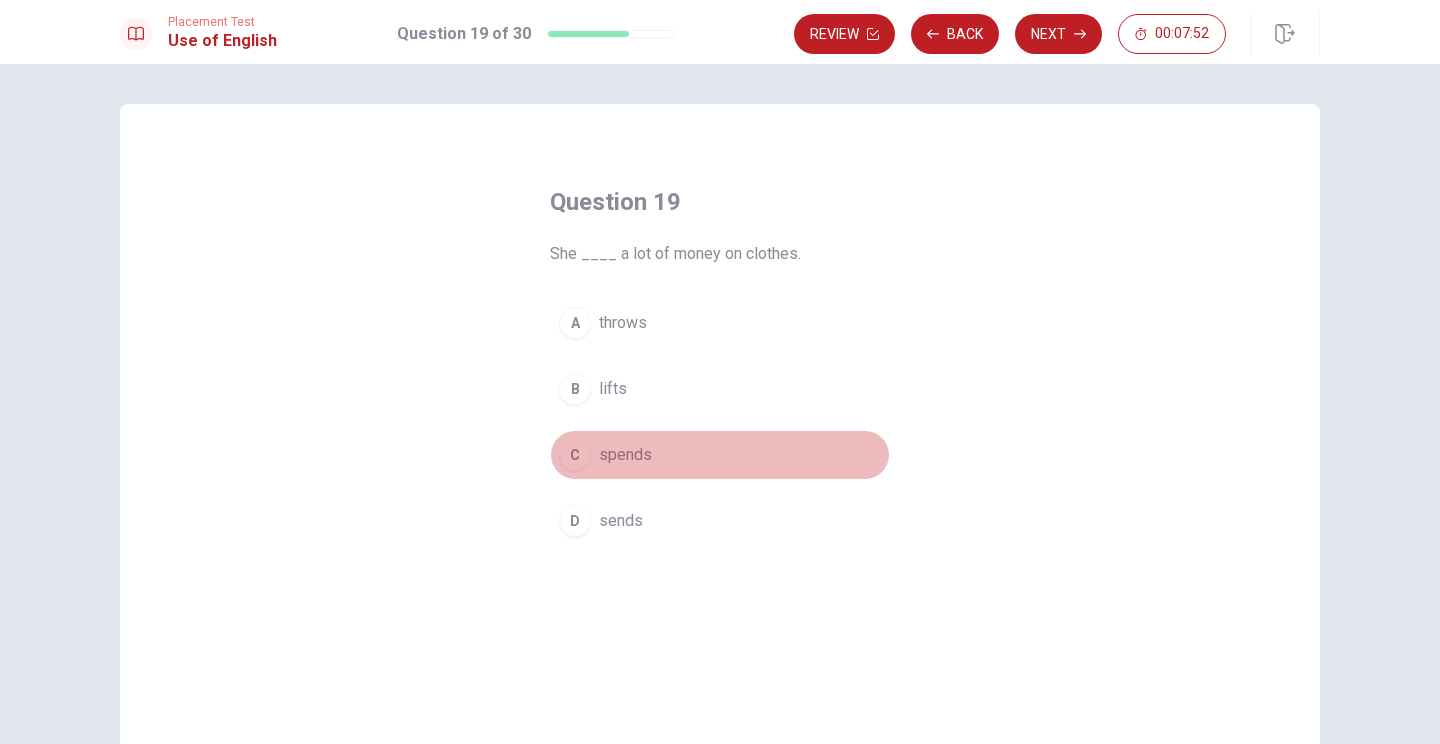 click on "spends" at bounding box center (625, 455) 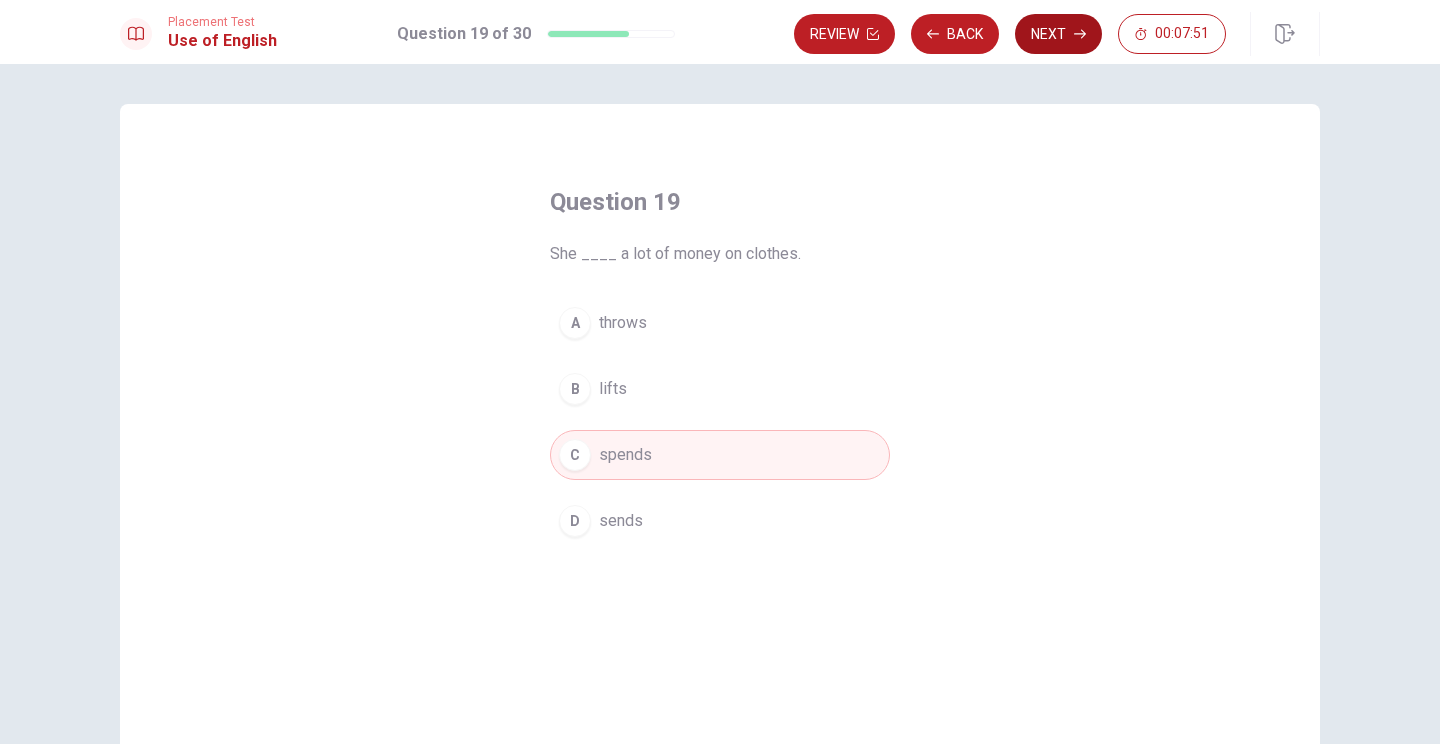 click on "Next" at bounding box center (1058, 34) 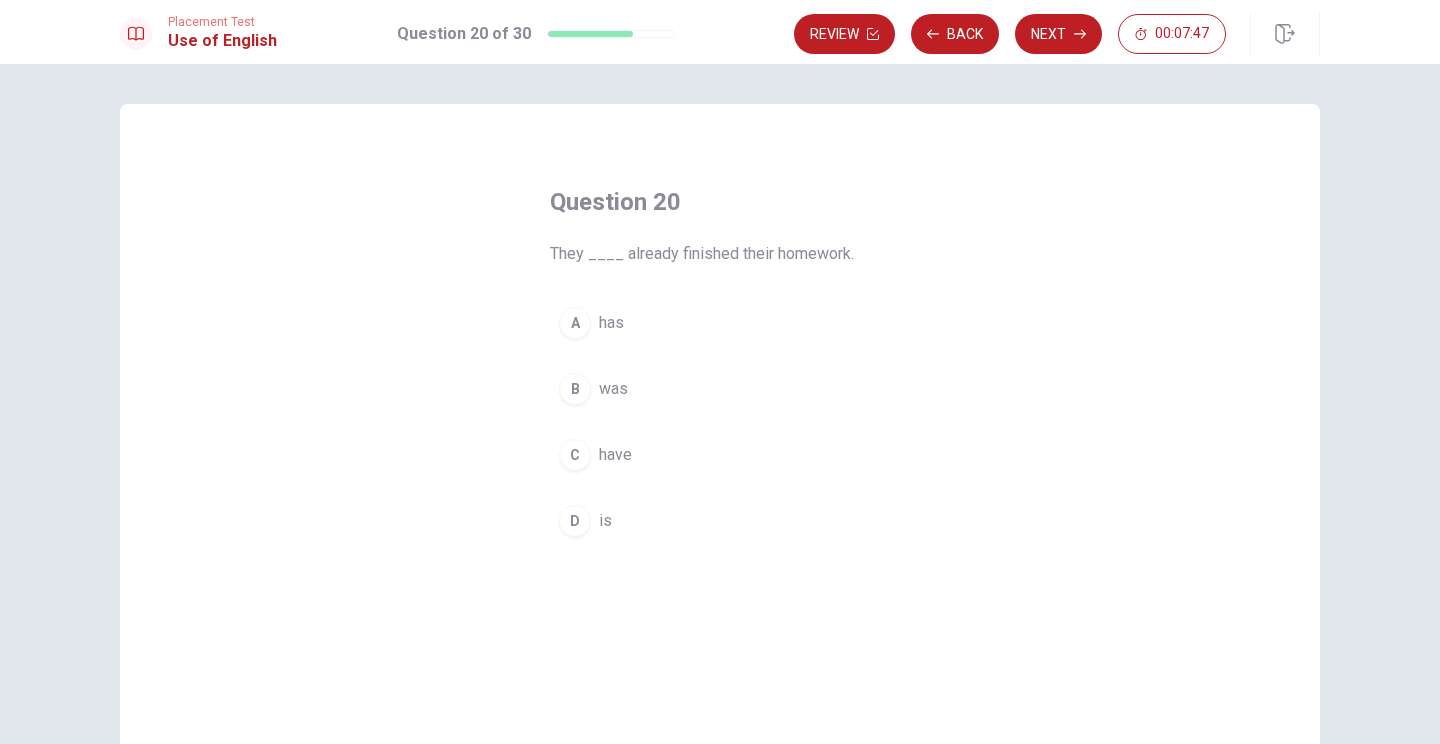 click on "have" at bounding box center [615, 455] 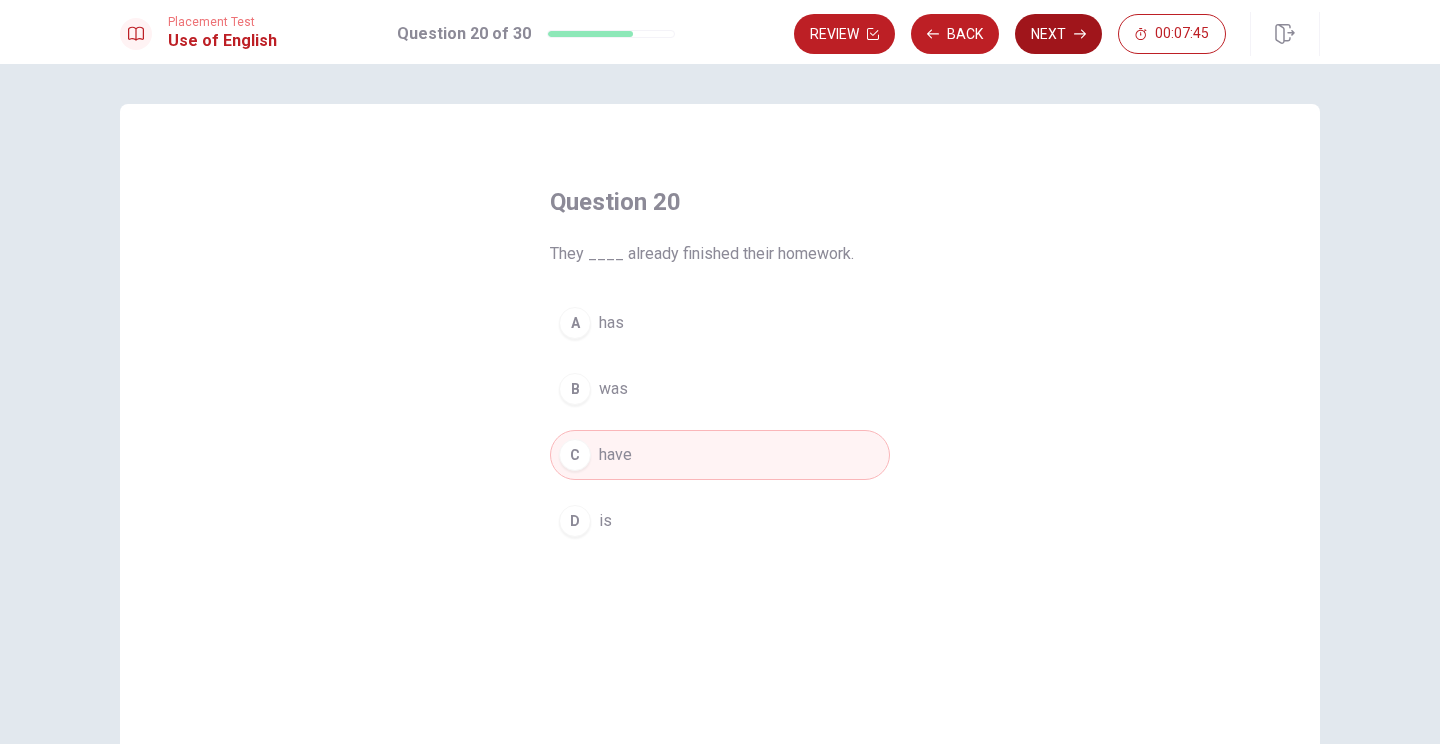click on "Next" at bounding box center [1058, 34] 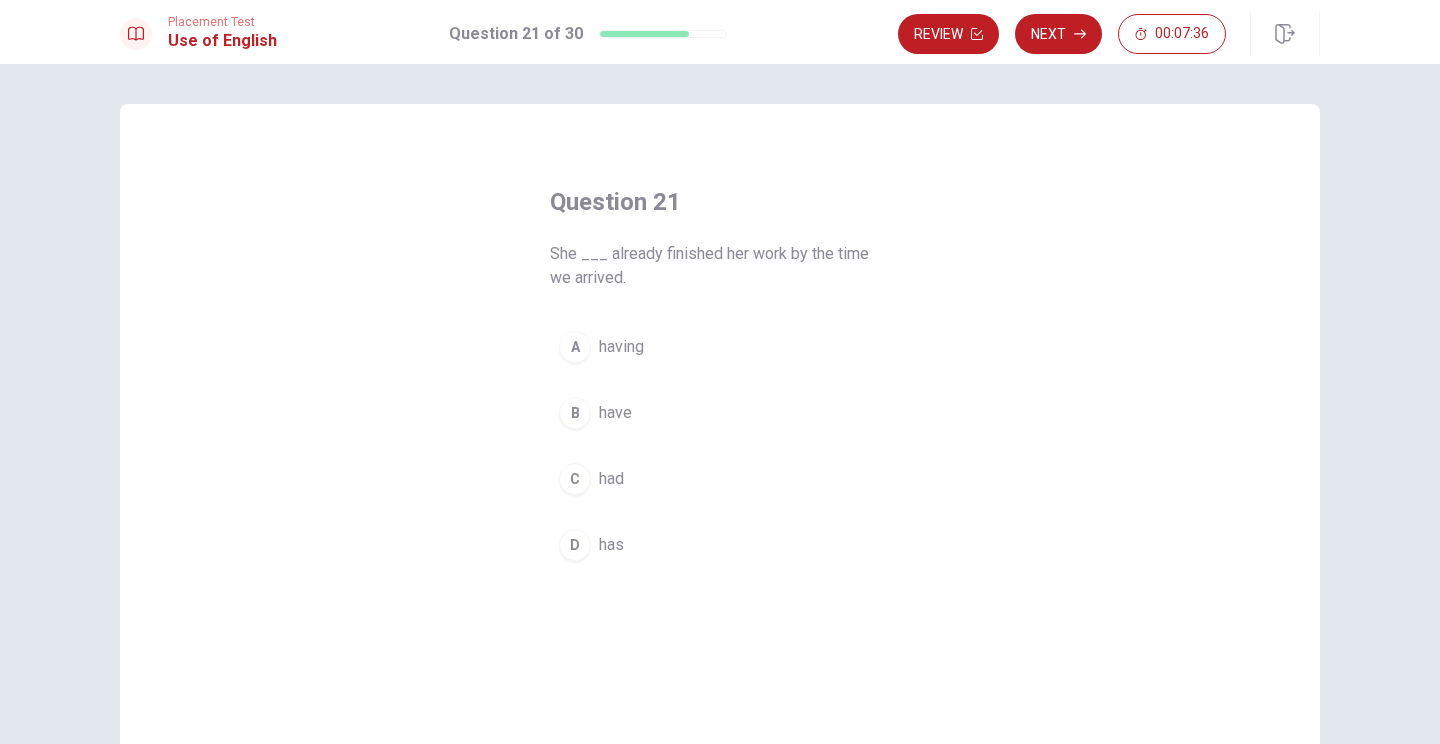 click on "D has" at bounding box center (720, 545) 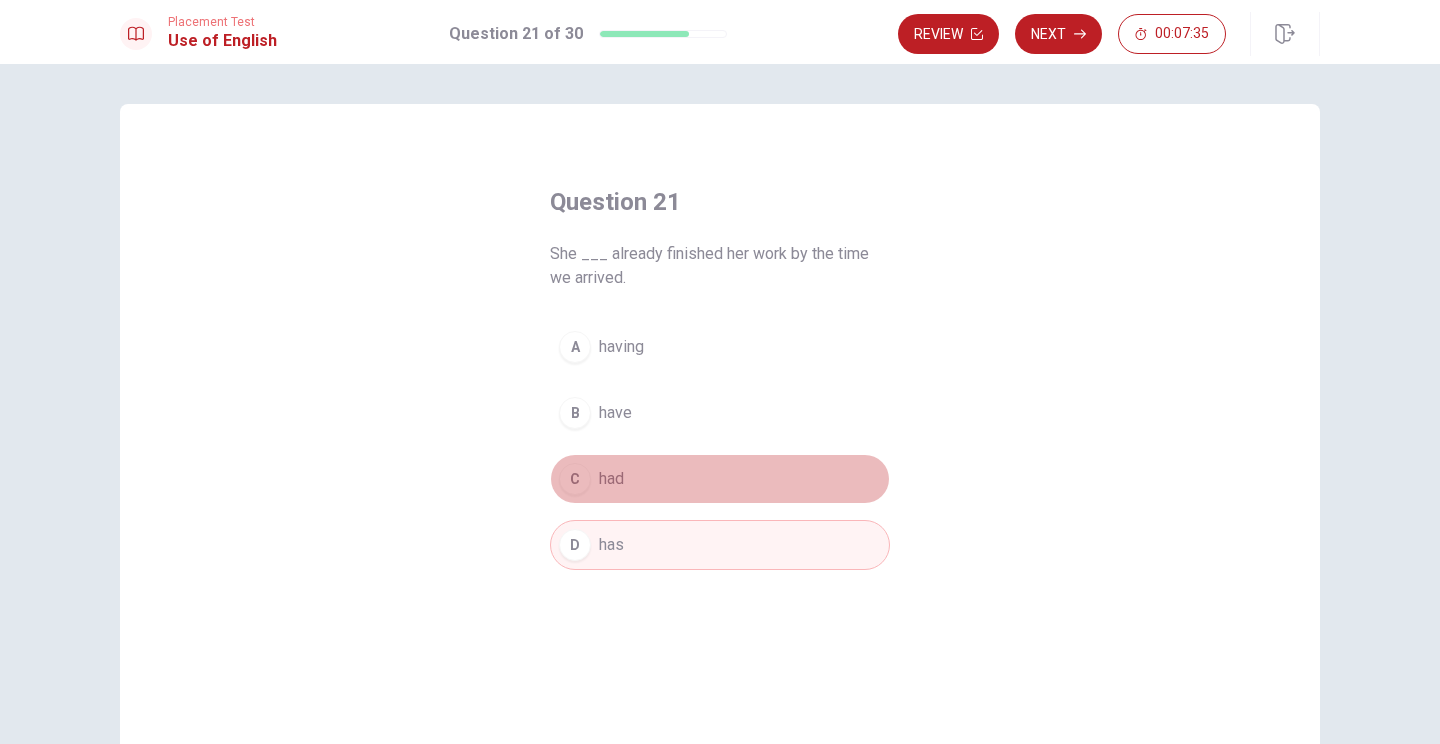 click on "C had" at bounding box center [720, 479] 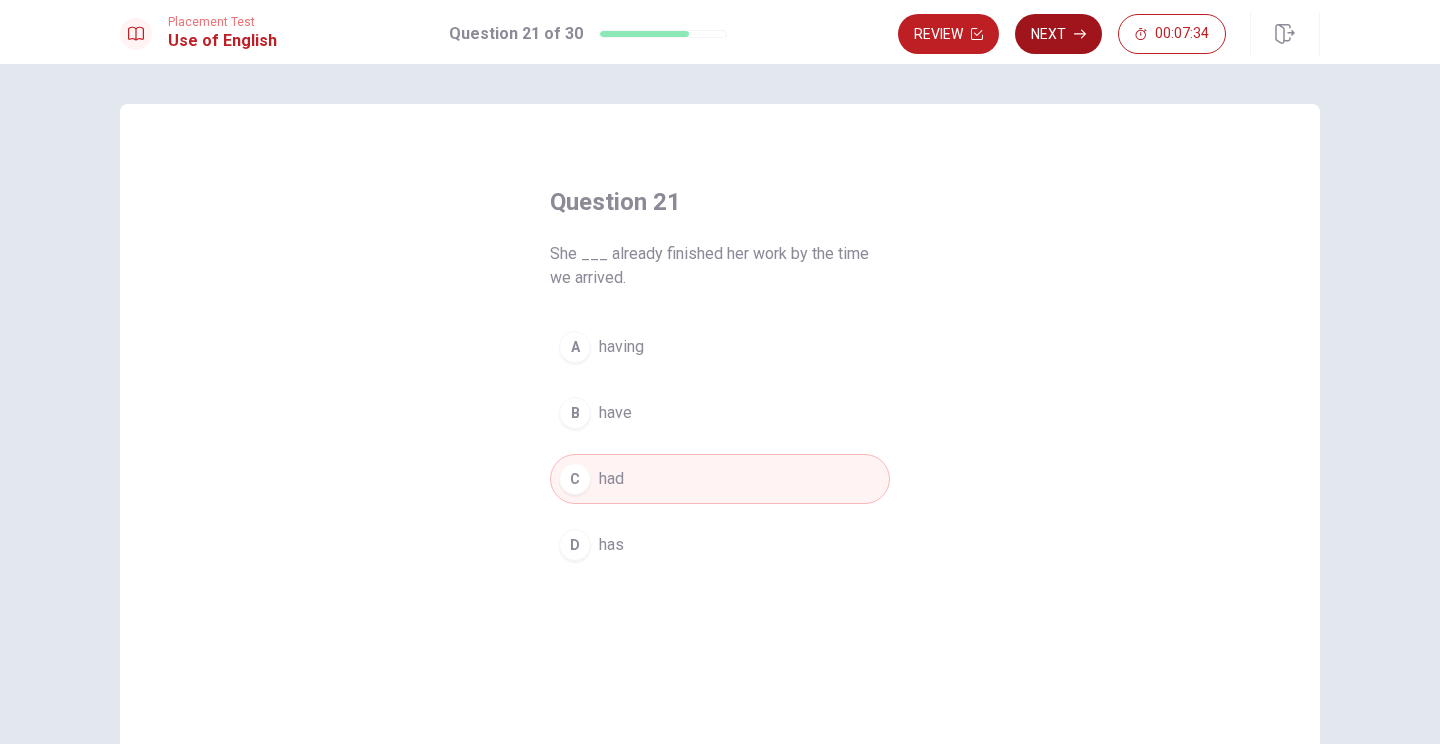 click on "Next" at bounding box center [1058, 34] 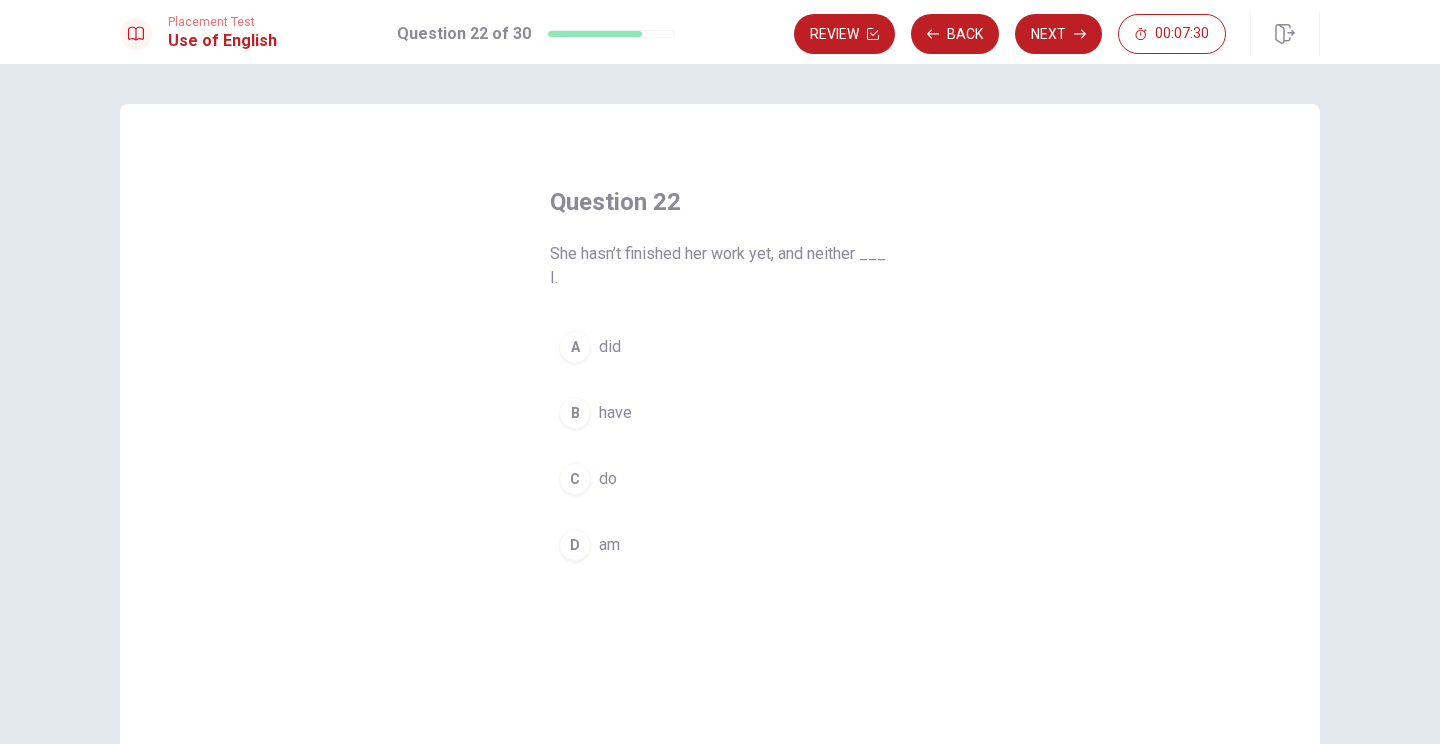 click on "A did" at bounding box center (720, 347) 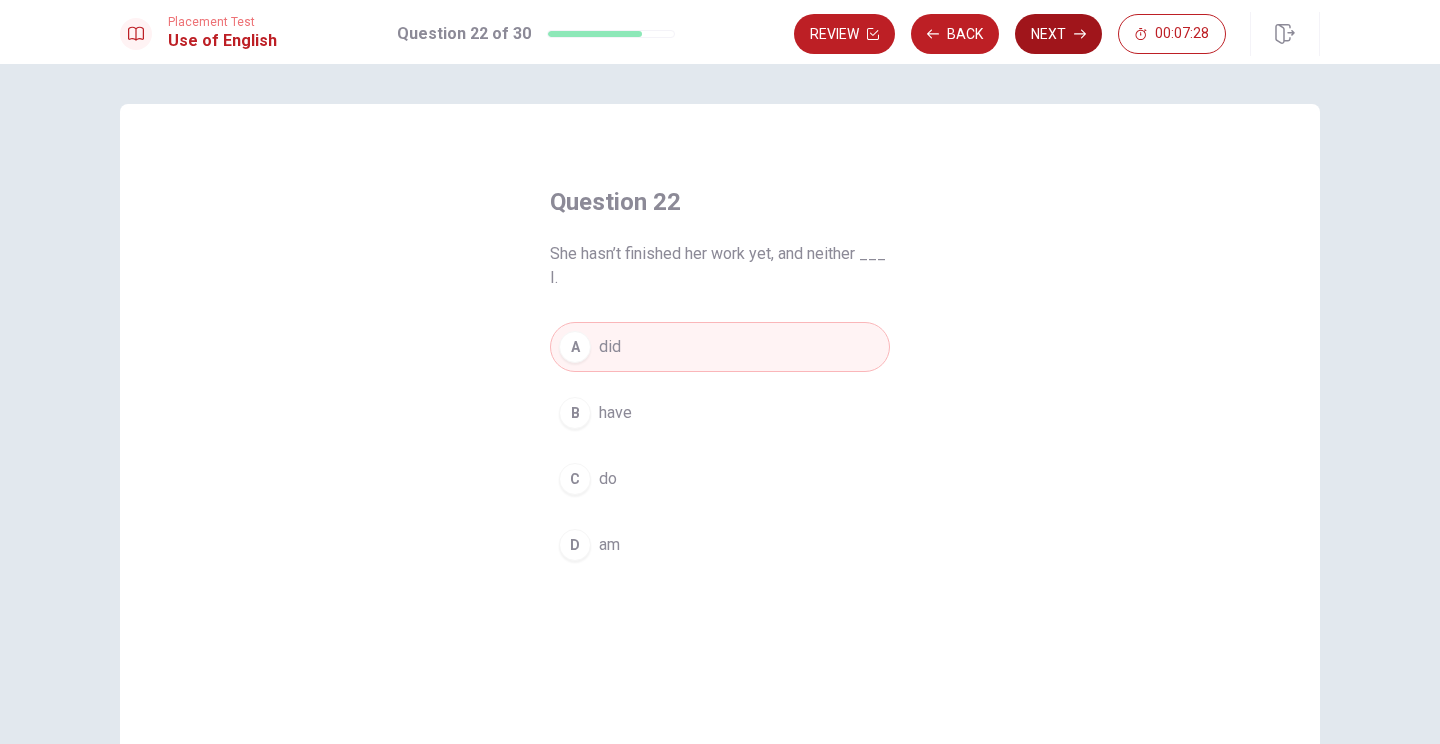 click on "Next" at bounding box center [1058, 34] 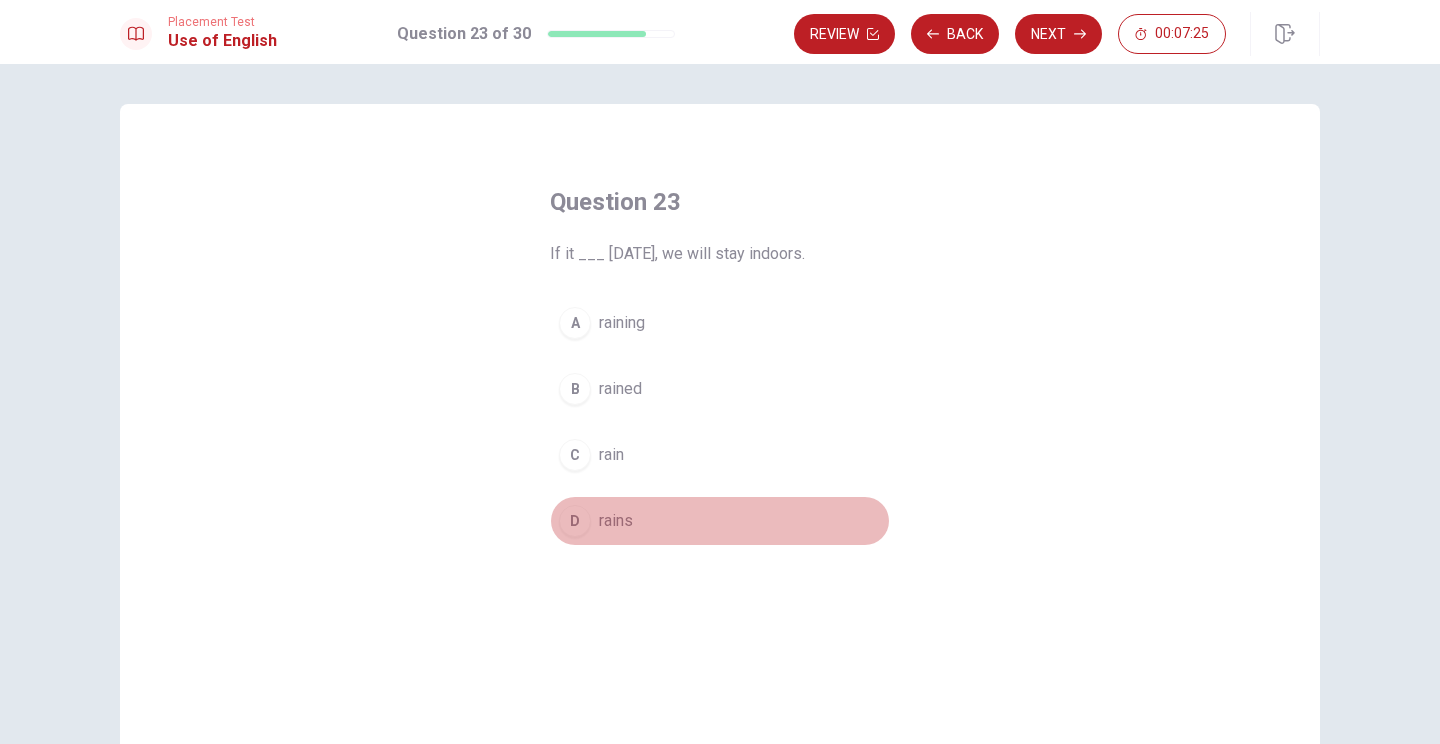 click on "D rains" at bounding box center [720, 521] 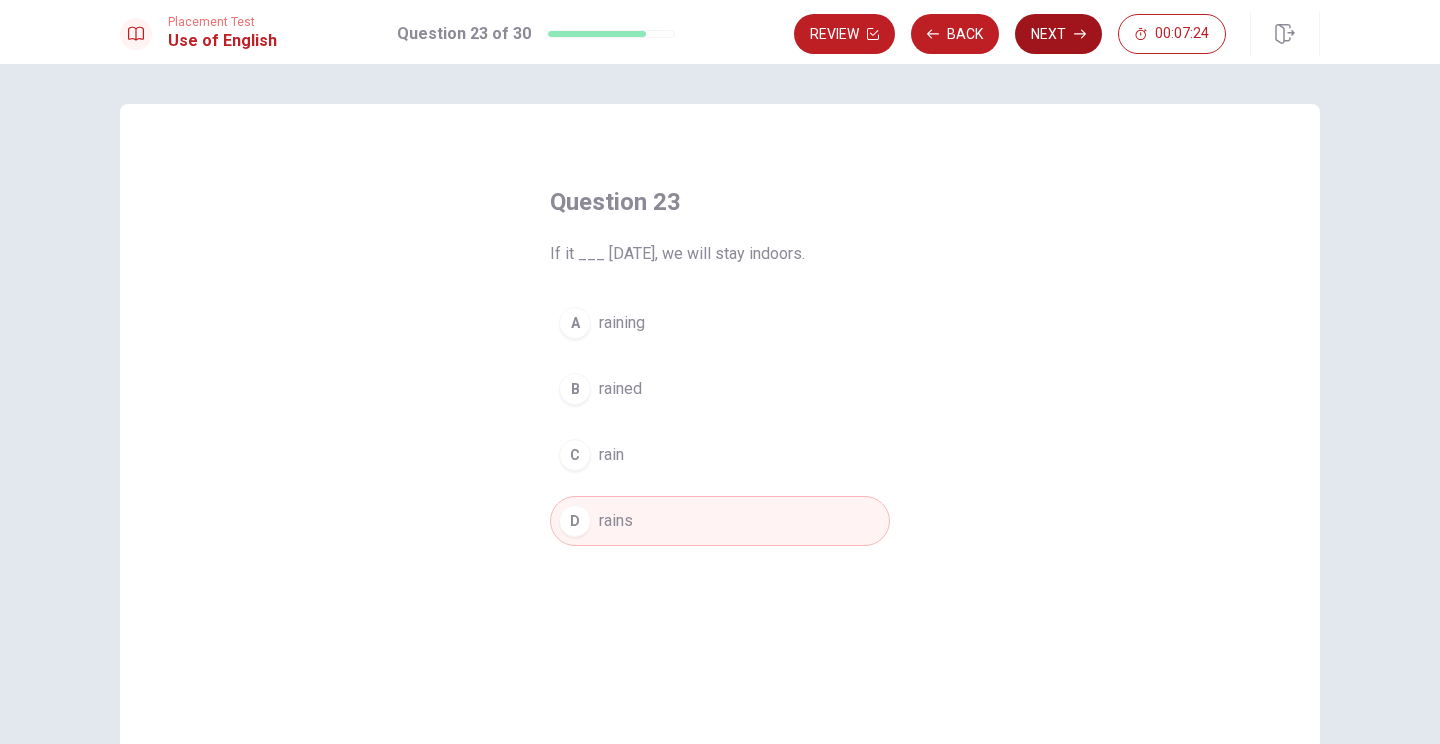 click on "Next" at bounding box center [1058, 34] 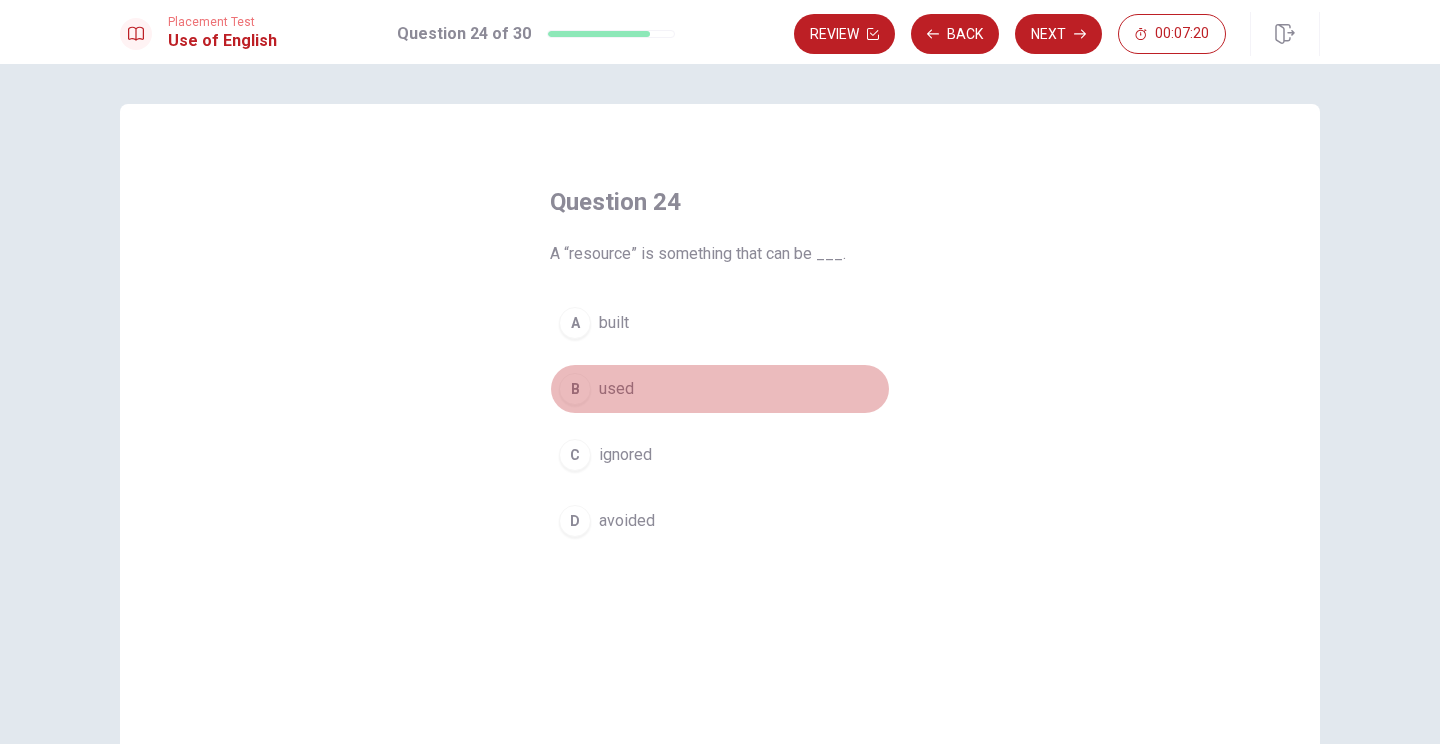 click on "B used" at bounding box center [720, 389] 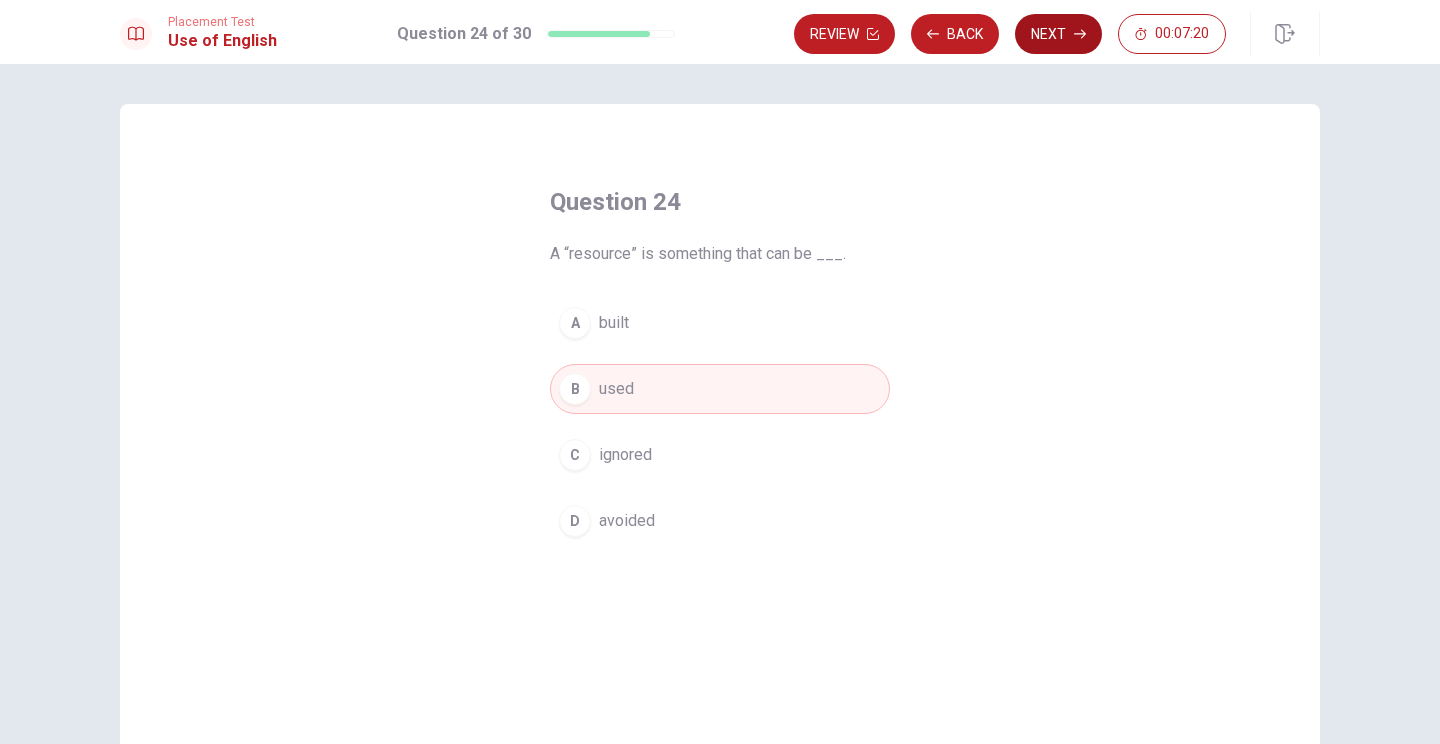 click on "Next" at bounding box center (1058, 34) 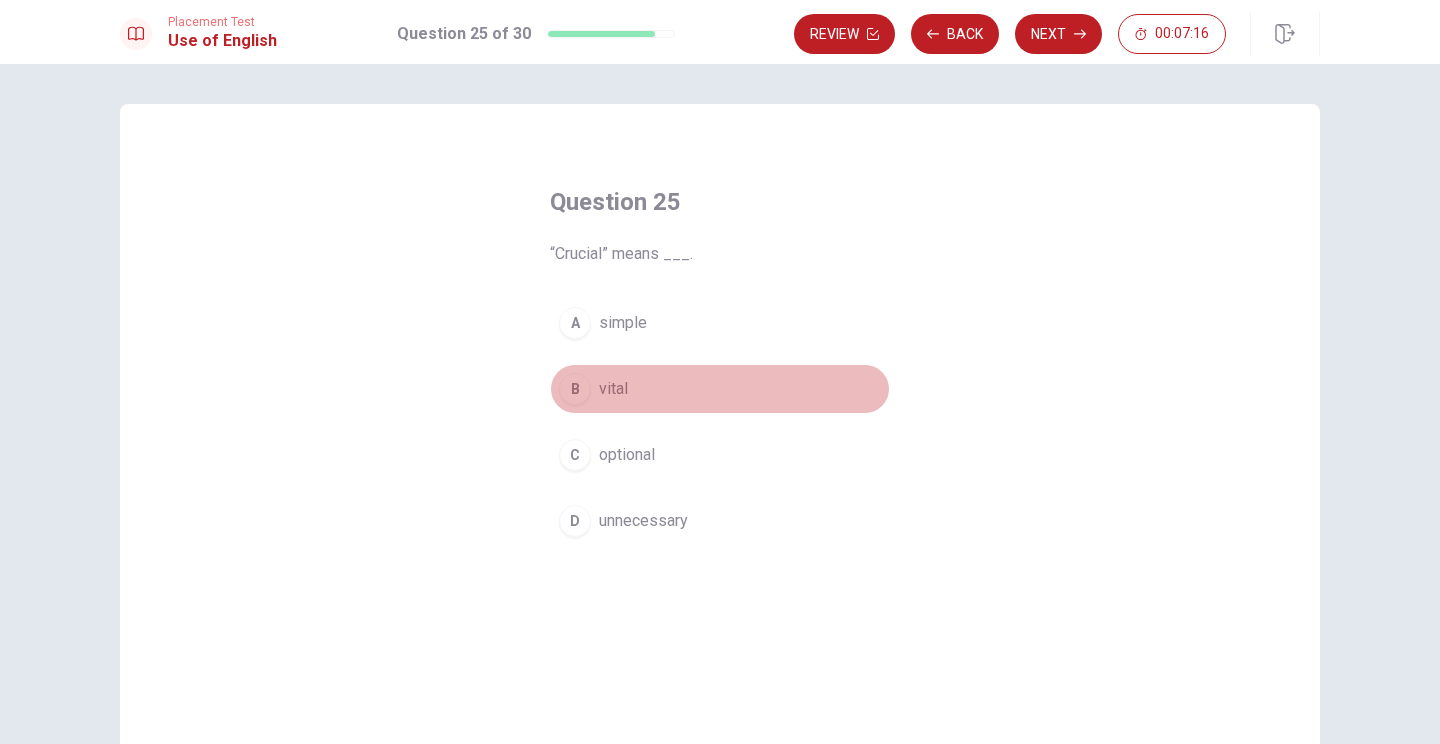 click on "vital" at bounding box center [613, 389] 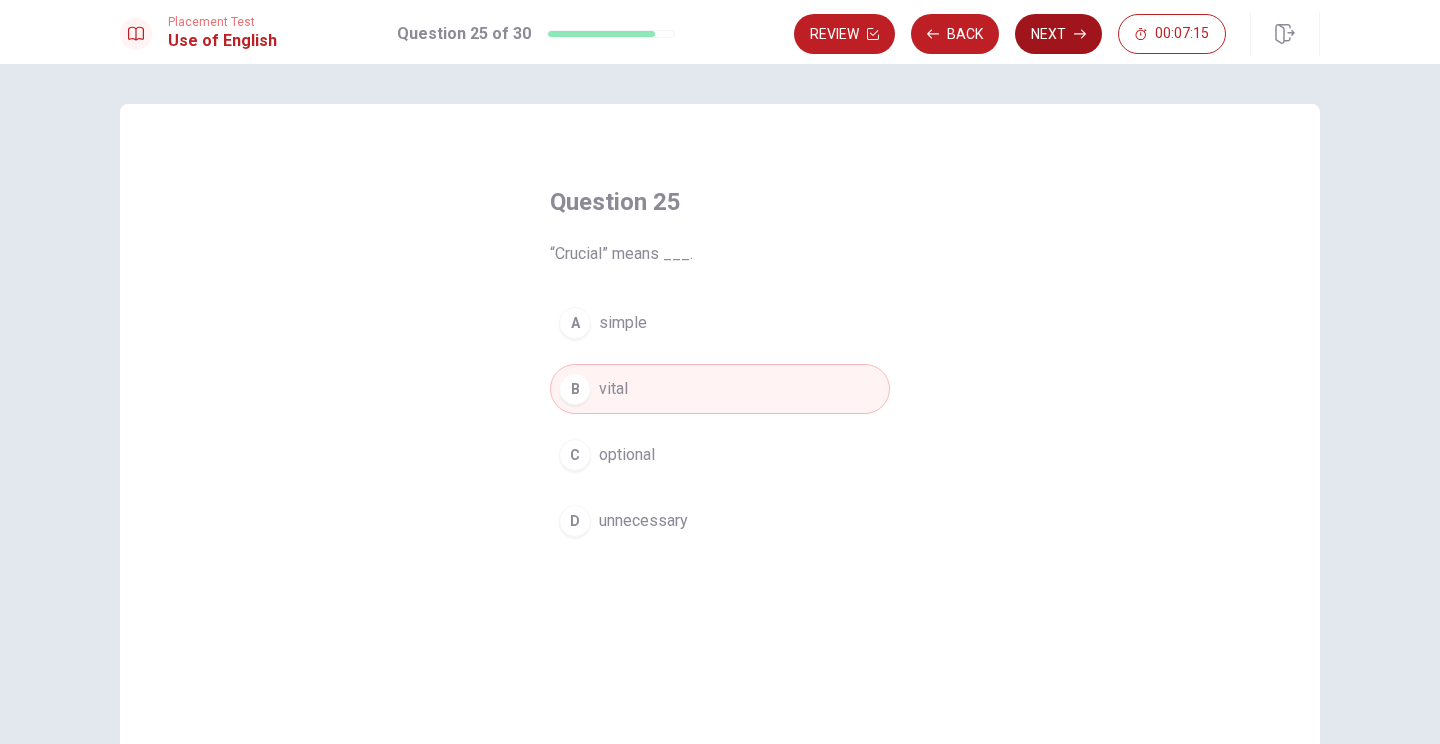click on "Next" at bounding box center (1058, 34) 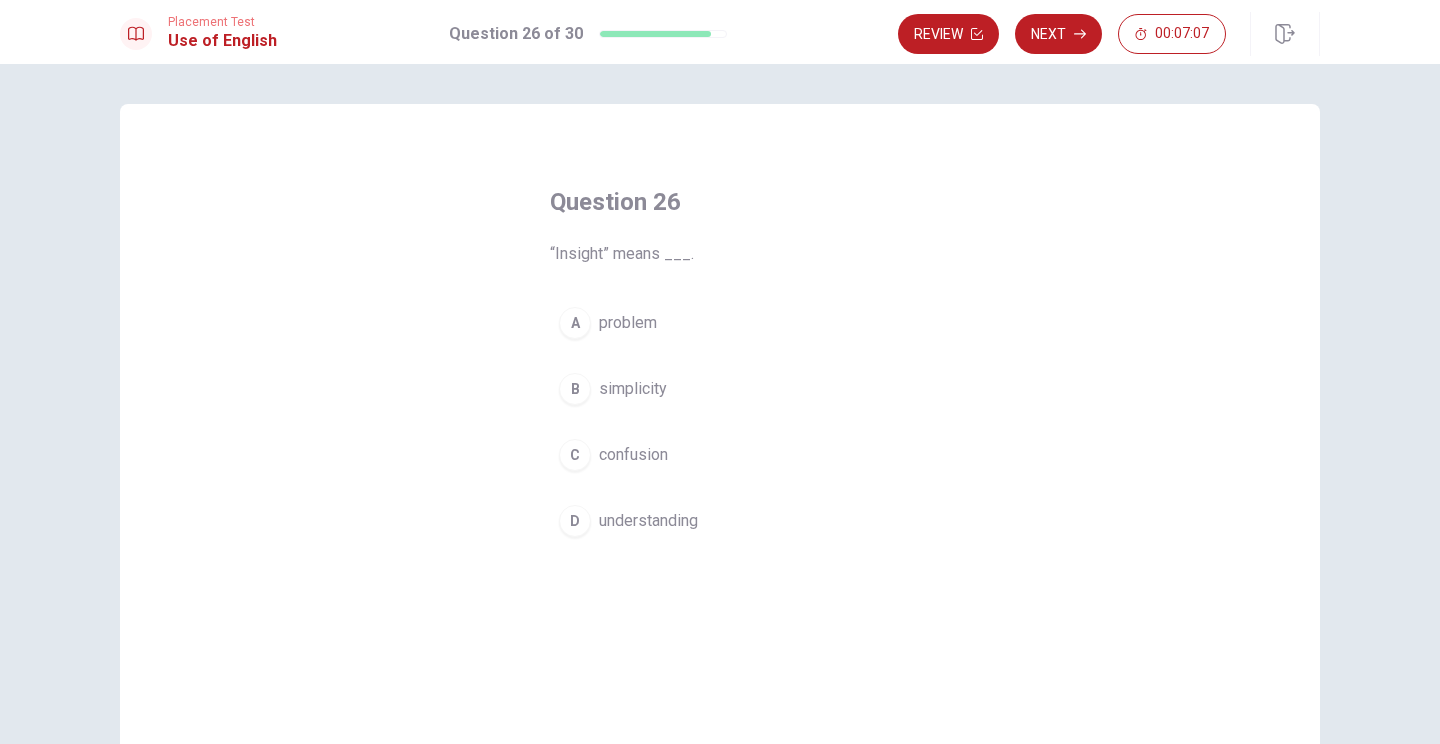click on "A problem B simplicity C confusion D understanding" at bounding box center (720, 422) 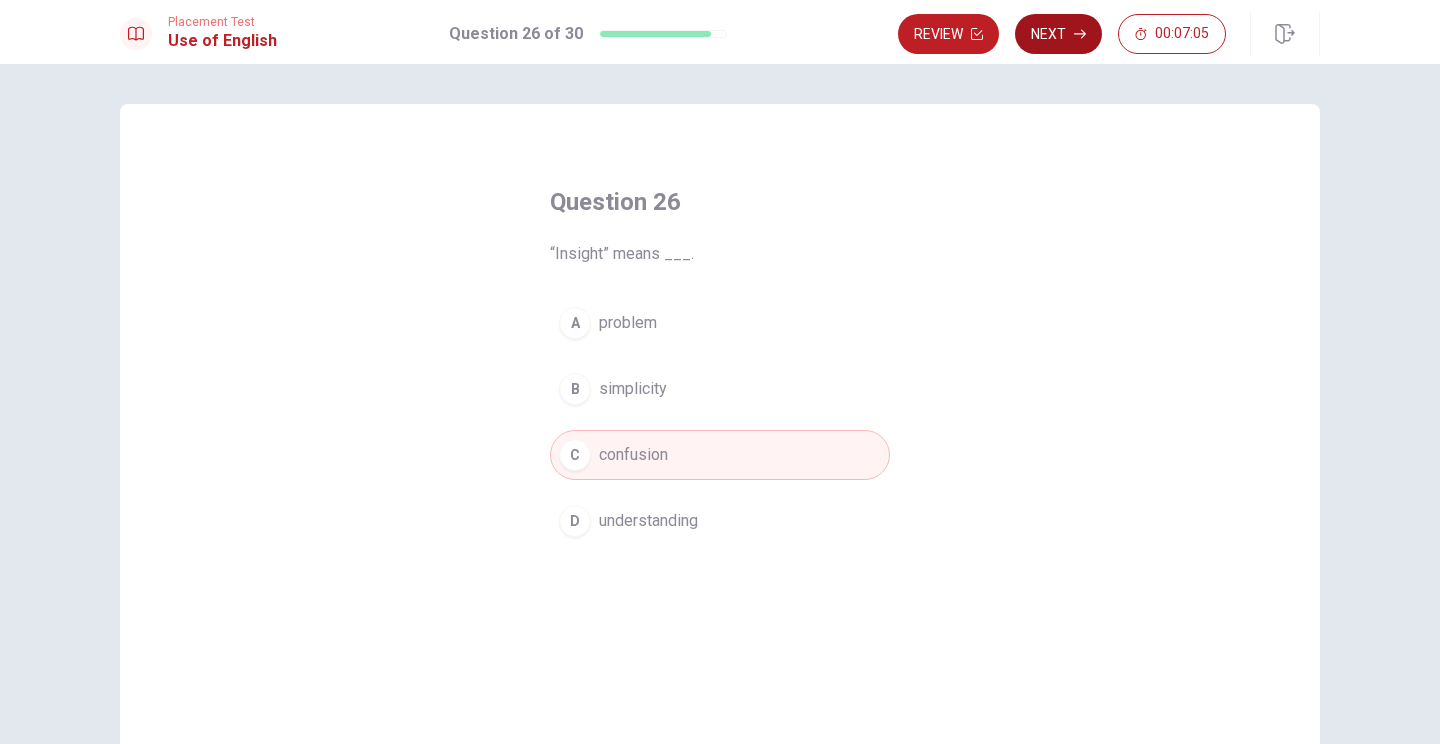 click on "Next" at bounding box center (1058, 34) 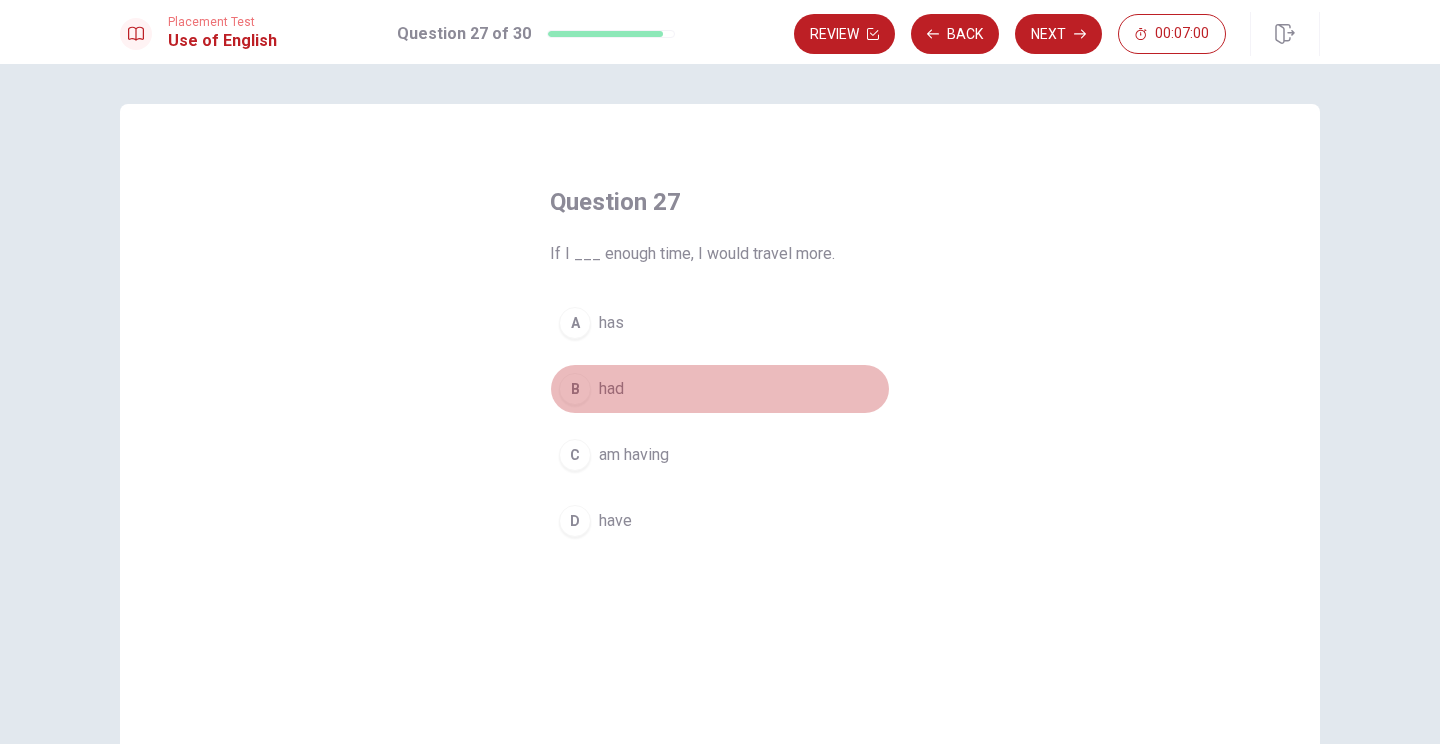 click on "B" at bounding box center [575, 389] 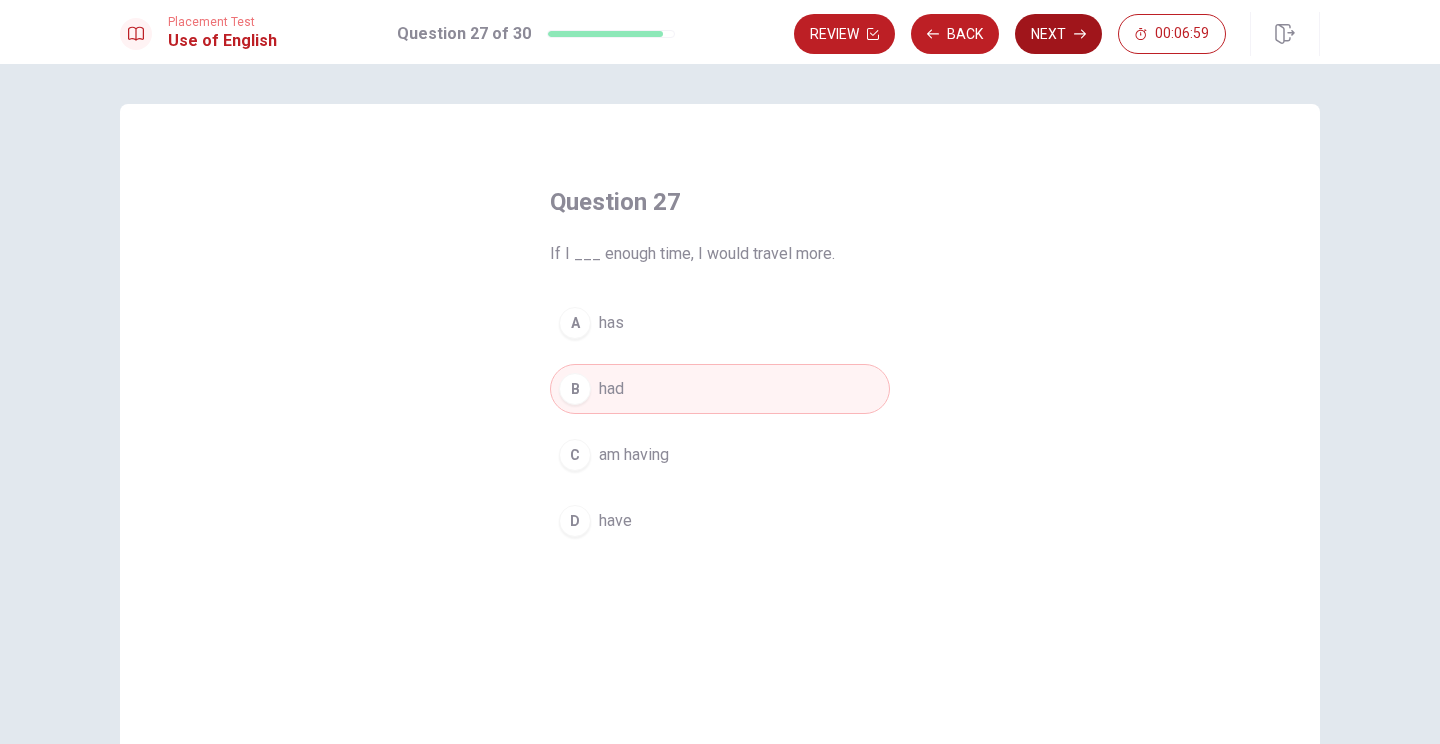 click on "Next" at bounding box center [1058, 34] 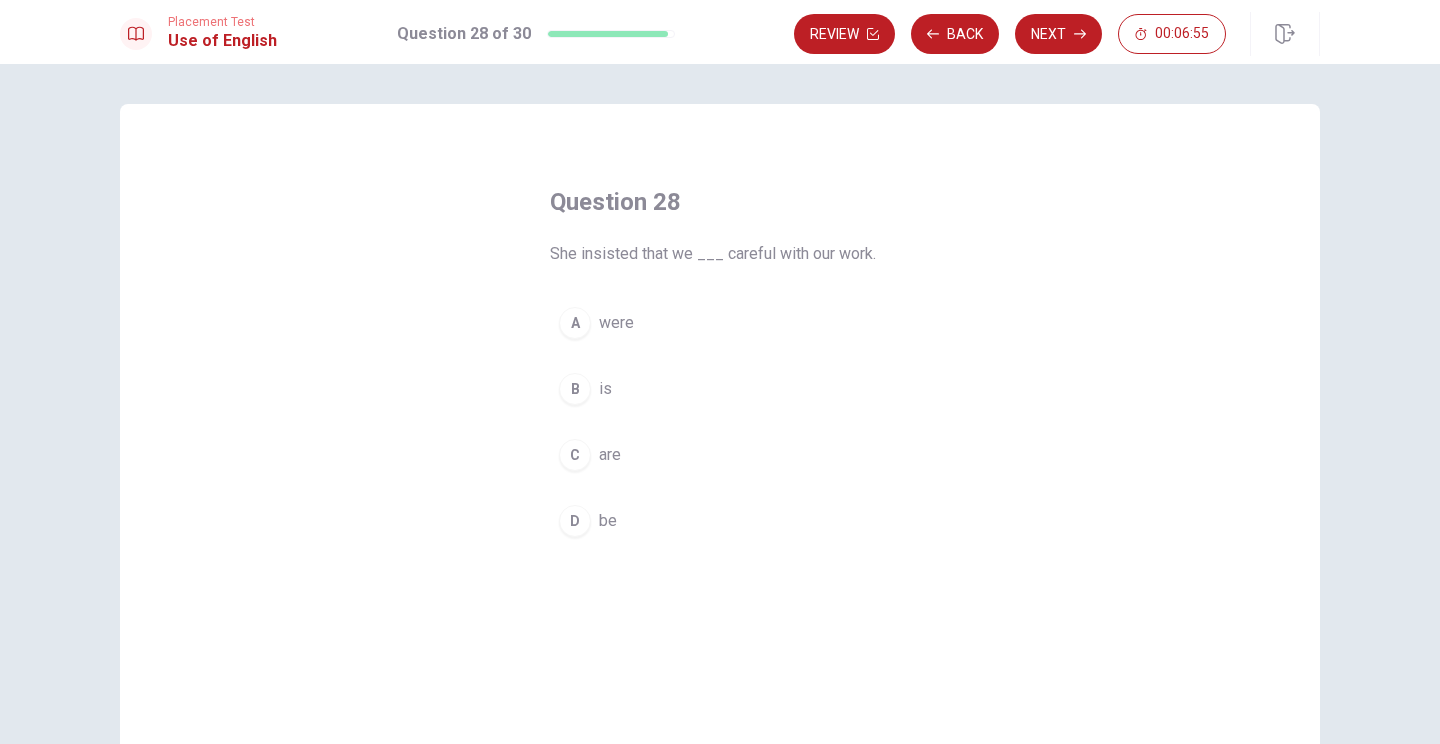 click on "A were" at bounding box center [720, 323] 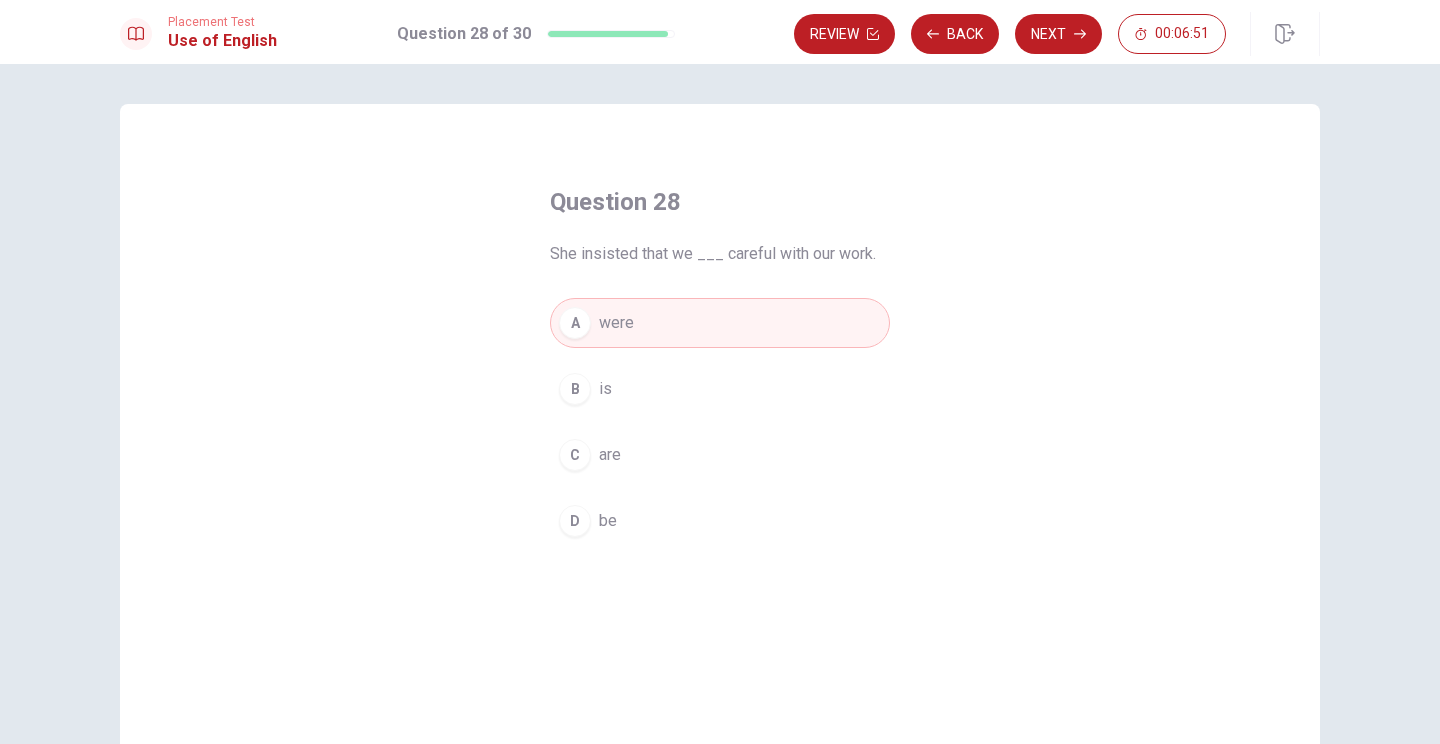 click on "D be" at bounding box center [720, 521] 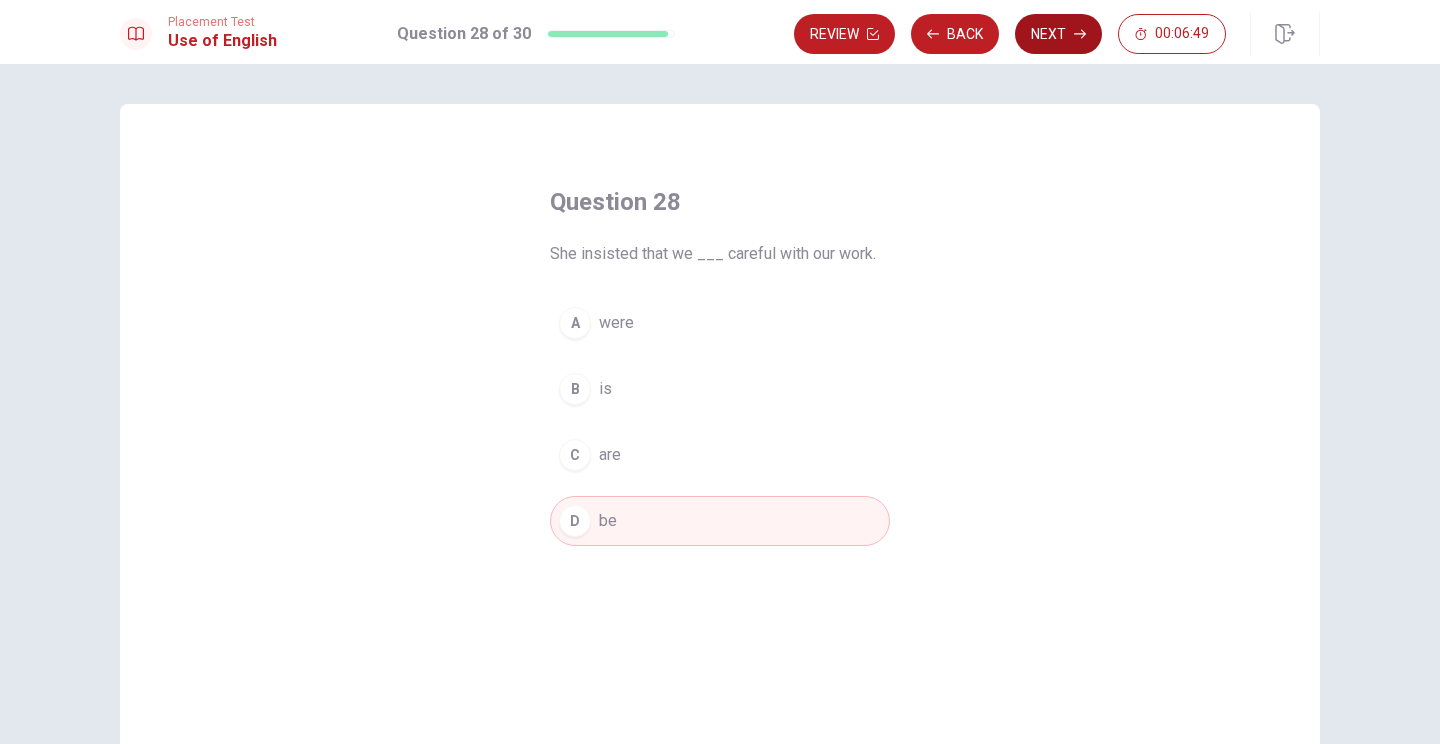 click on "Next" at bounding box center [1058, 34] 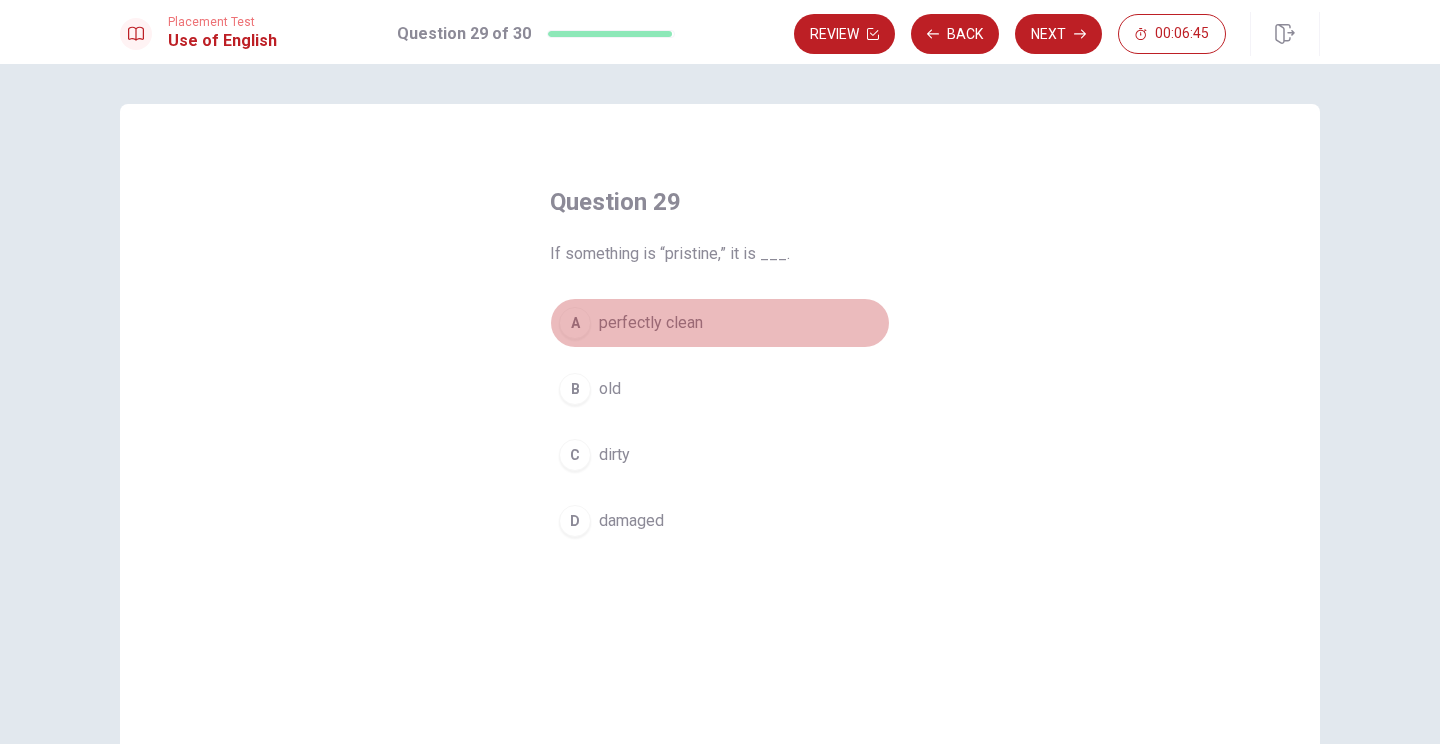 click on "A perfectly clean" at bounding box center [720, 323] 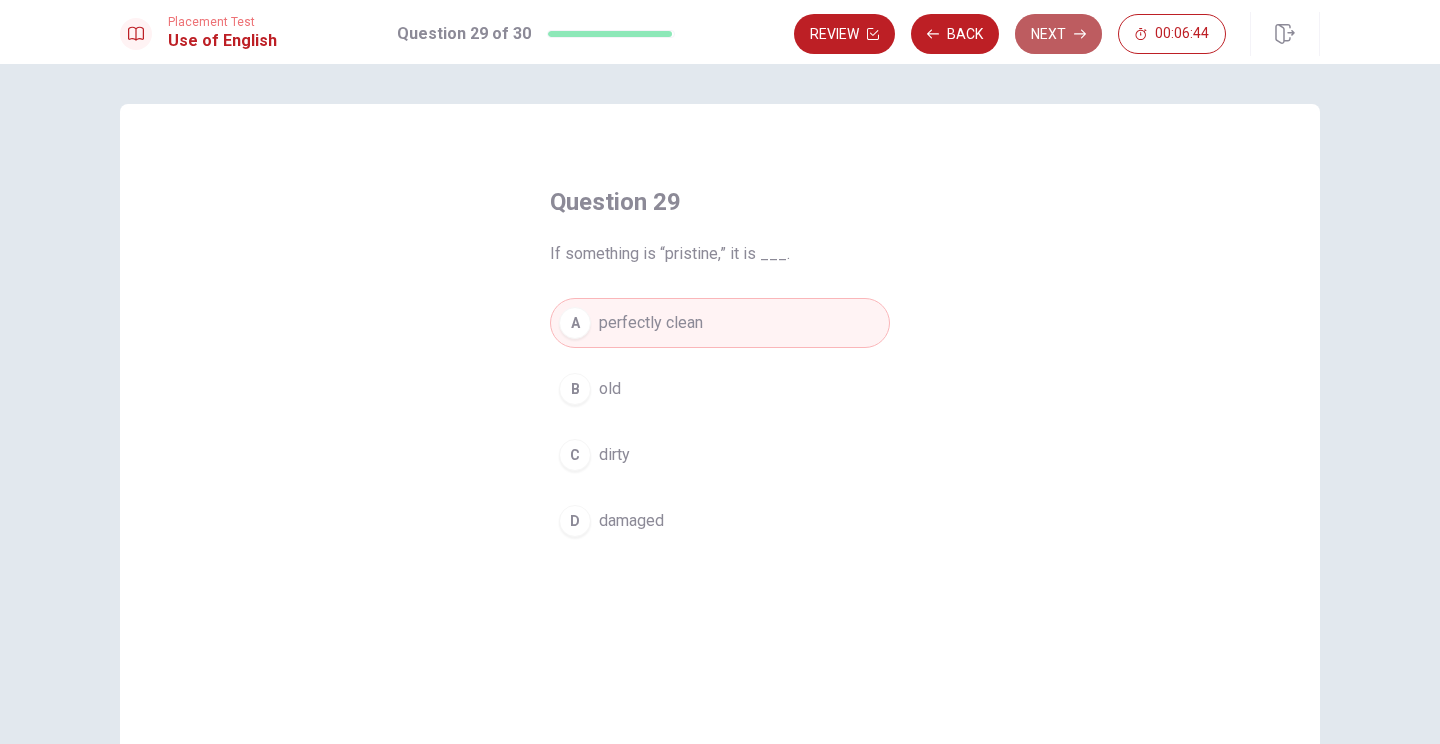 click on "Next" at bounding box center (1058, 34) 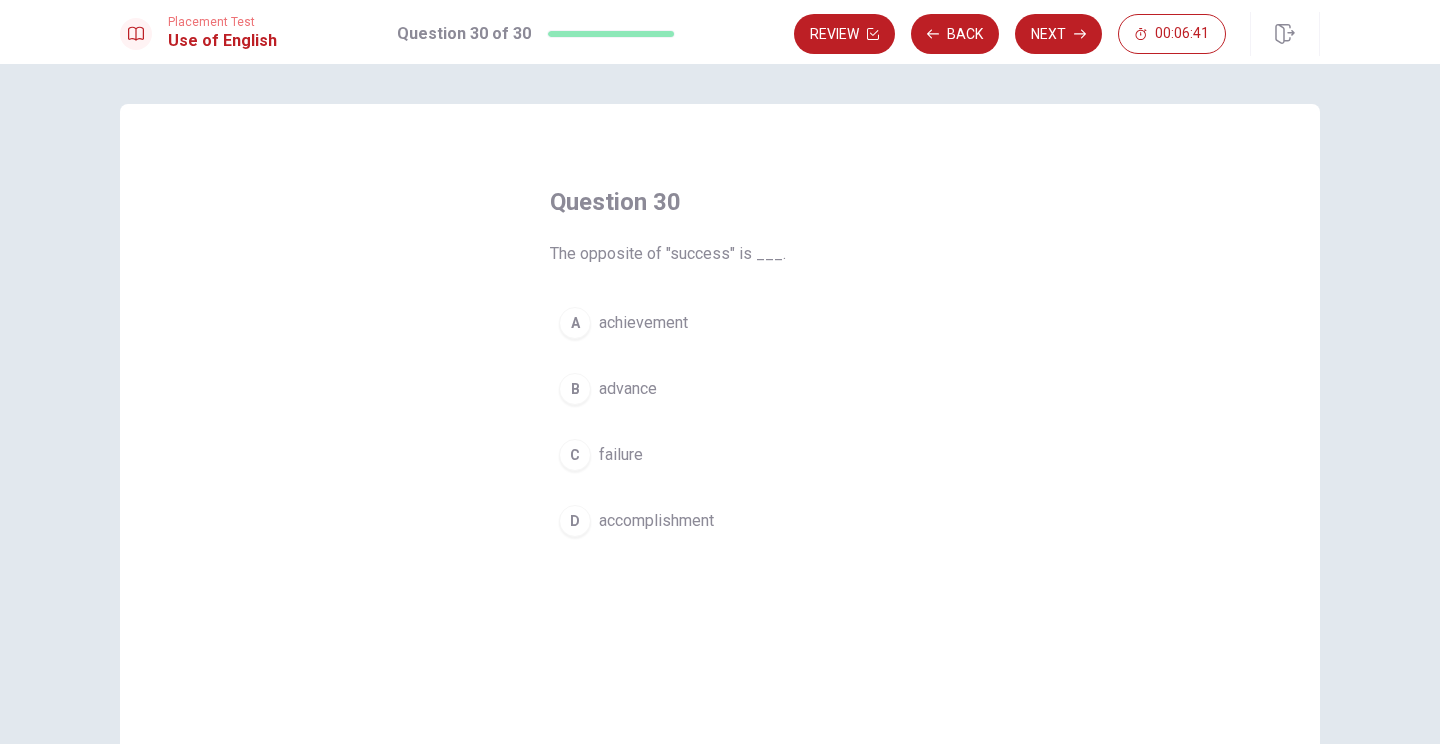 click on "failure" at bounding box center [621, 455] 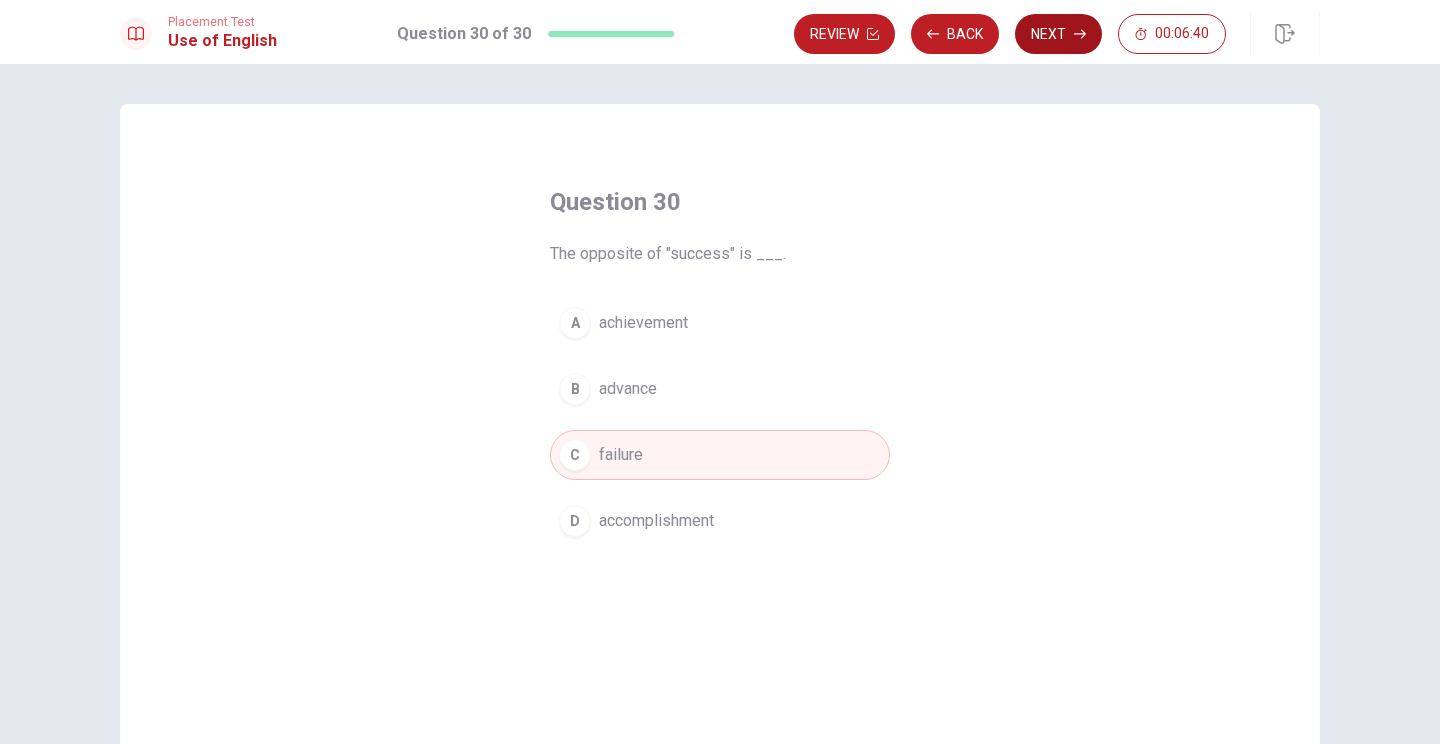 click on "Next" at bounding box center [1058, 34] 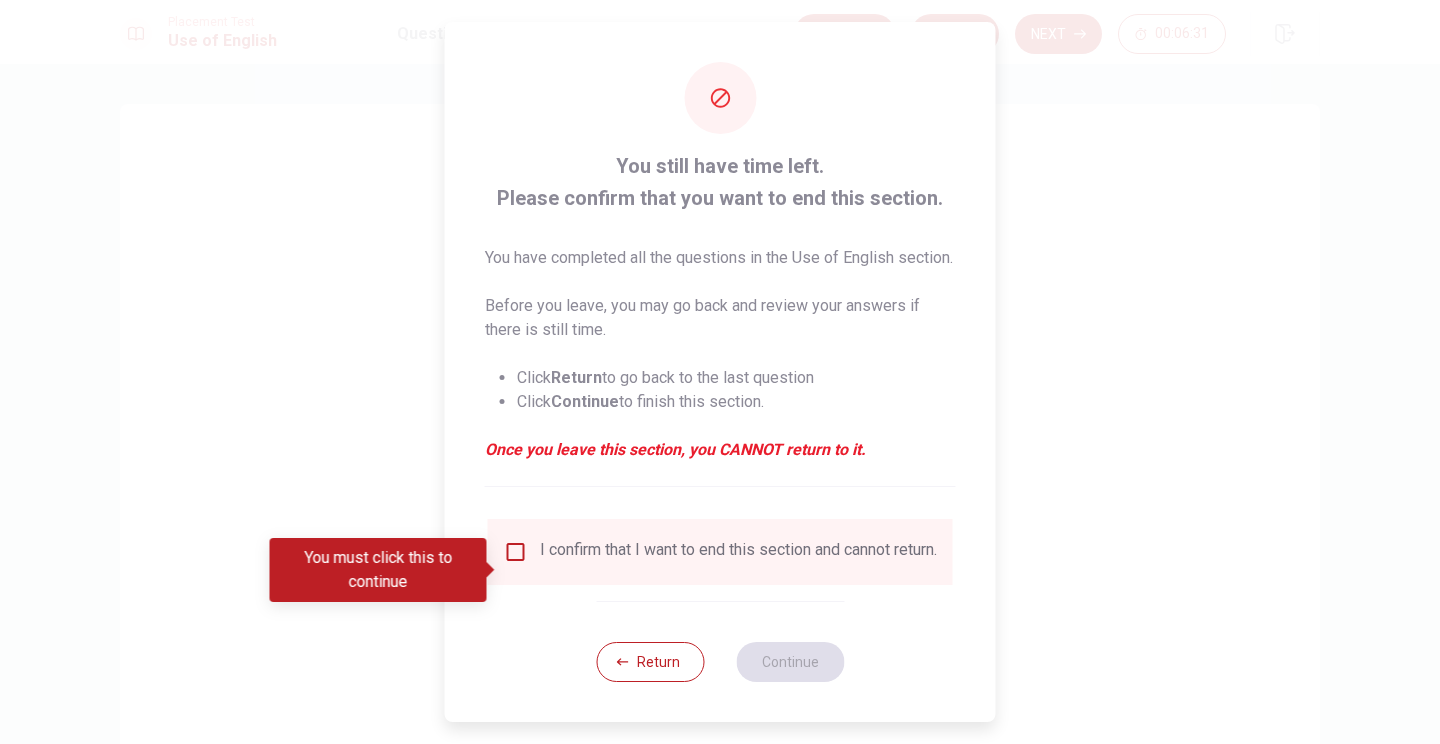 click on "I confirm that I want to end this section and cannot return." at bounding box center (738, 552) 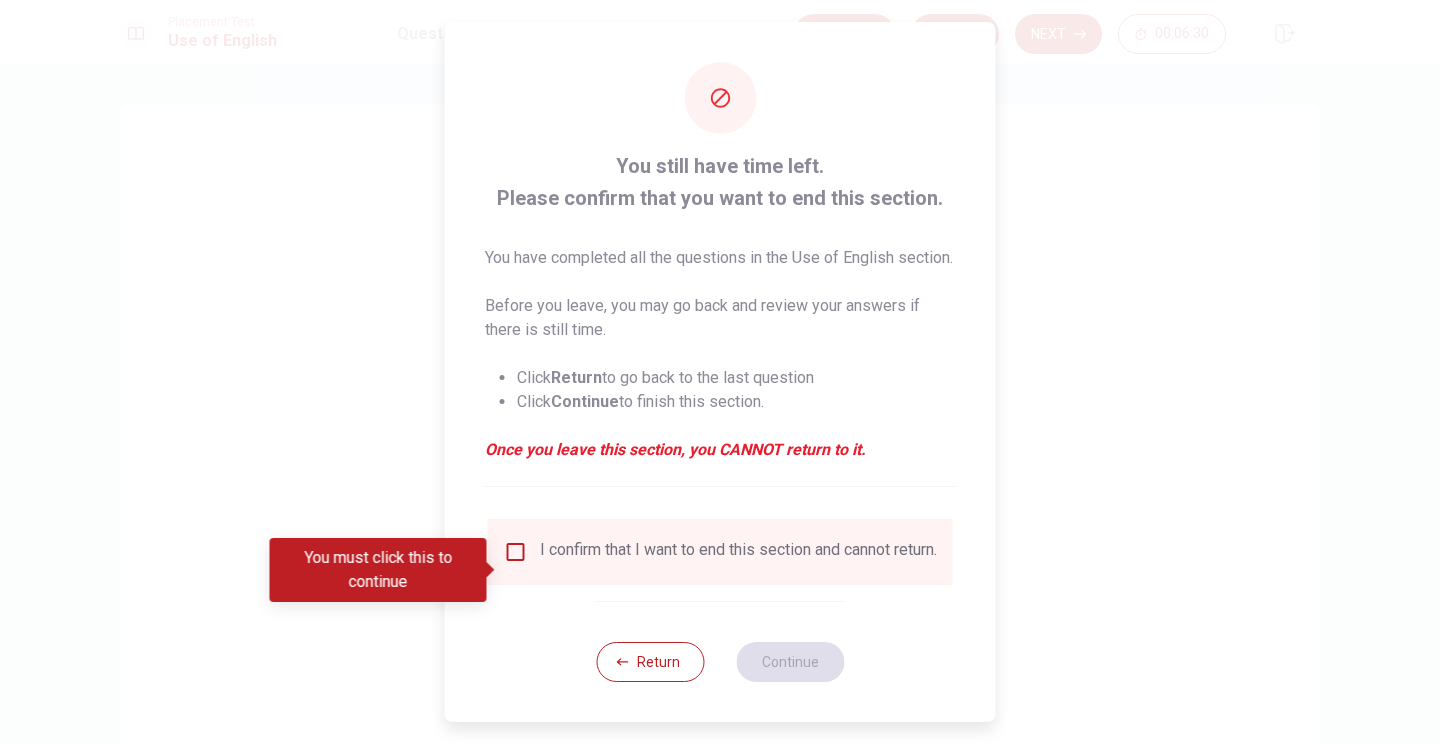 click on "I confirm that I want to end this section and cannot return." at bounding box center (720, 552) 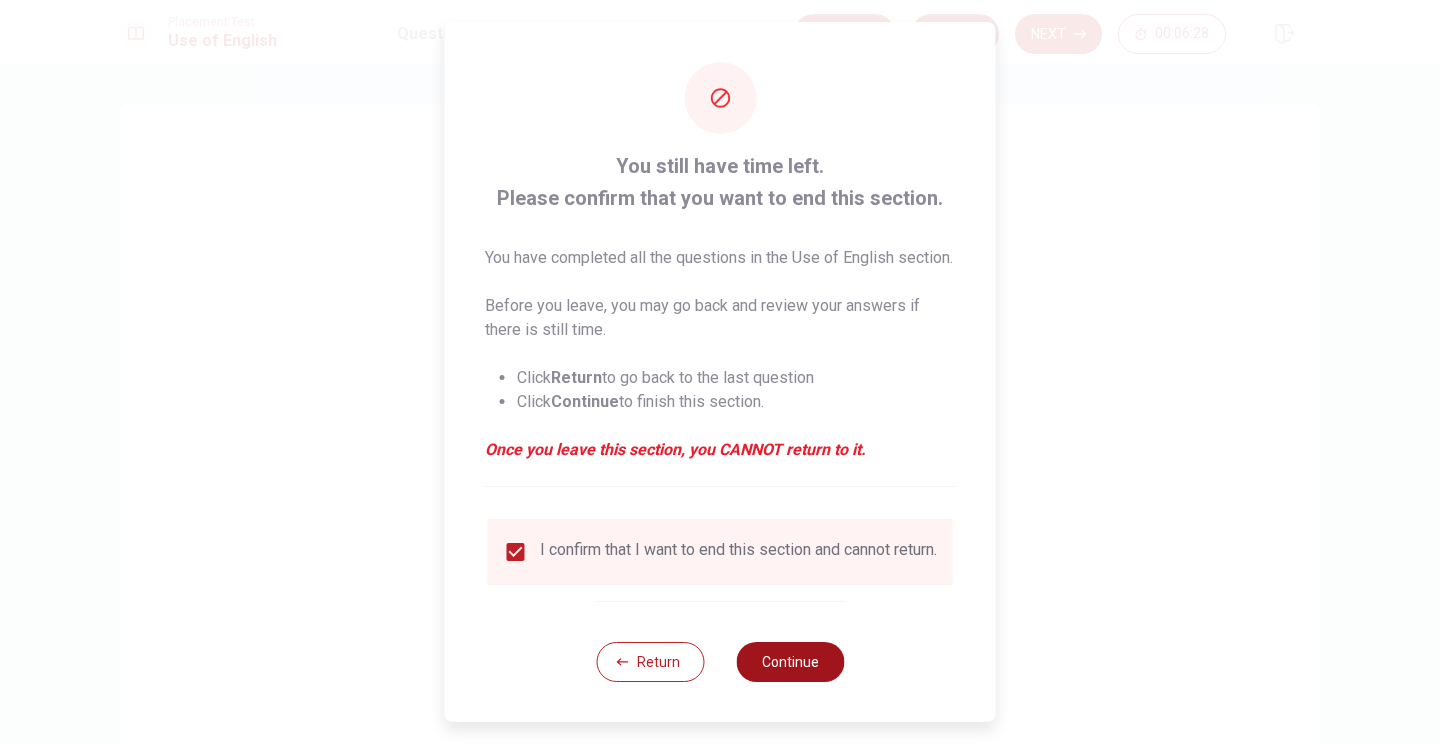 click on "Continue" at bounding box center [790, 662] 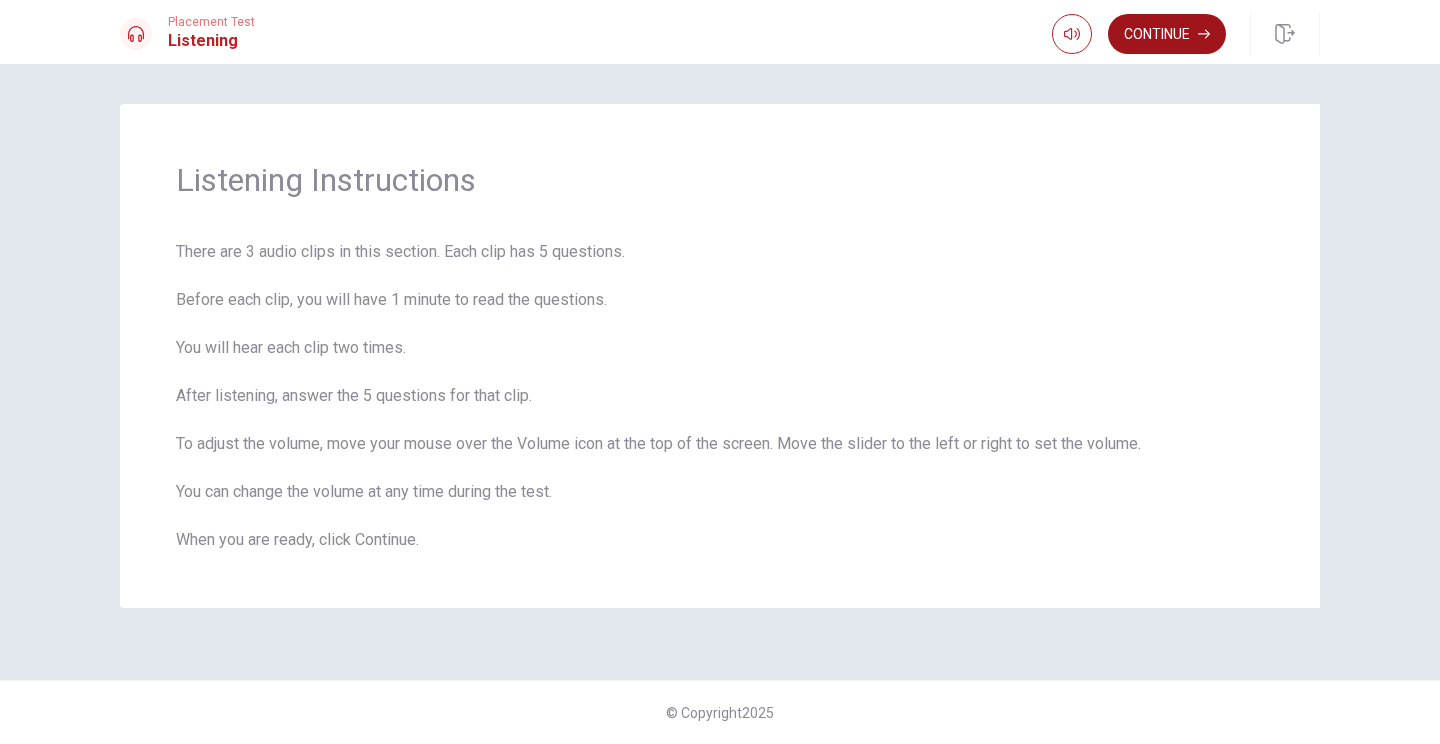 click on "Continue" at bounding box center [1167, 34] 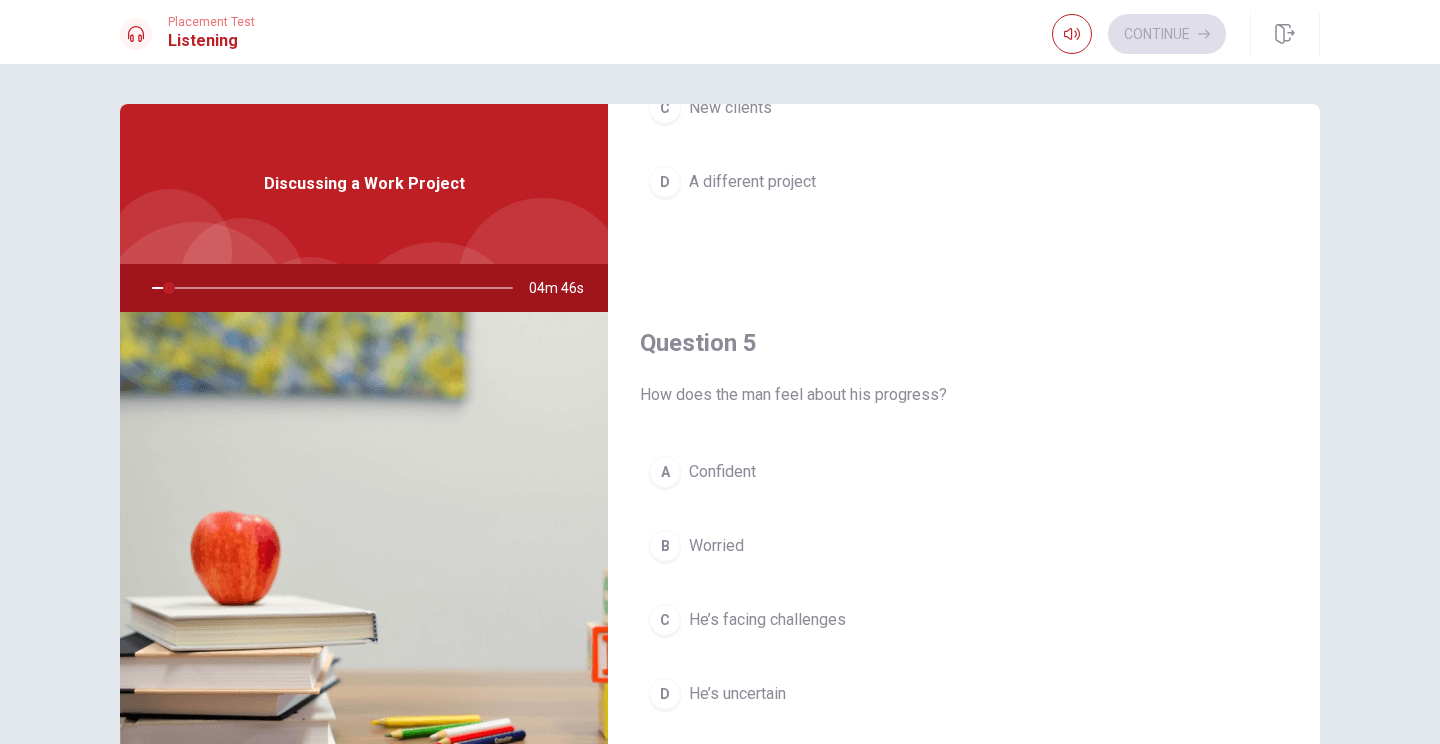 scroll, scrollTop: 1865, scrollLeft: 0, axis: vertical 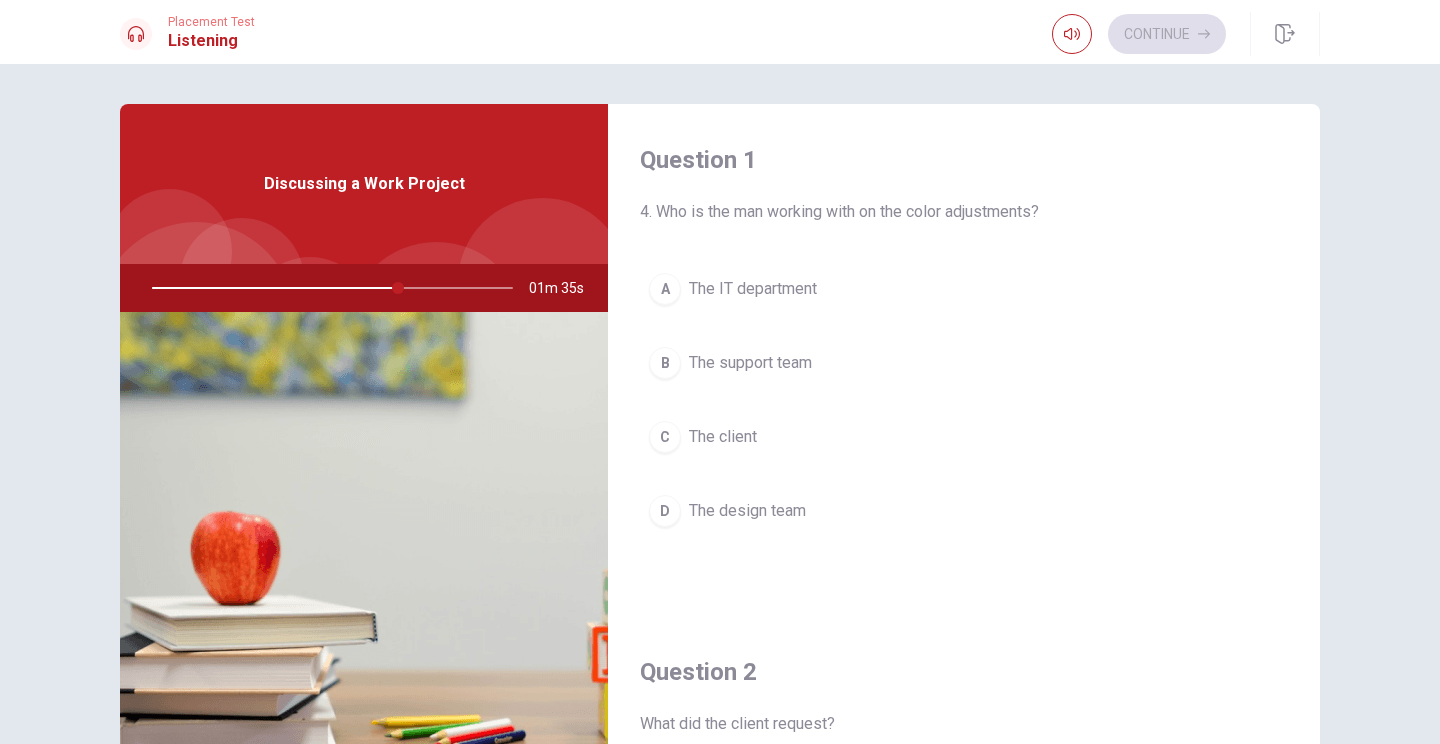 click on "The IT department" at bounding box center [753, 289] 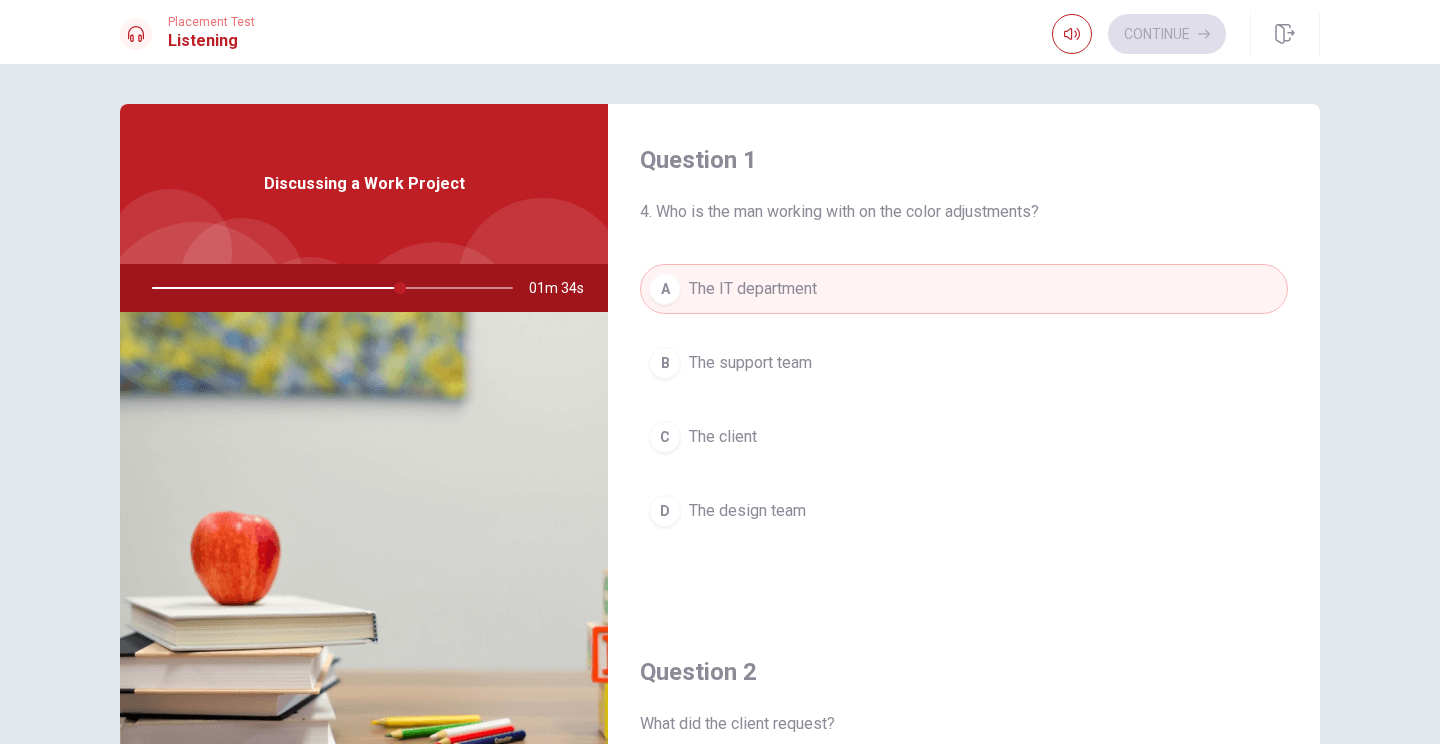 click on "B The support team" at bounding box center [964, 363] 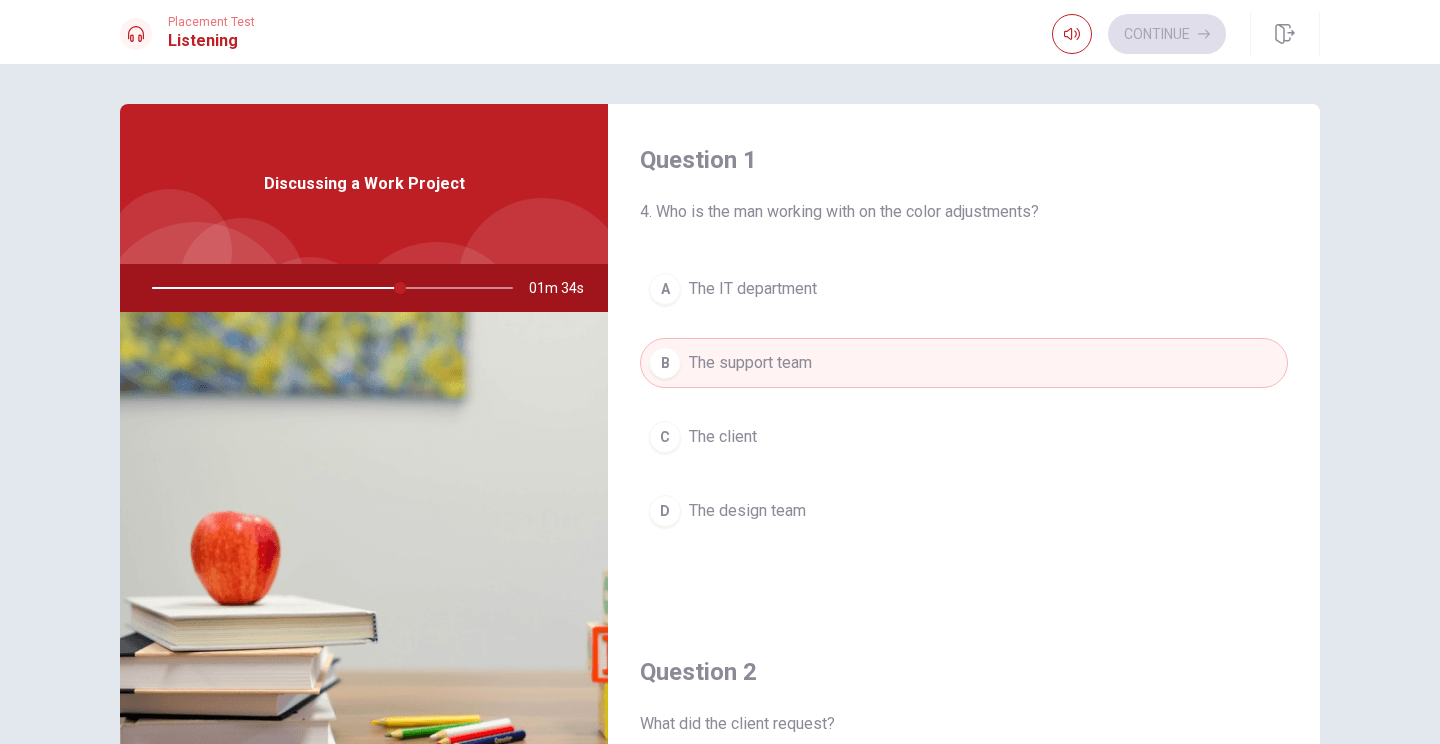 click on "C The client" at bounding box center [964, 437] 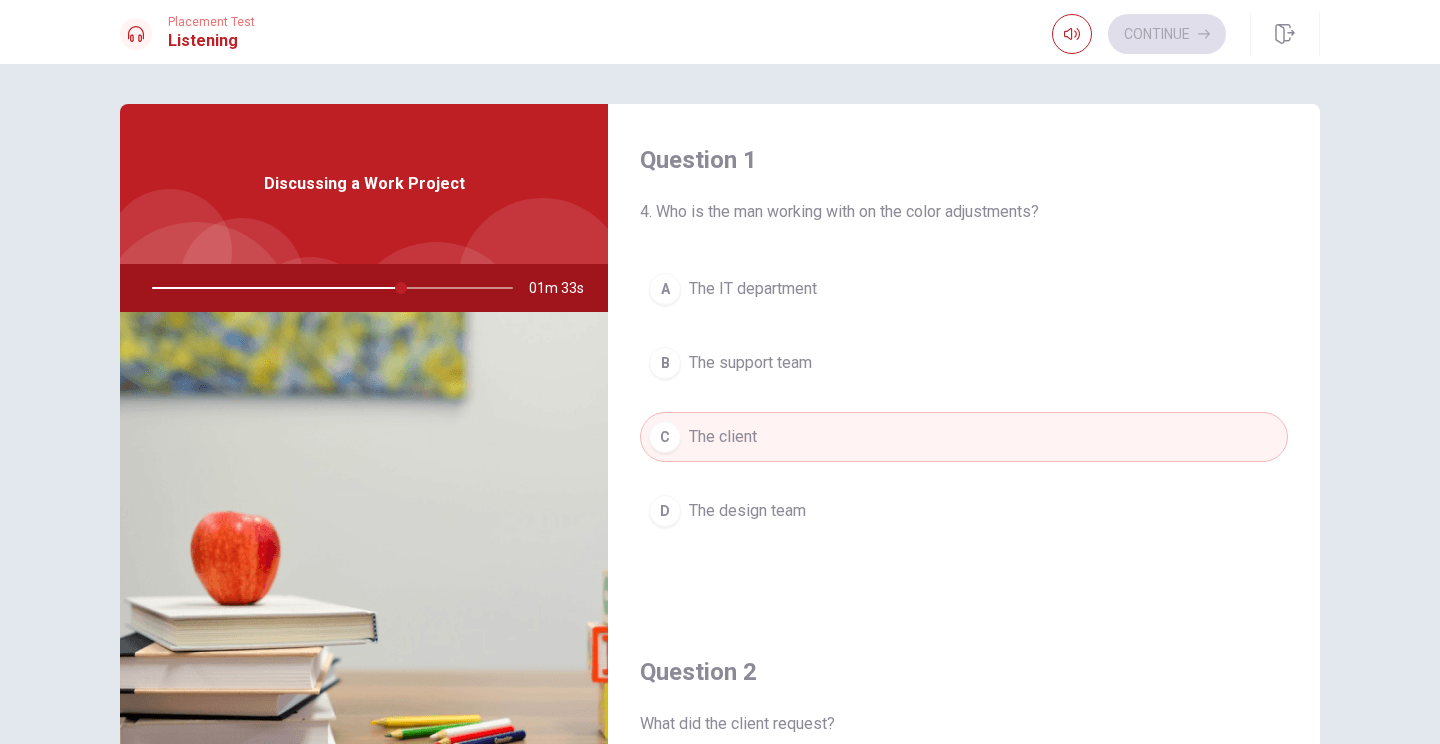 click on "A The IT department B The support team C The client D The design team" at bounding box center (964, 420) 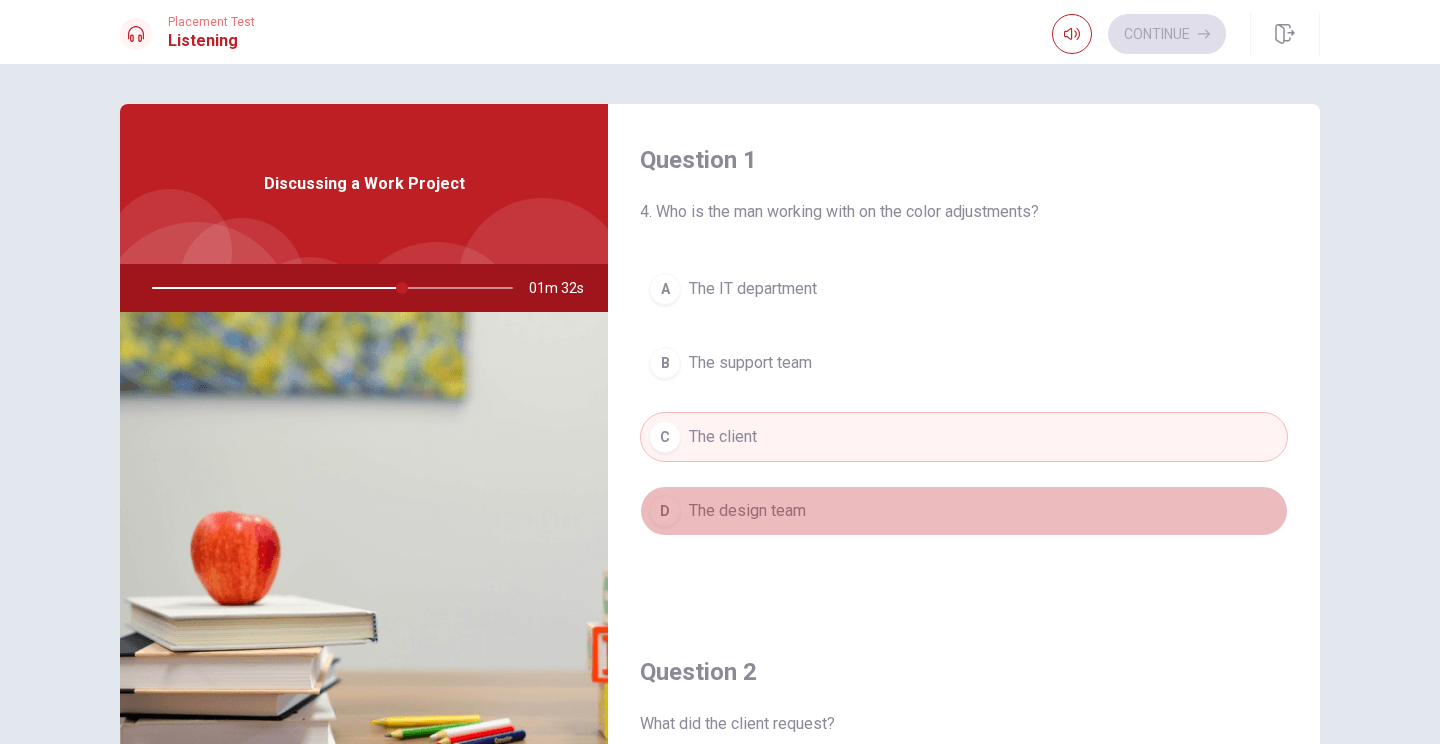 click on "The design team" at bounding box center (747, 511) 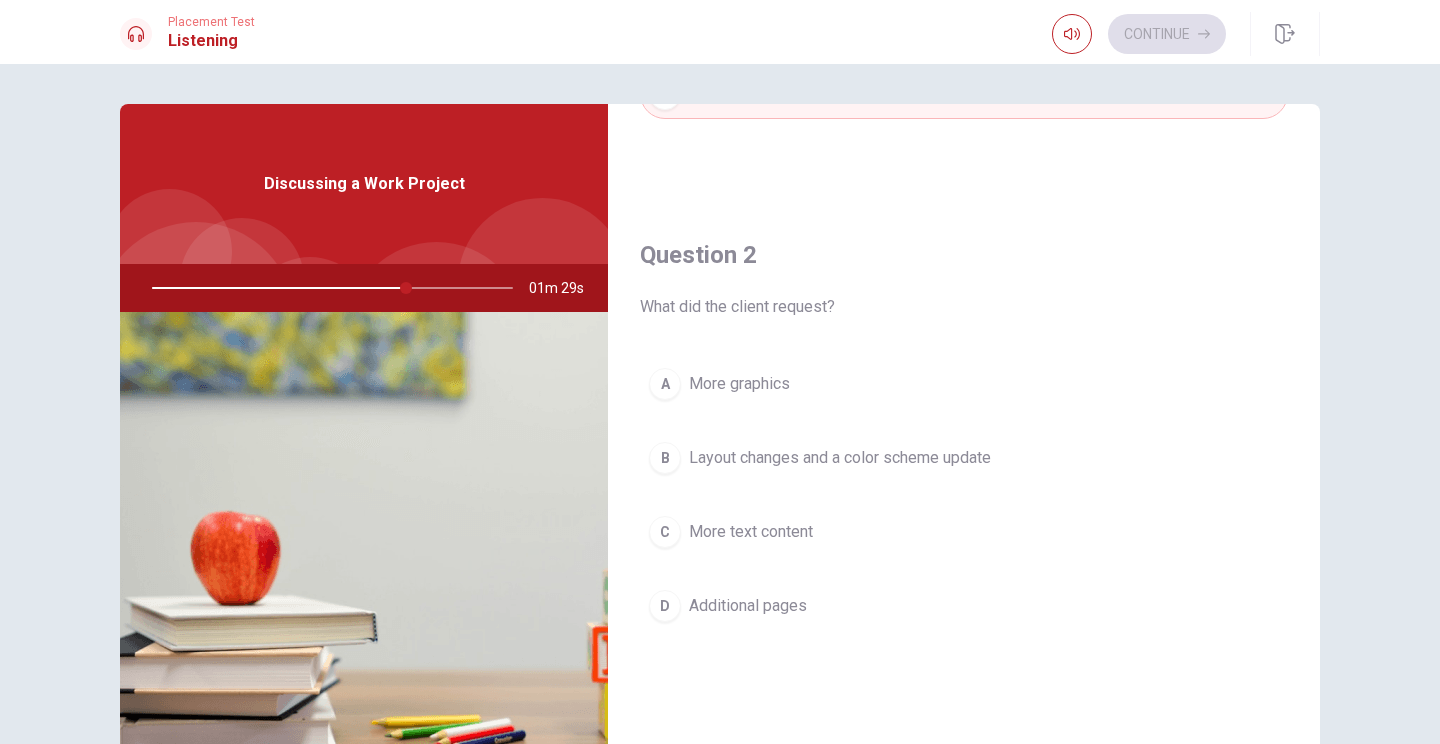 scroll, scrollTop: 421, scrollLeft: 0, axis: vertical 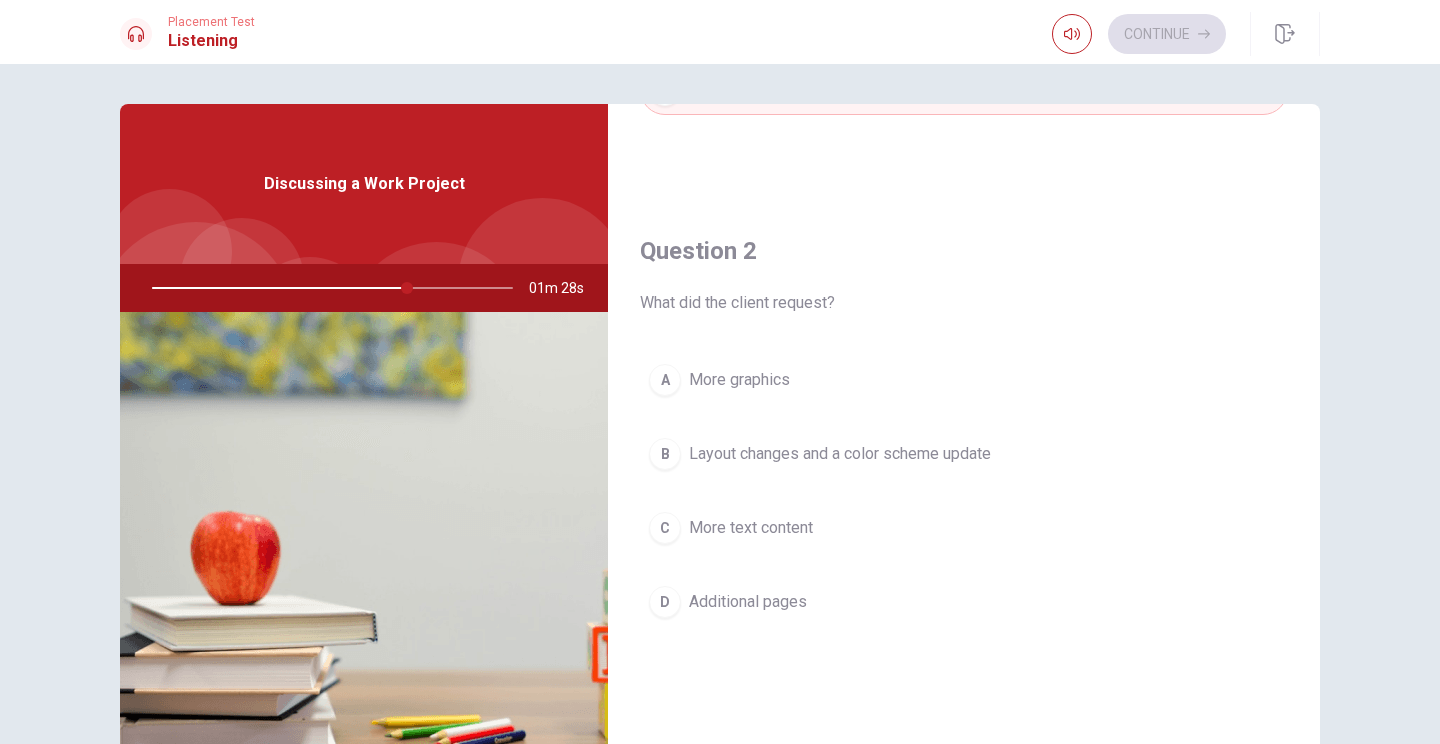 click on "Layout changes and a color scheme update" at bounding box center (840, 454) 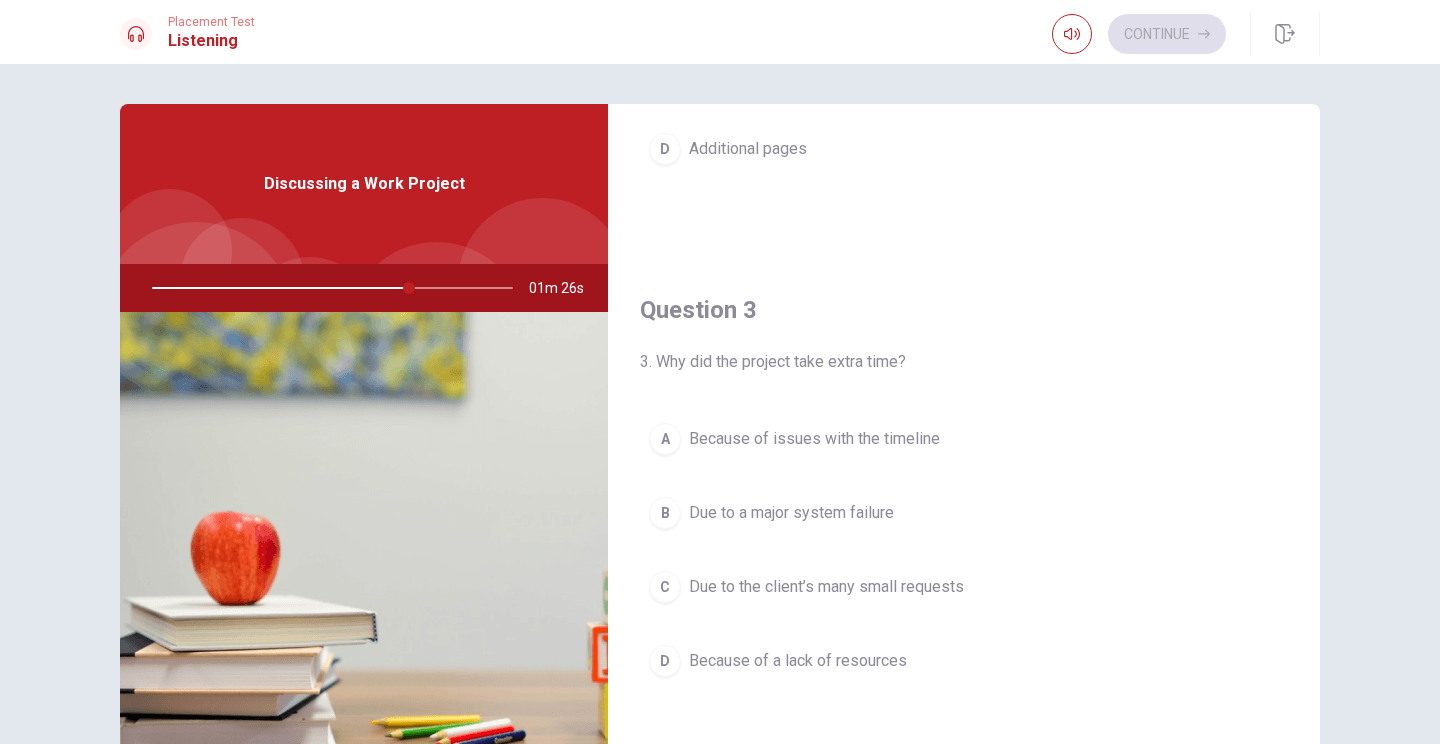 scroll, scrollTop: 876, scrollLeft: 0, axis: vertical 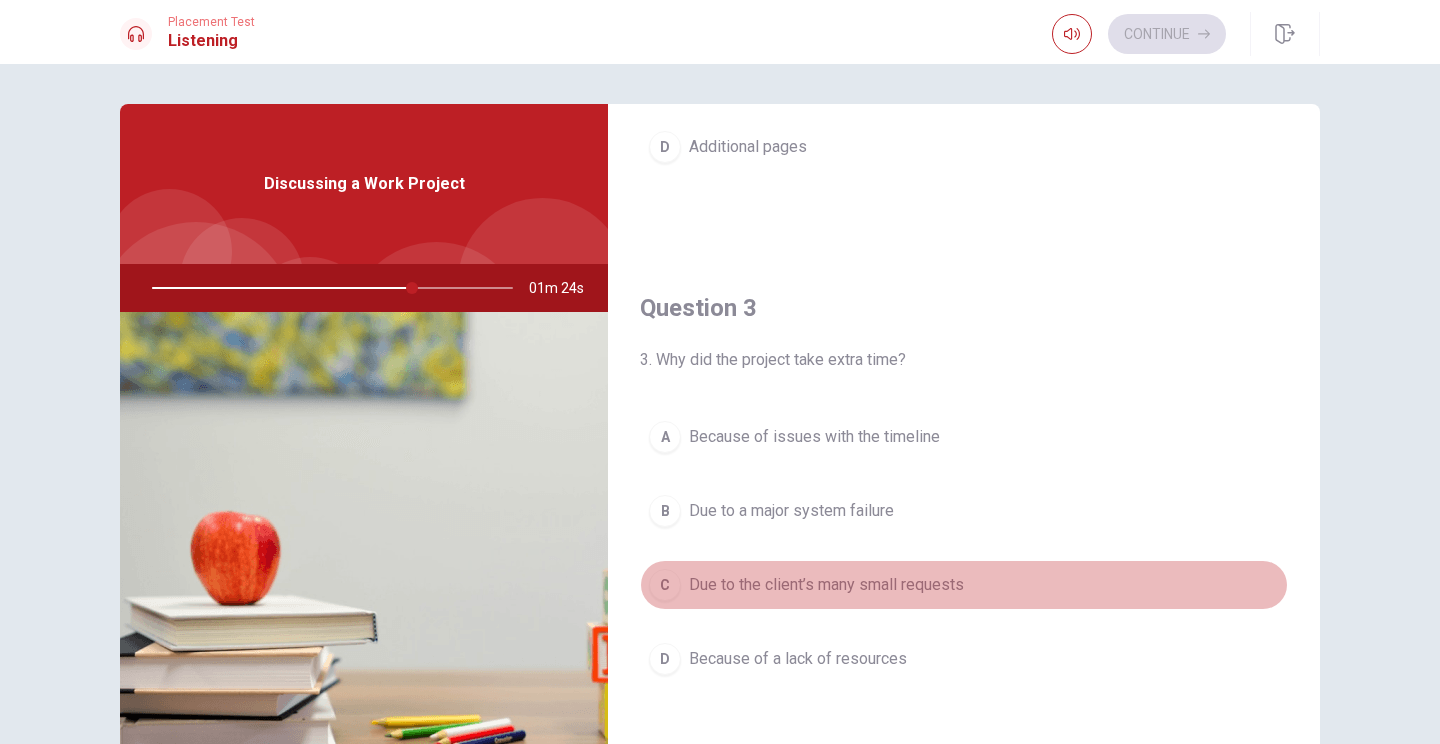 click on "Due to the client’s many small requests" at bounding box center (826, 585) 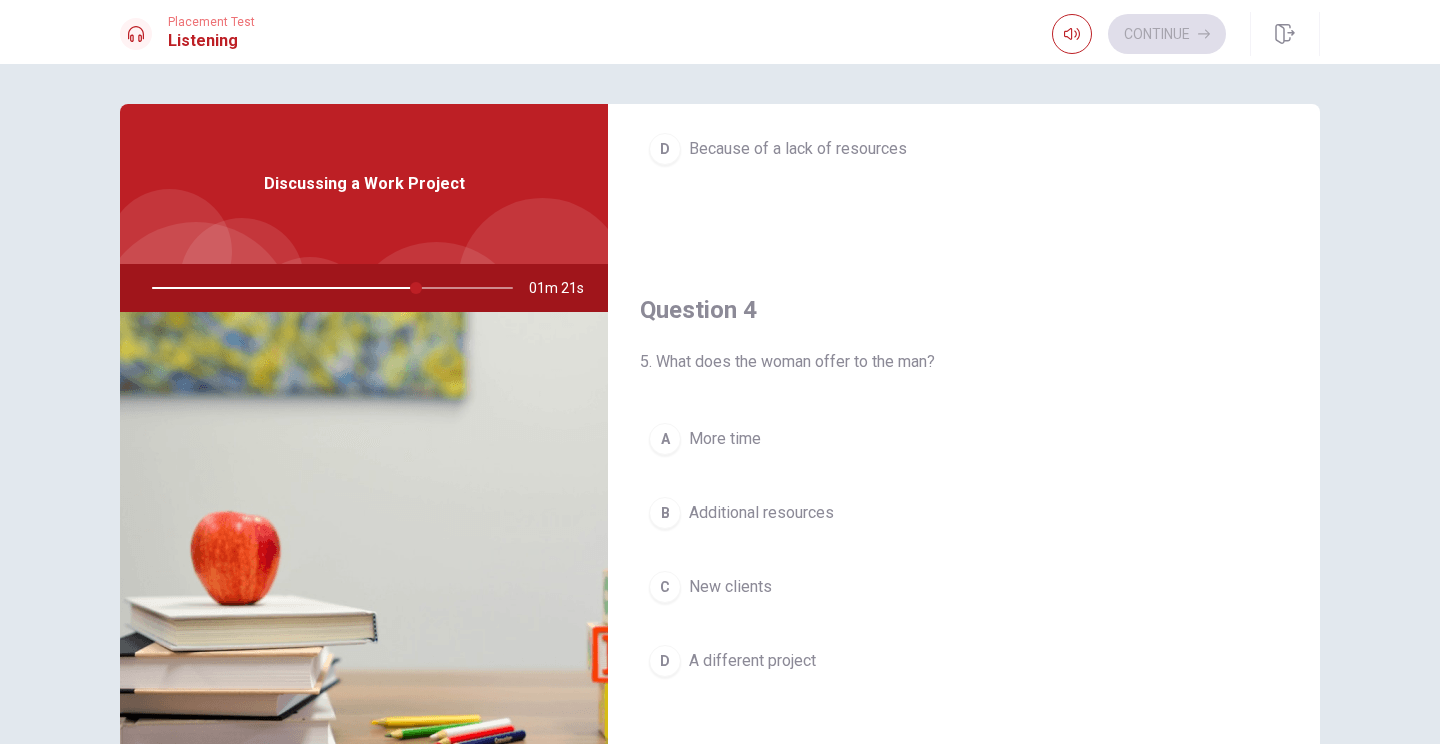 scroll, scrollTop: 1388, scrollLeft: 0, axis: vertical 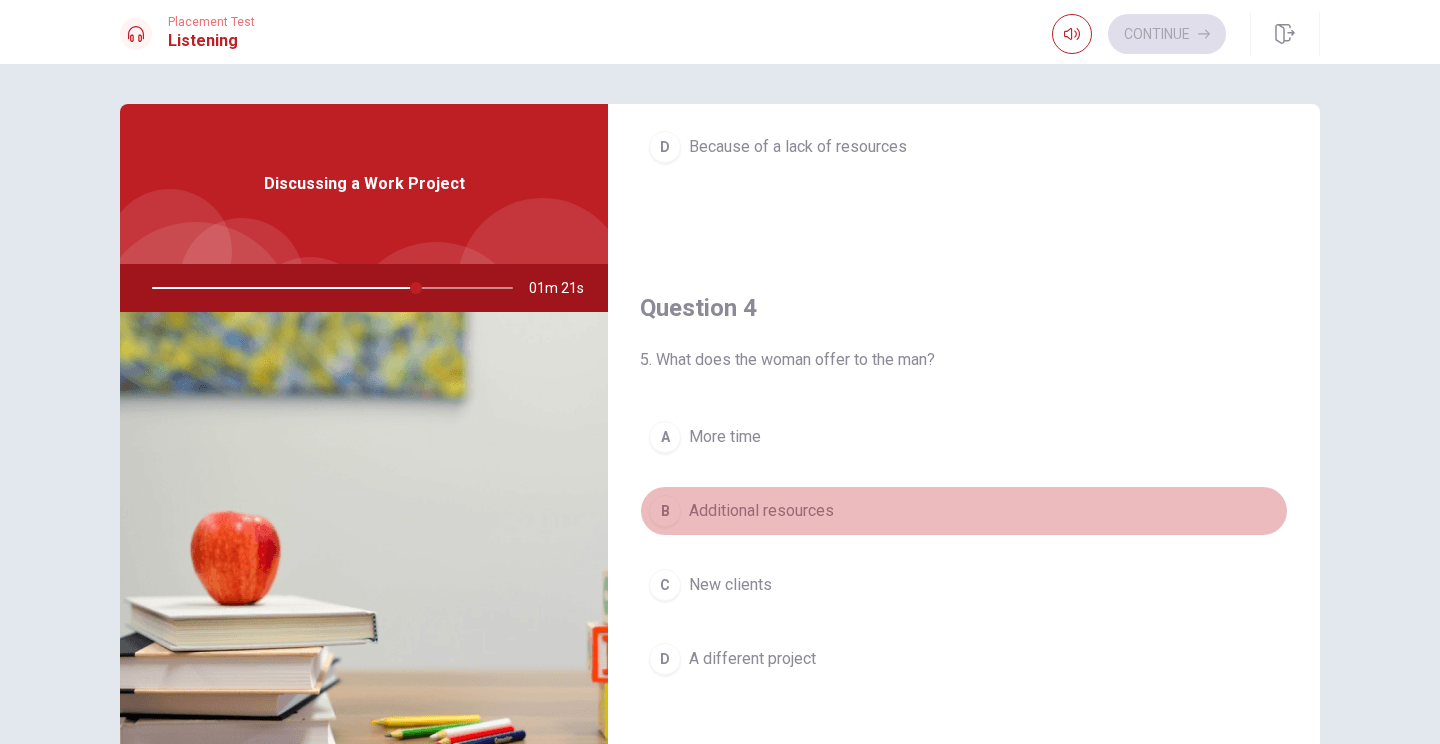 click on "Additional resources" at bounding box center [761, 511] 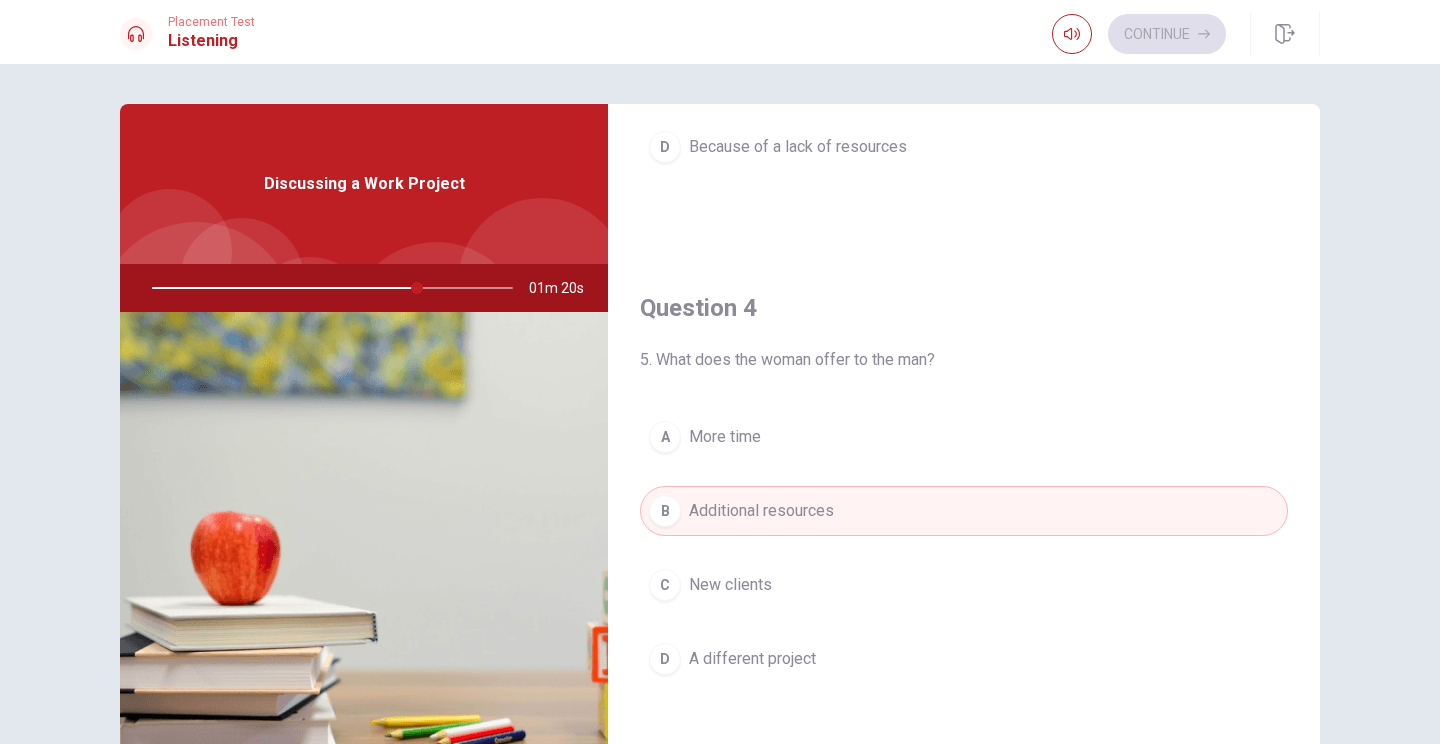 click on "More time" at bounding box center (725, 437) 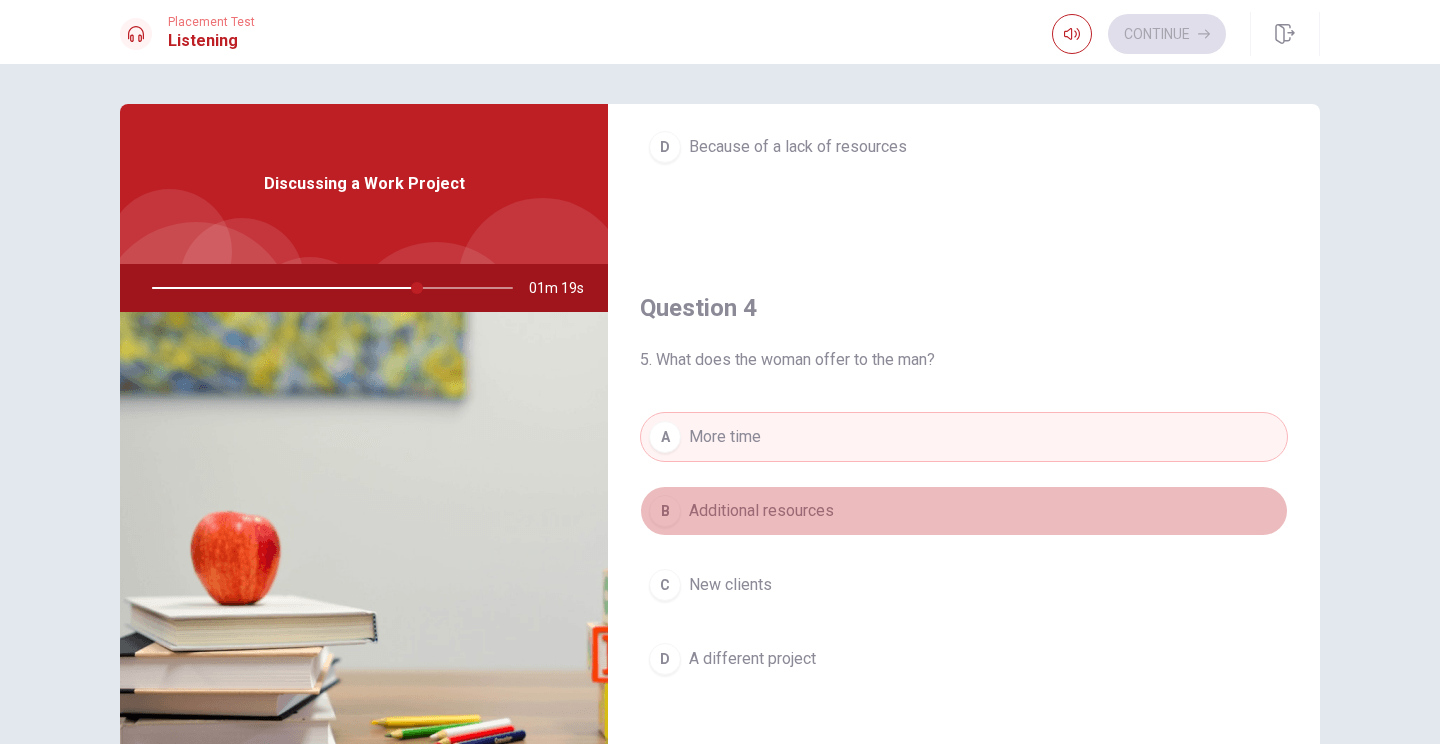 click on "Additional resources" at bounding box center [761, 511] 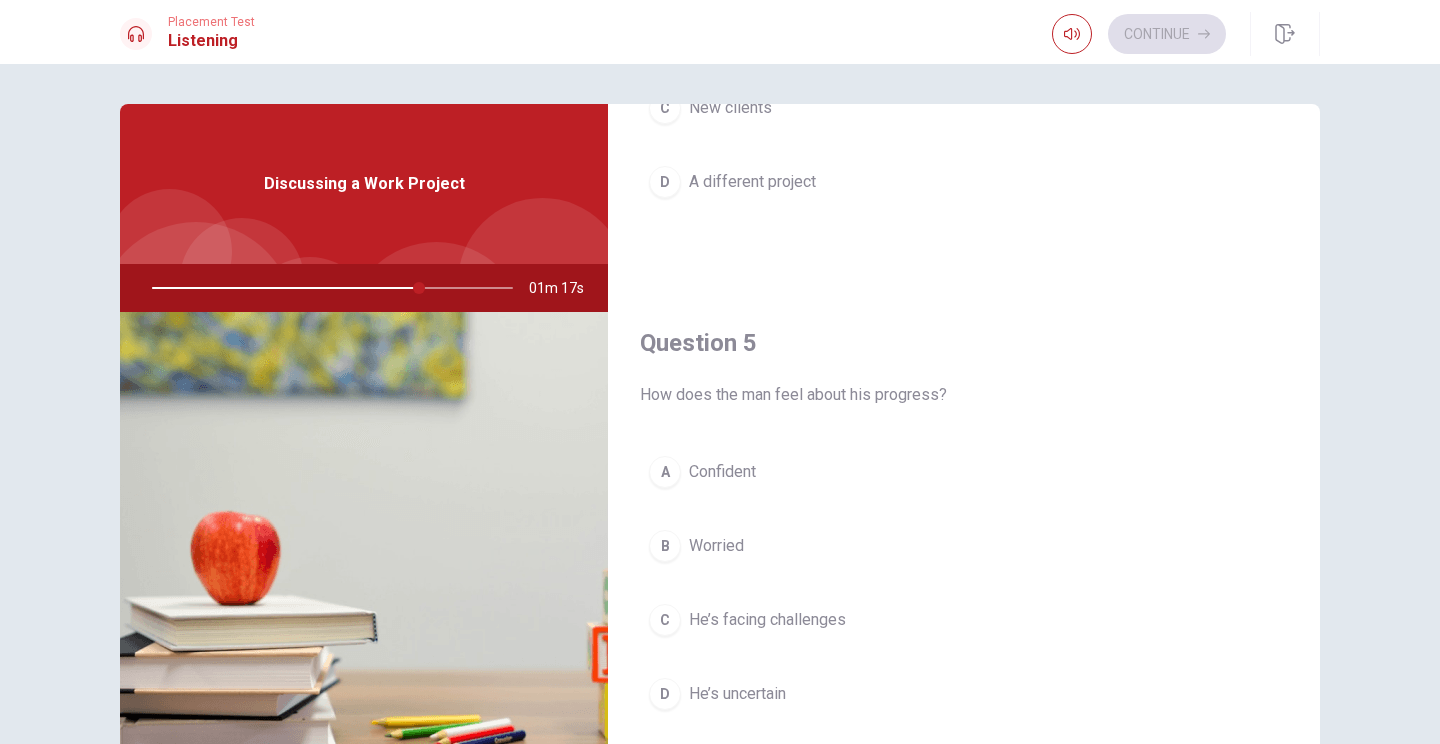 scroll, scrollTop: 1865, scrollLeft: 0, axis: vertical 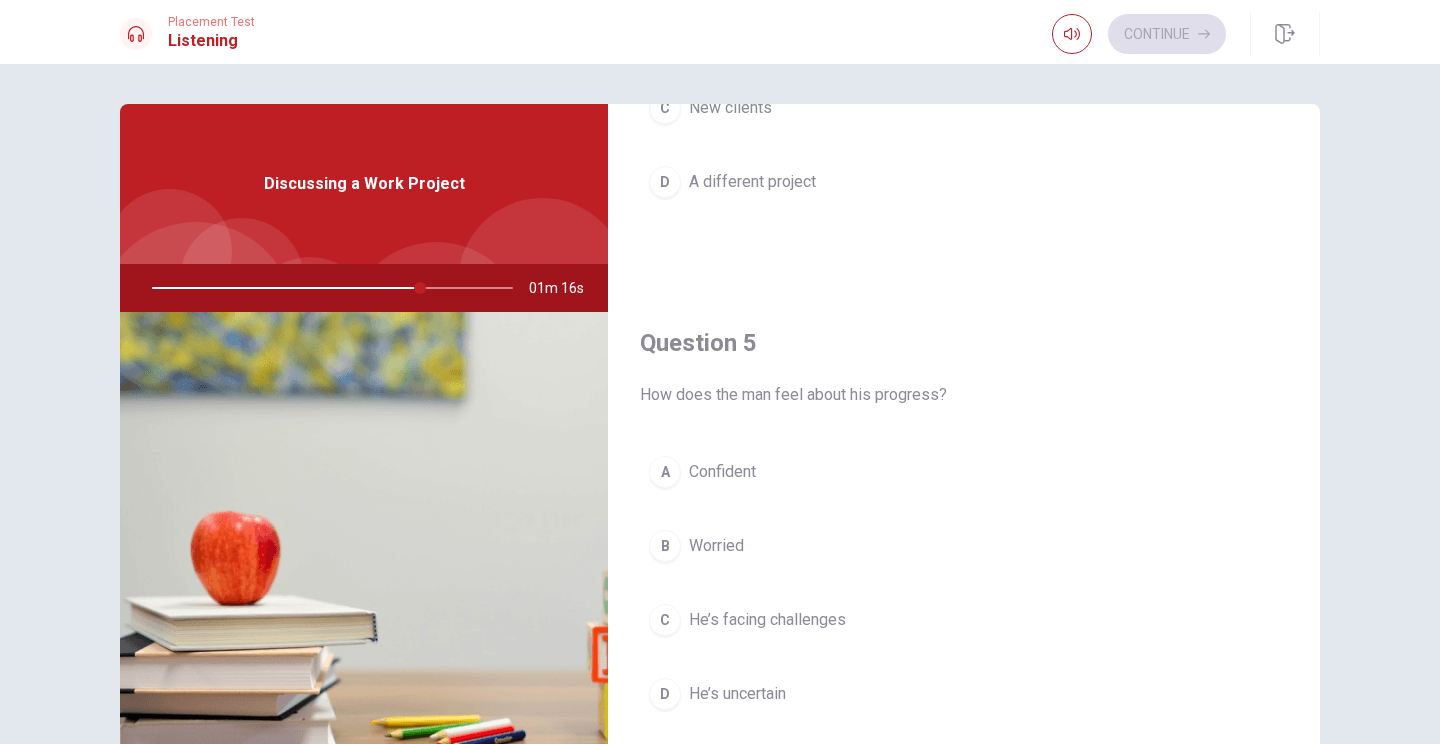 click on "He’s facing challenges" at bounding box center (767, 620) 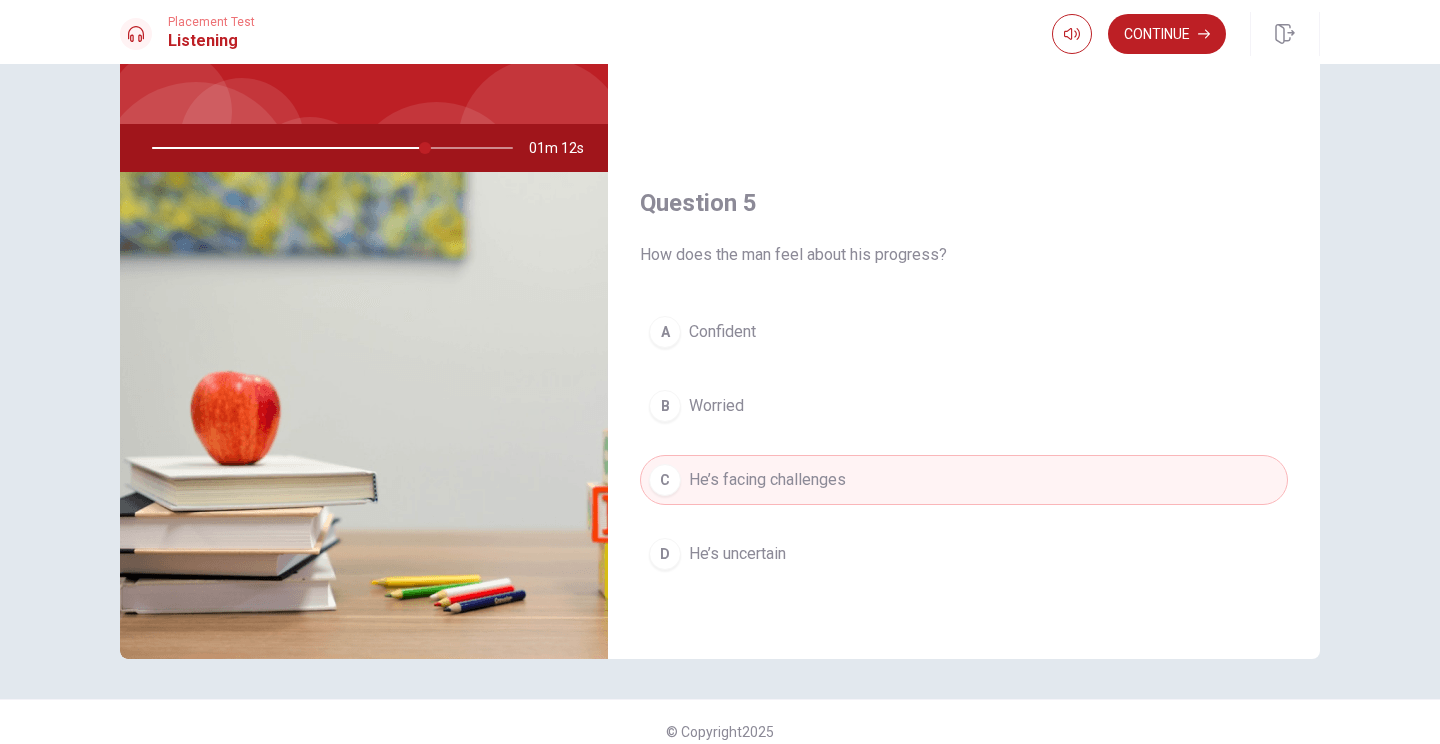 scroll, scrollTop: 159, scrollLeft: 0, axis: vertical 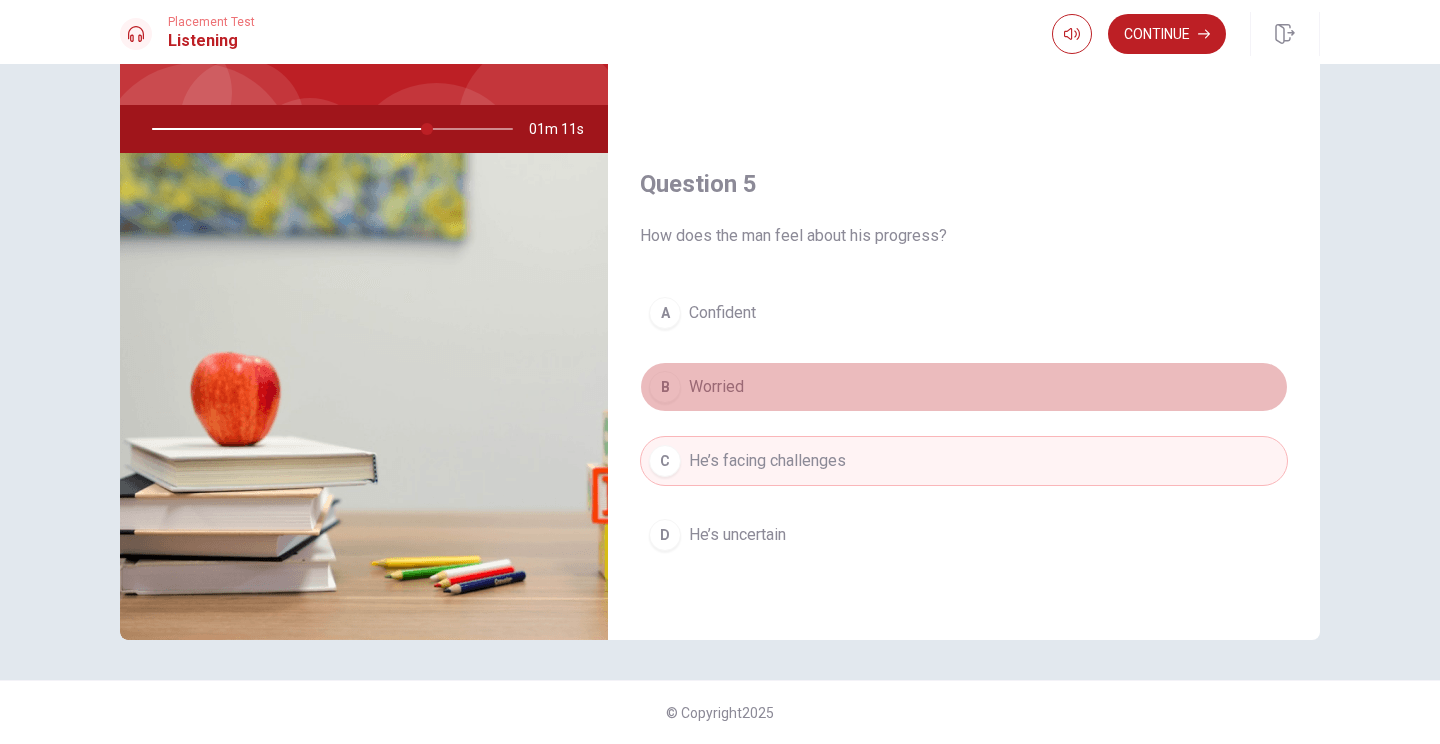 click on "B Worried" at bounding box center (964, 387) 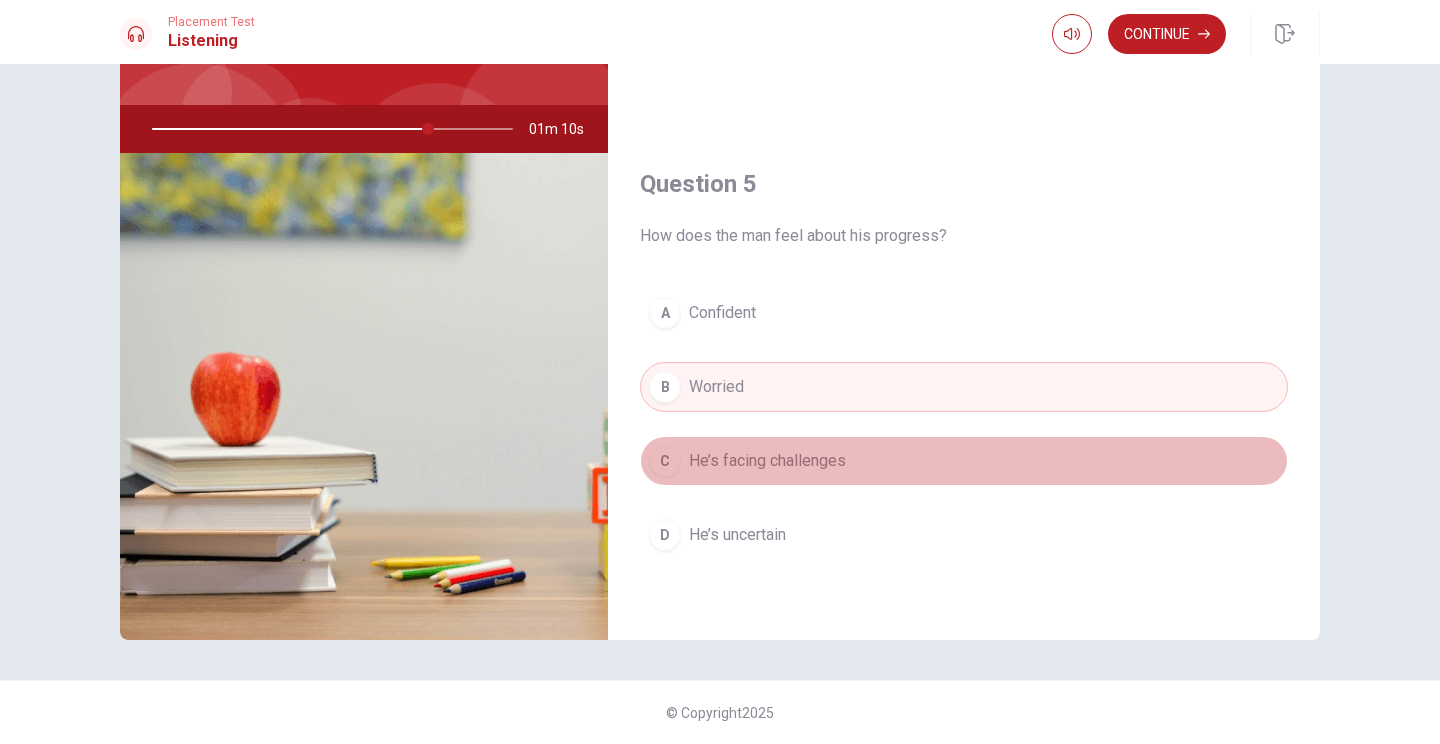 click on "He’s facing challenges" at bounding box center [767, 461] 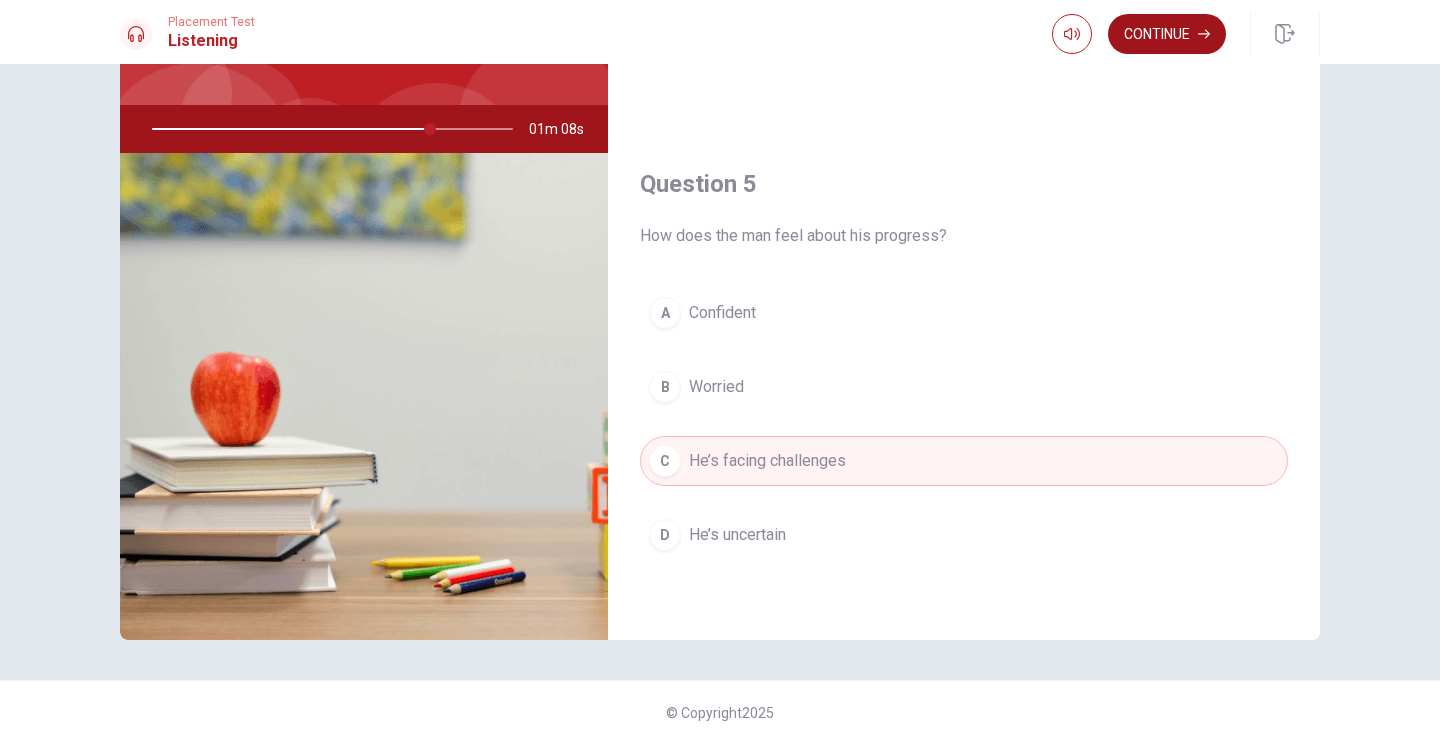 click on "Continue" at bounding box center (1167, 34) 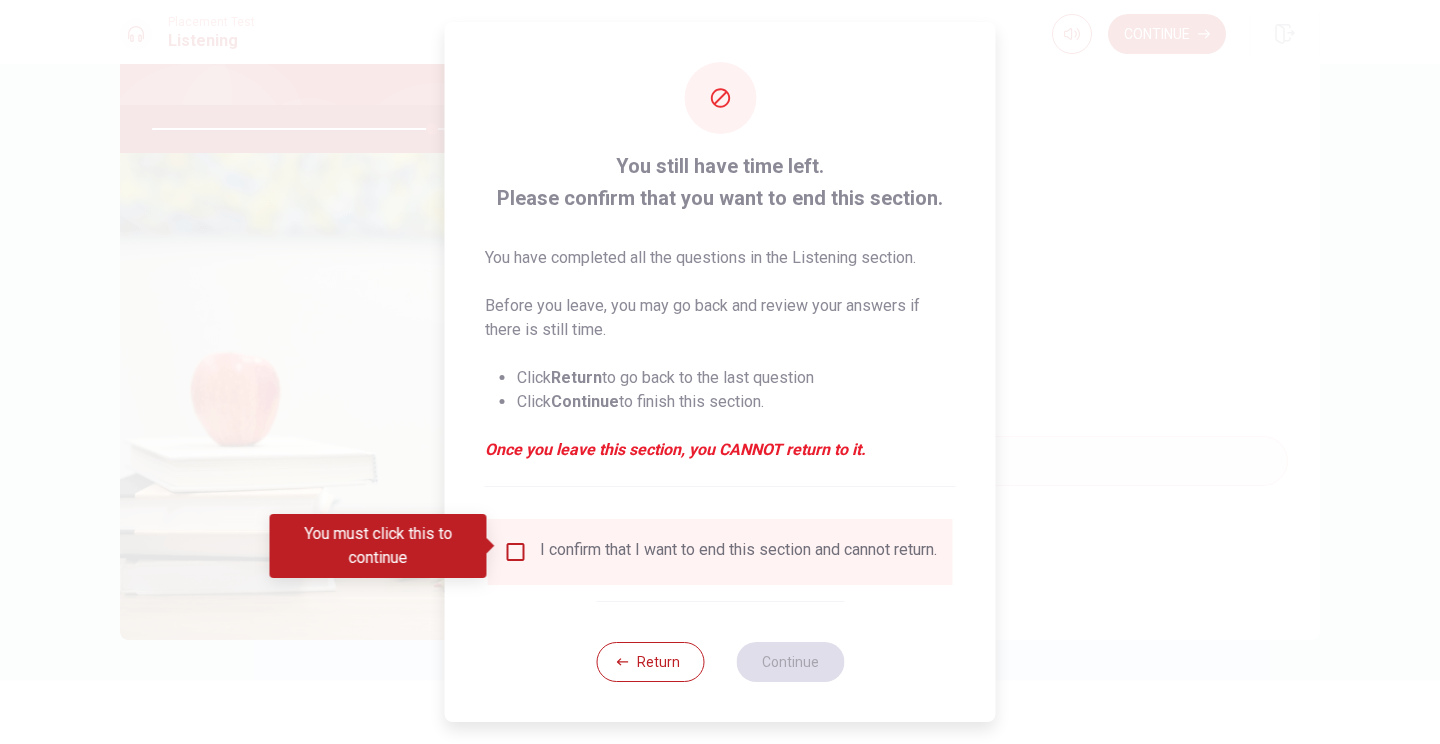 click on "I confirm that I want to end this section and cannot return." at bounding box center (720, 552) 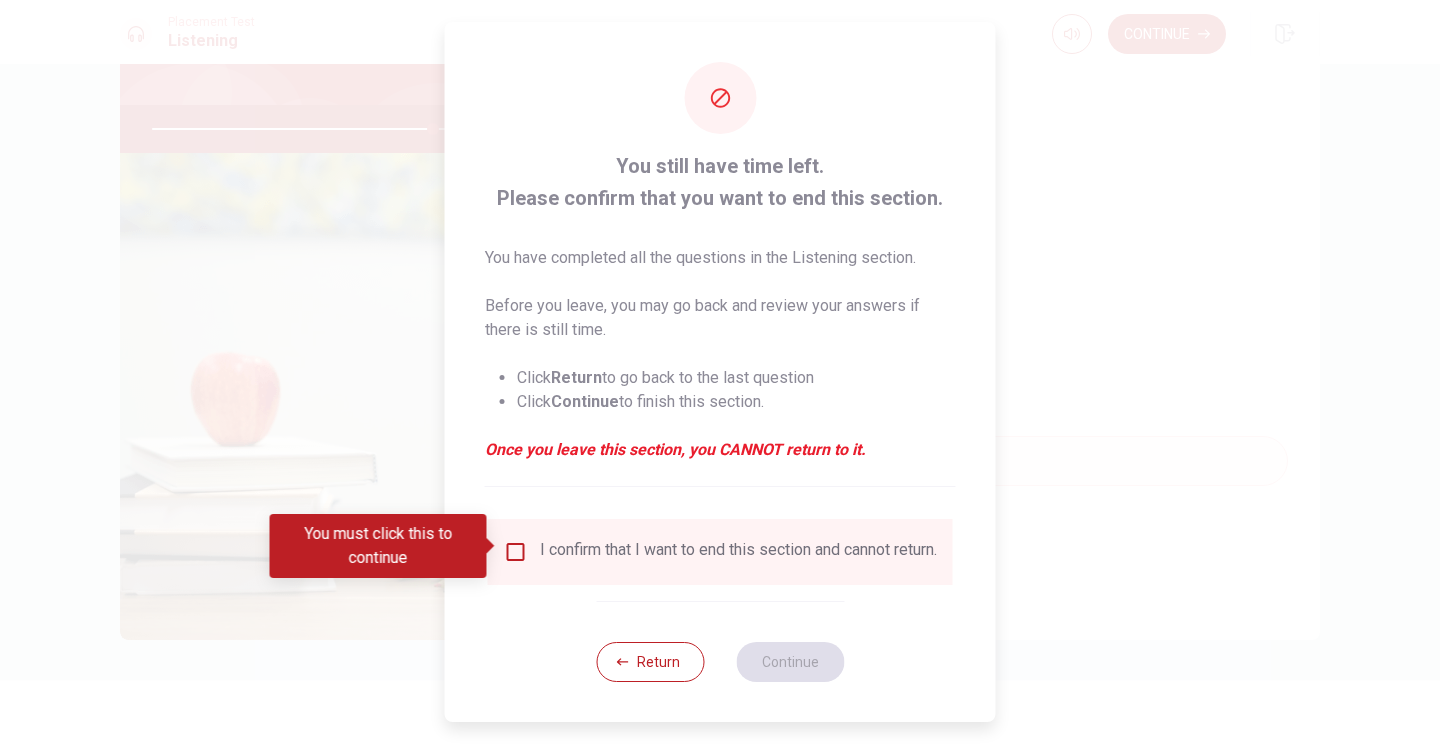click at bounding box center (516, 552) 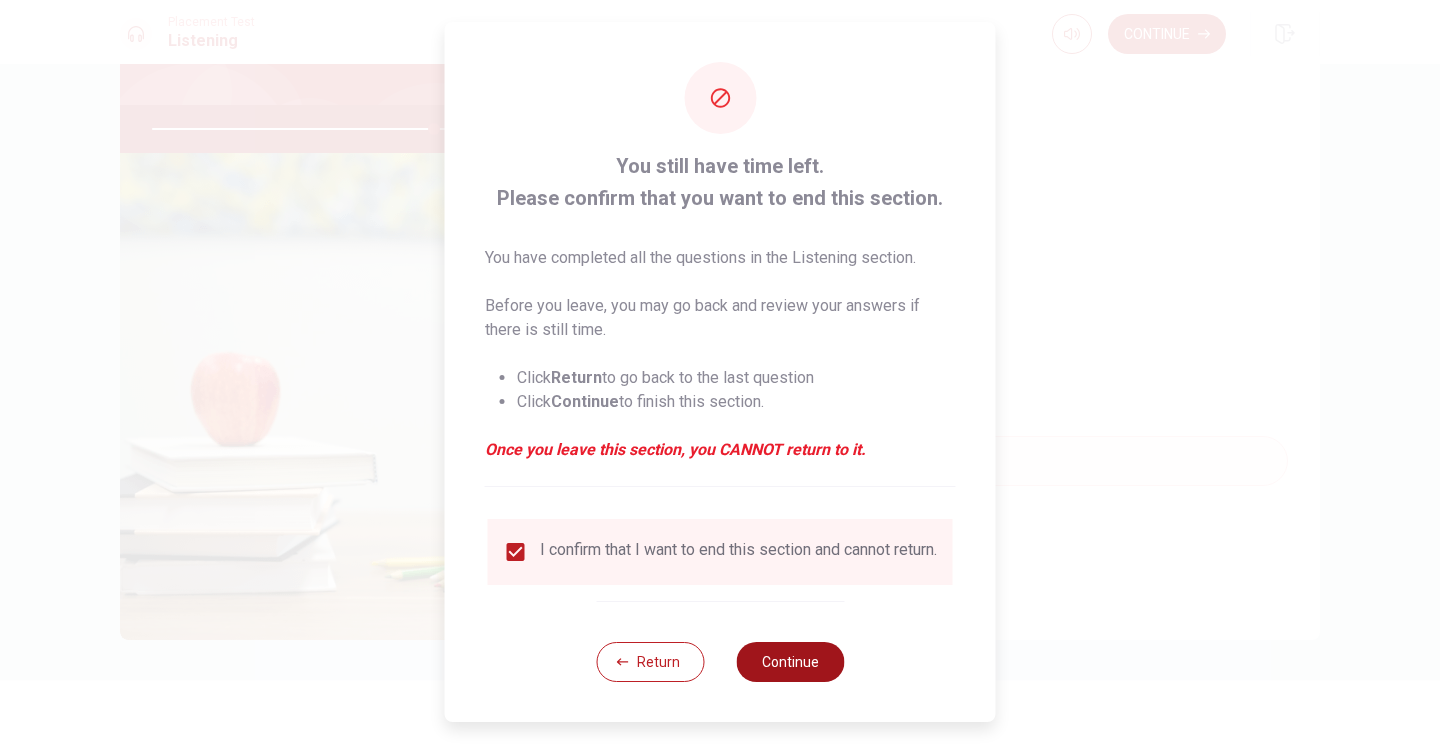 click on "Continue" at bounding box center (790, 662) 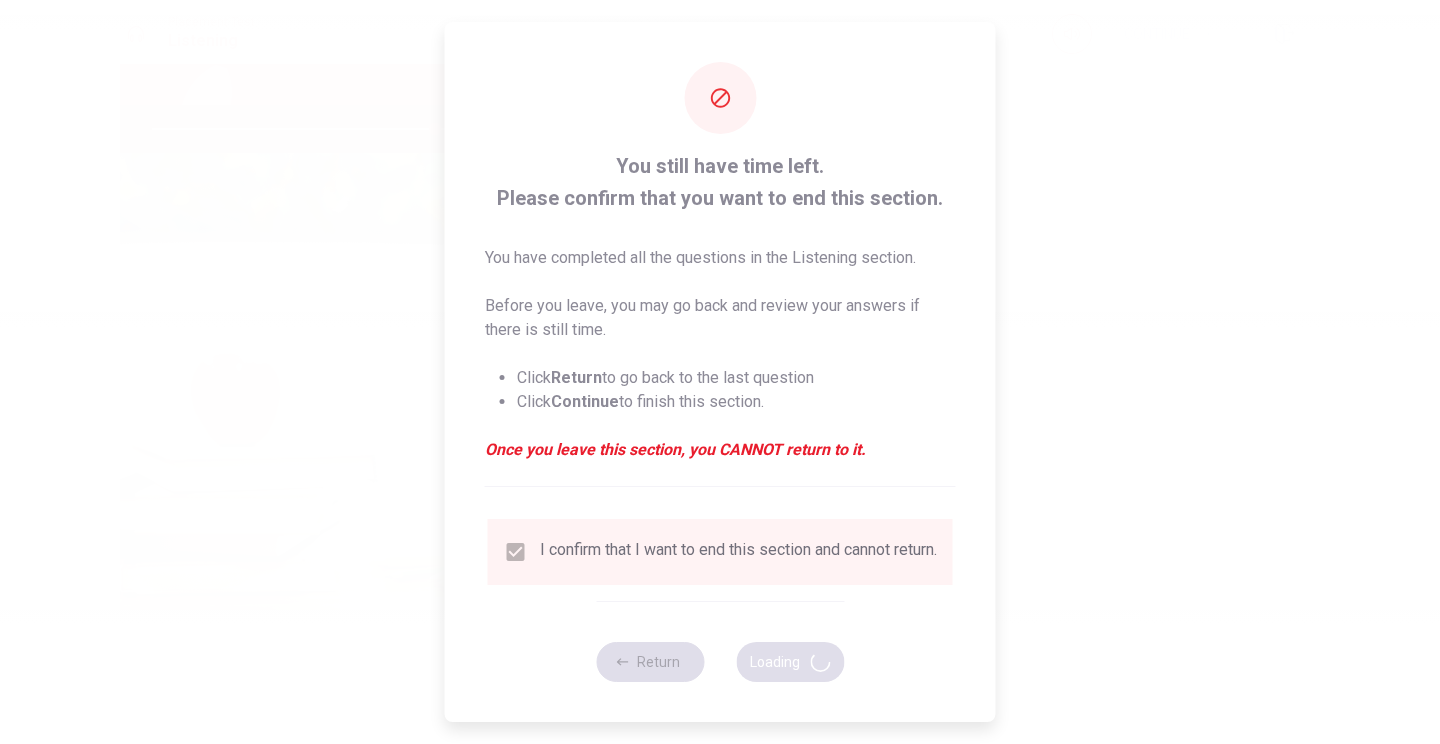 type on "79" 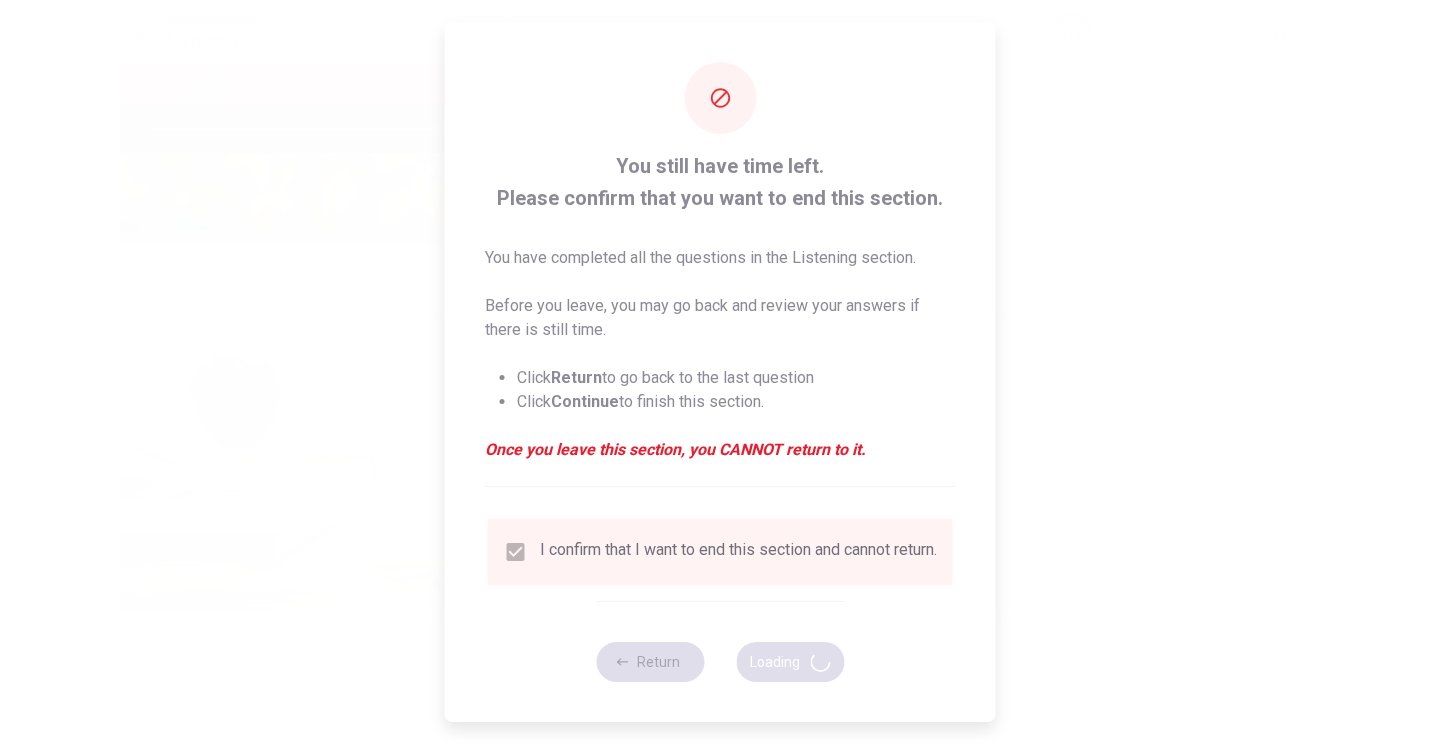 scroll, scrollTop: 0, scrollLeft: 0, axis: both 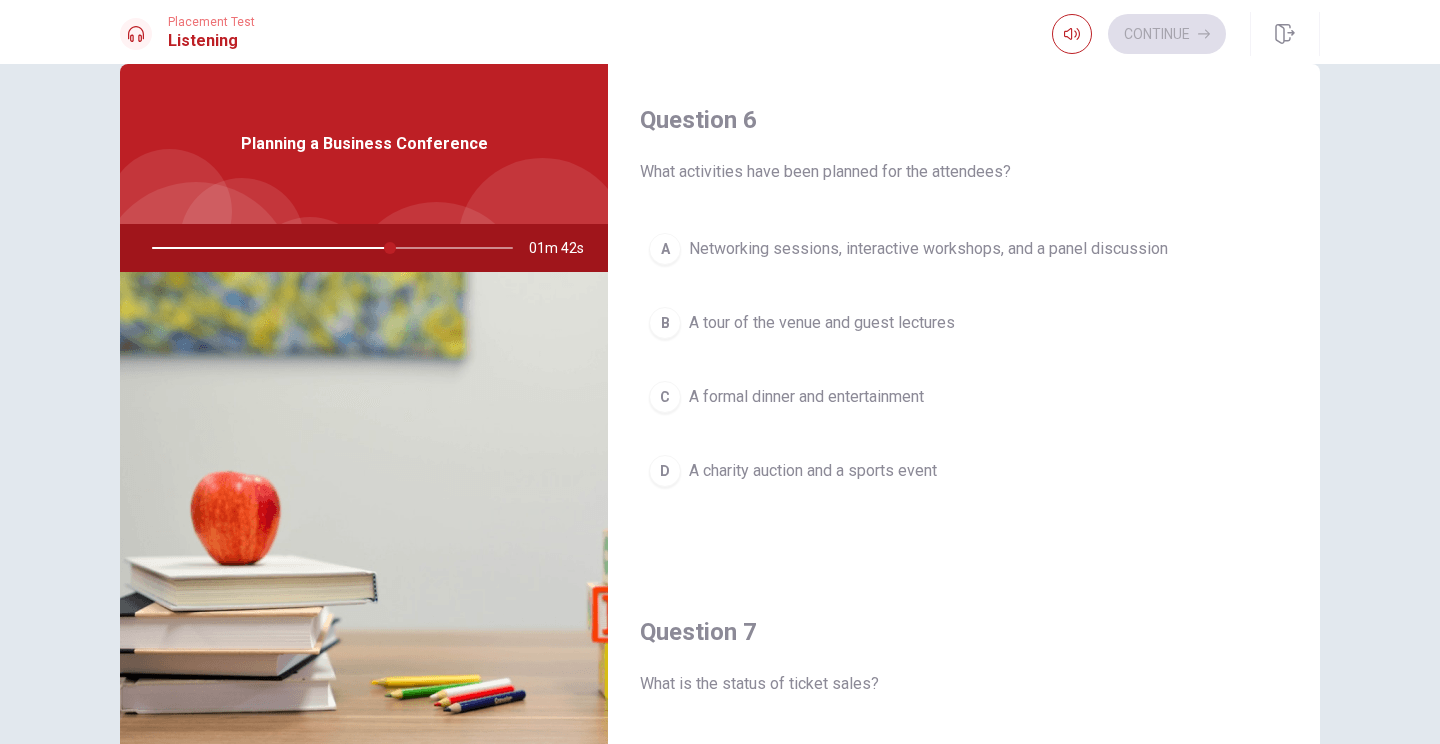 click on "Networking sessions, interactive workshops, and a panel discussion" at bounding box center (928, 249) 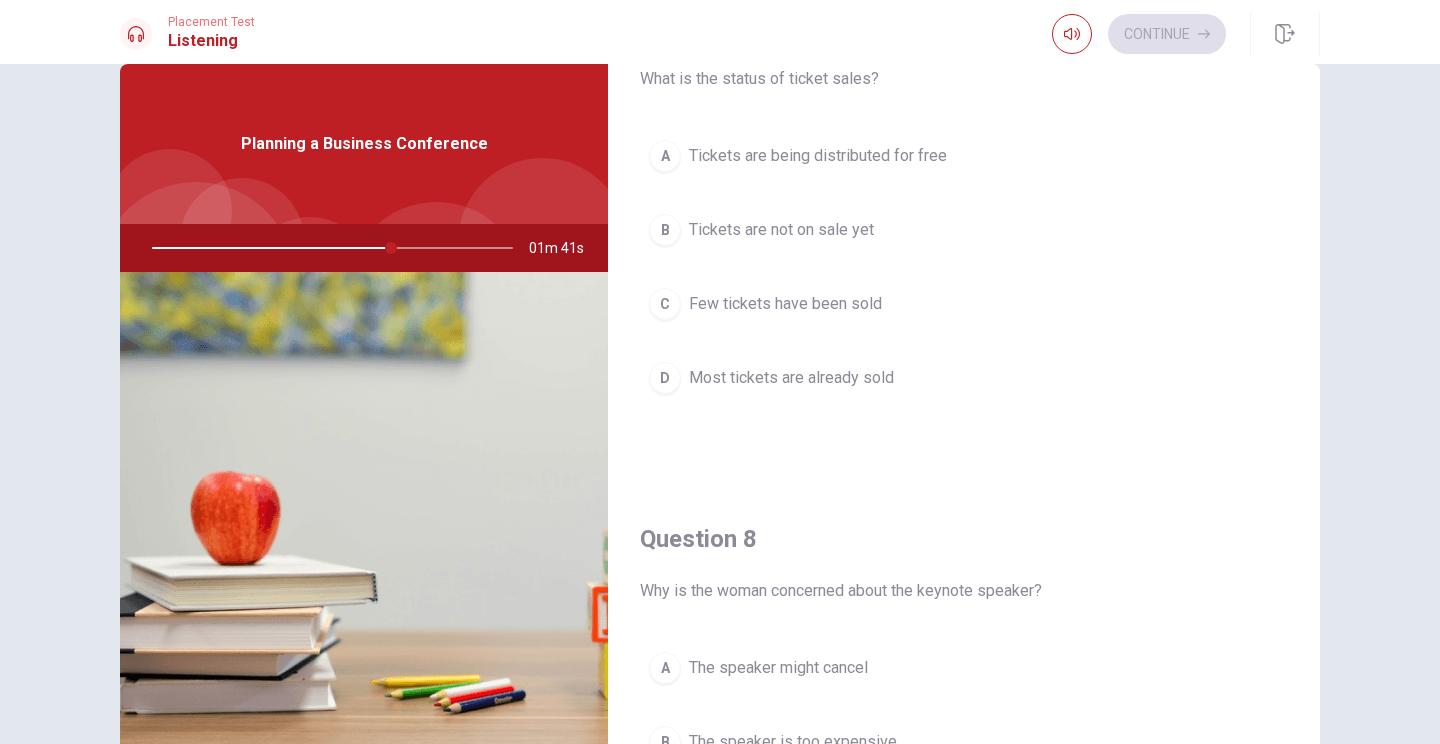scroll, scrollTop: 642, scrollLeft: 0, axis: vertical 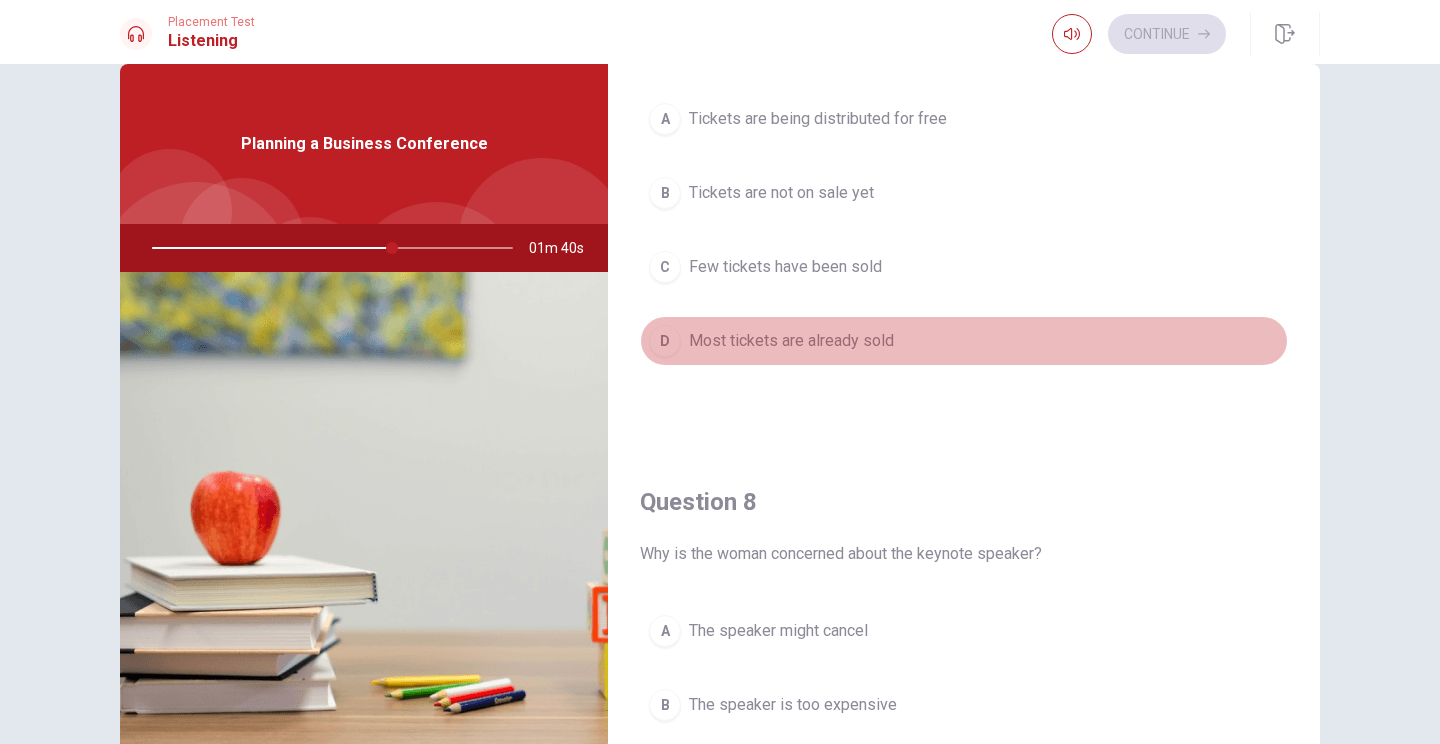 click on "D Most tickets are already sold" at bounding box center [964, 341] 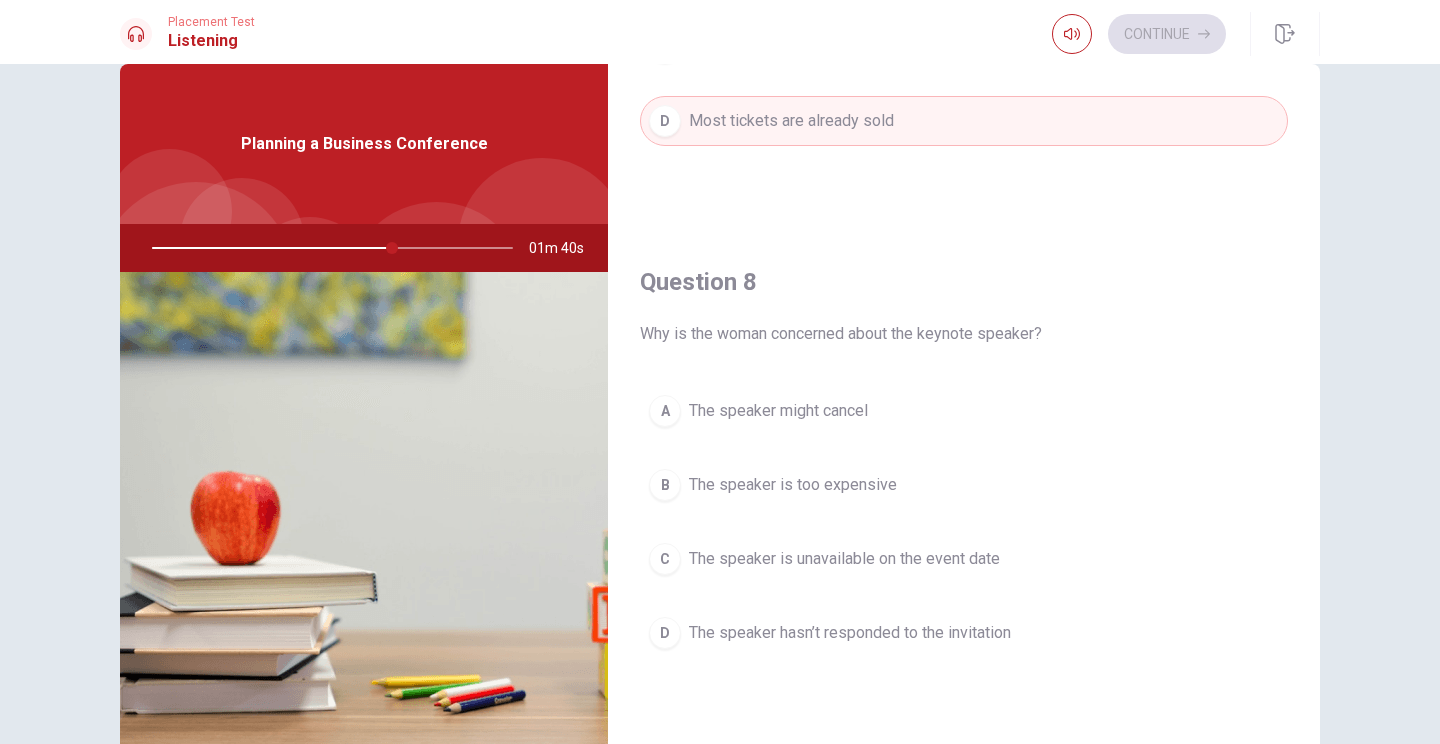 scroll, scrollTop: 882, scrollLeft: 0, axis: vertical 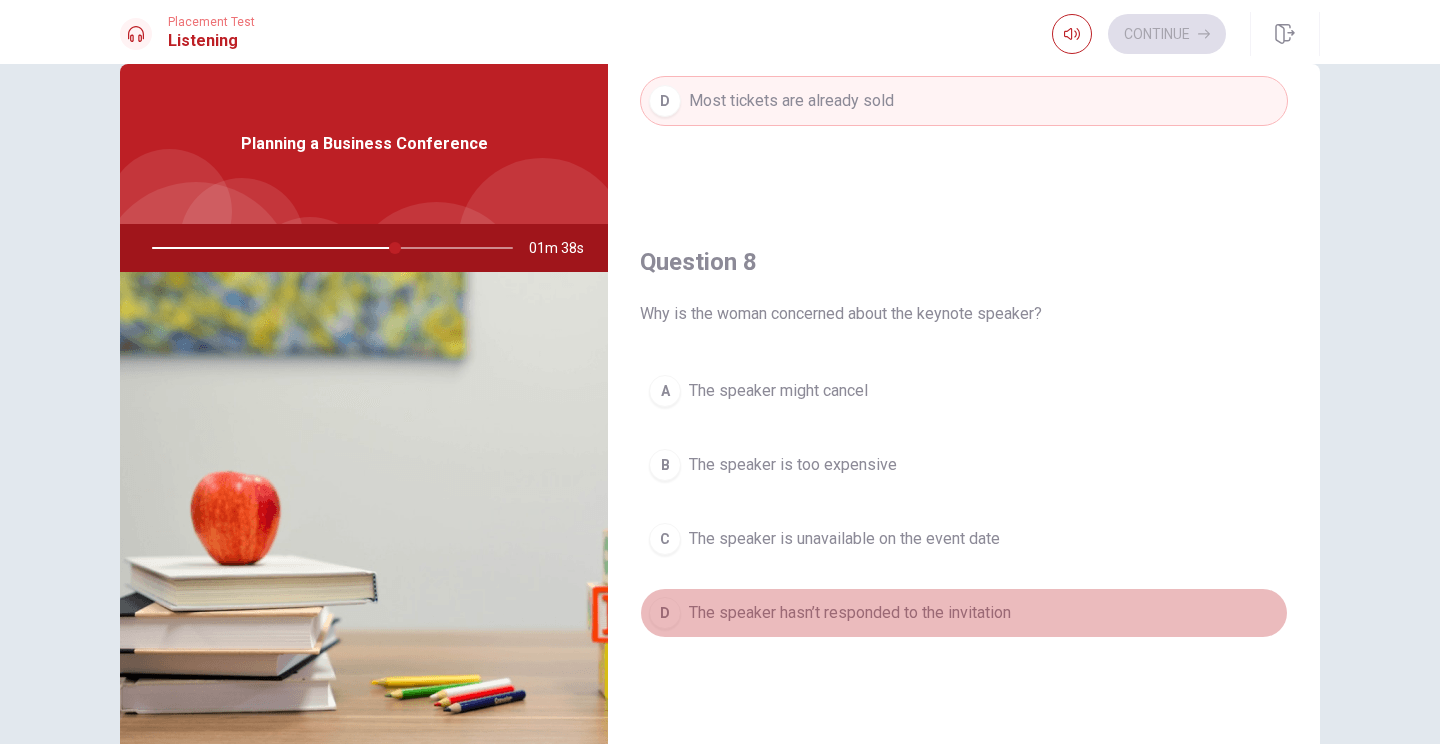 click on "D The speaker hasn’t responded to the invitation" at bounding box center (964, 613) 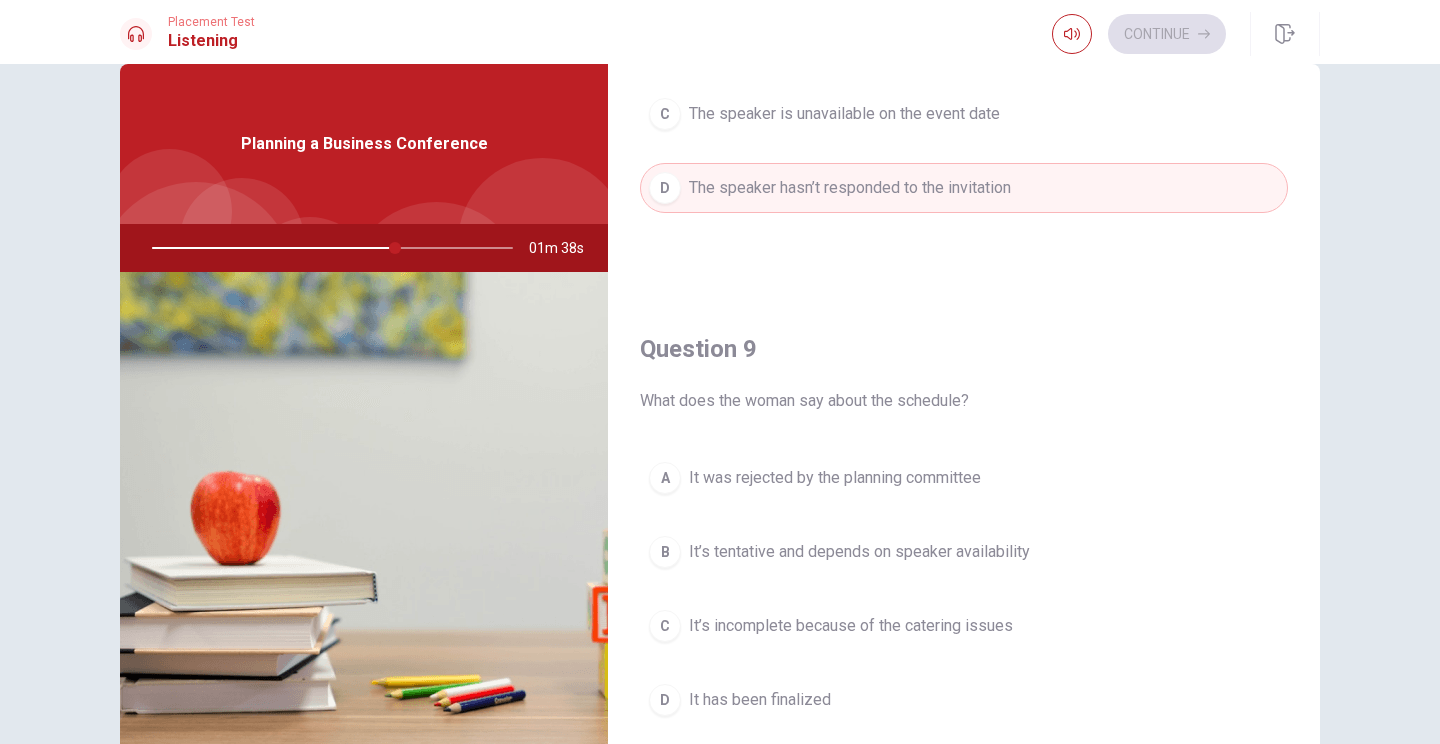 scroll, scrollTop: 1548, scrollLeft: 0, axis: vertical 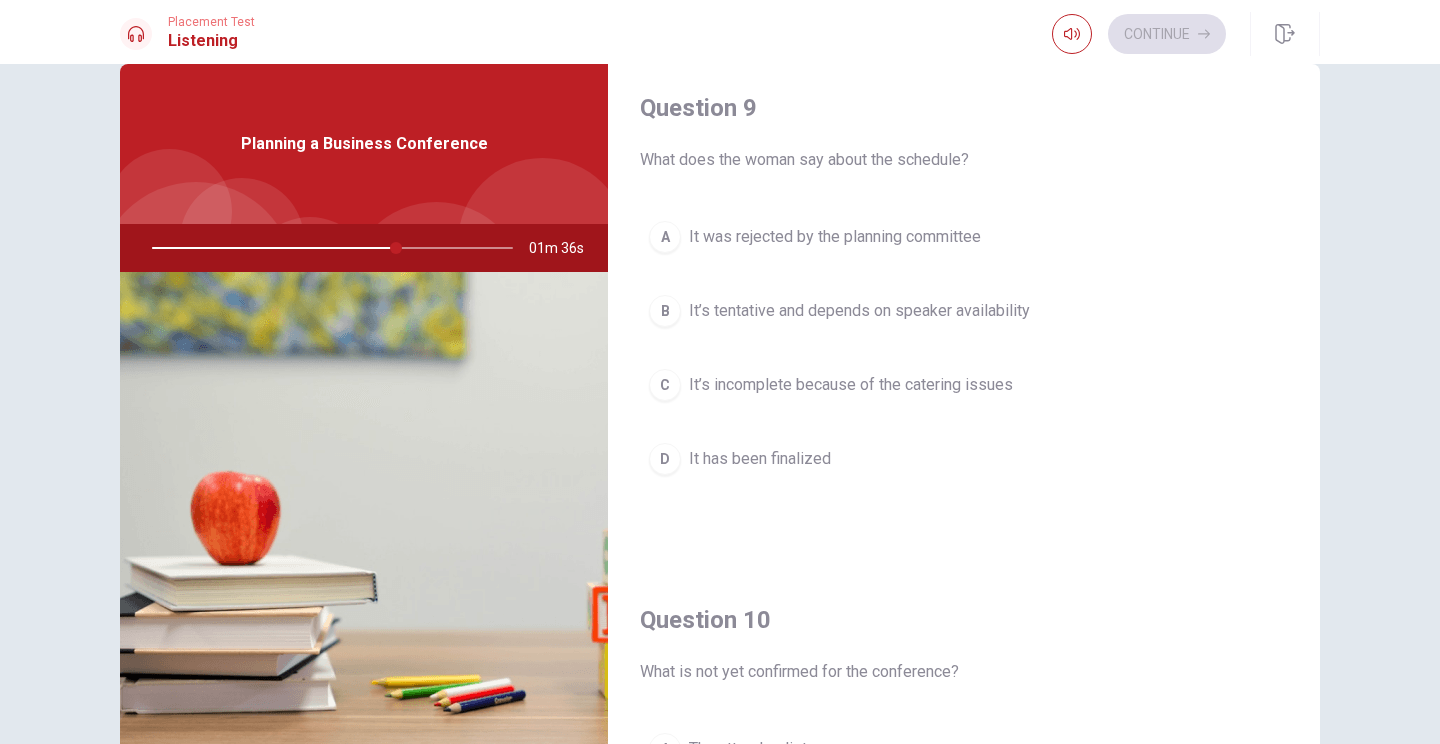 click on "It’s tentative and depends on speaker availability" at bounding box center [859, 311] 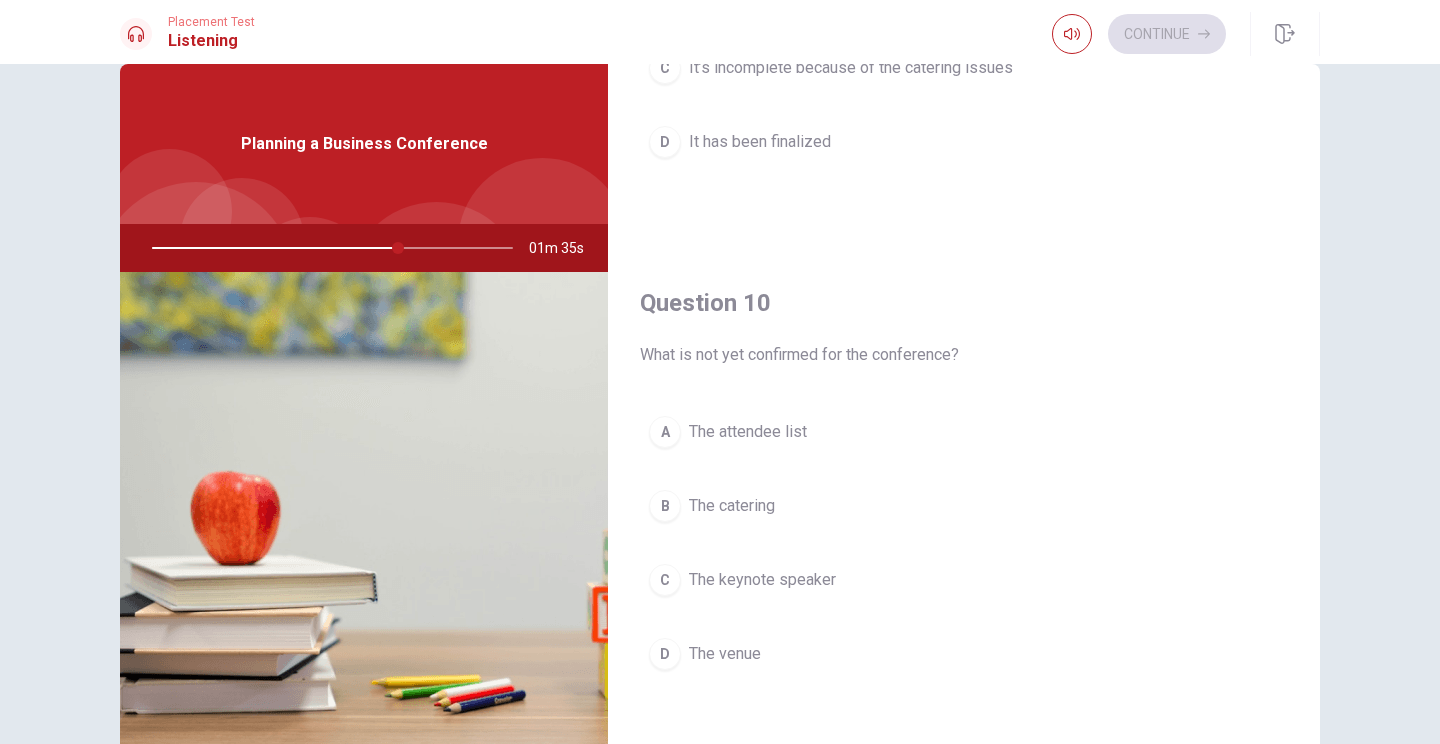 scroll, scrollTop: 1865, scrollLeft: 0, axis: vertical 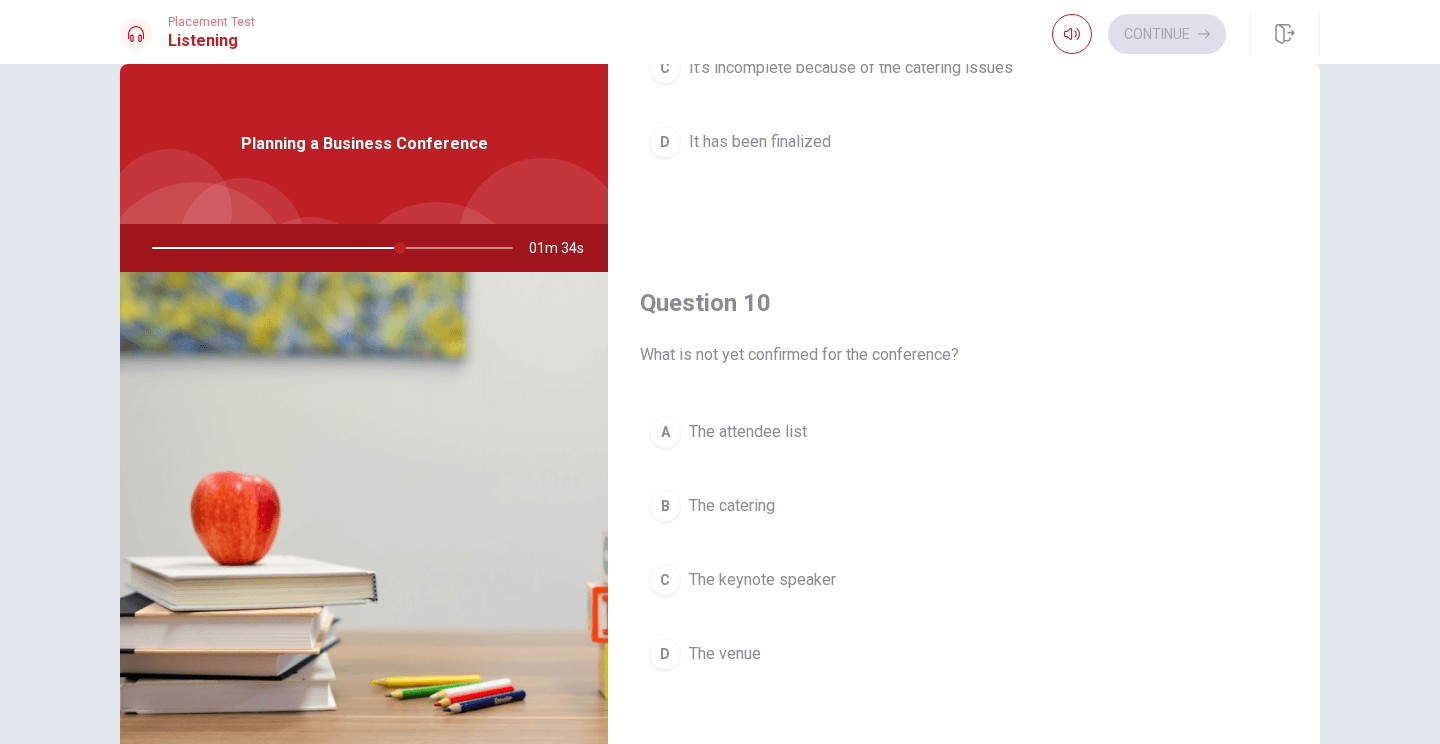 click on "C" at bounding box center [665, 580] 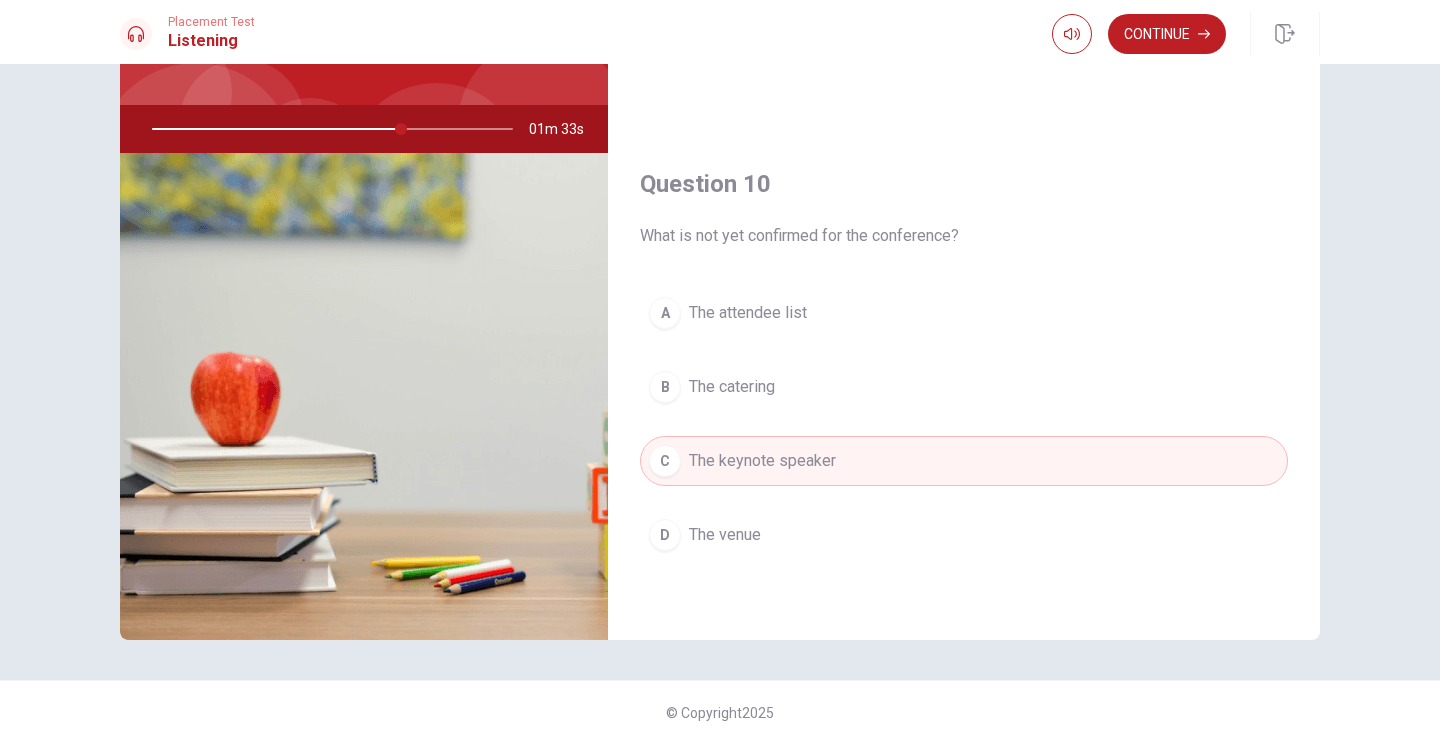 scroll, scrollTop: 159, scrollLeft: 0, axis: vertical 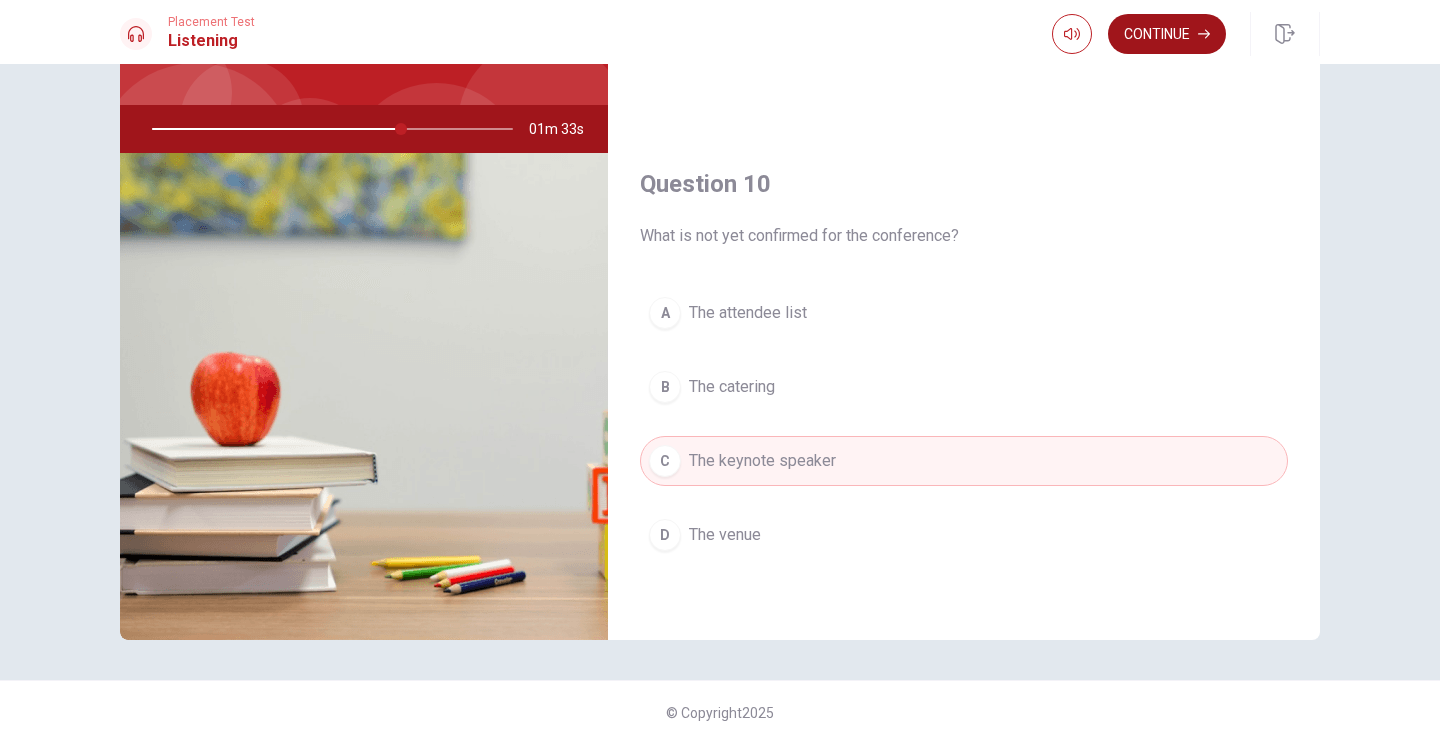 click on "Continue" at bounding box center [1167, 34] 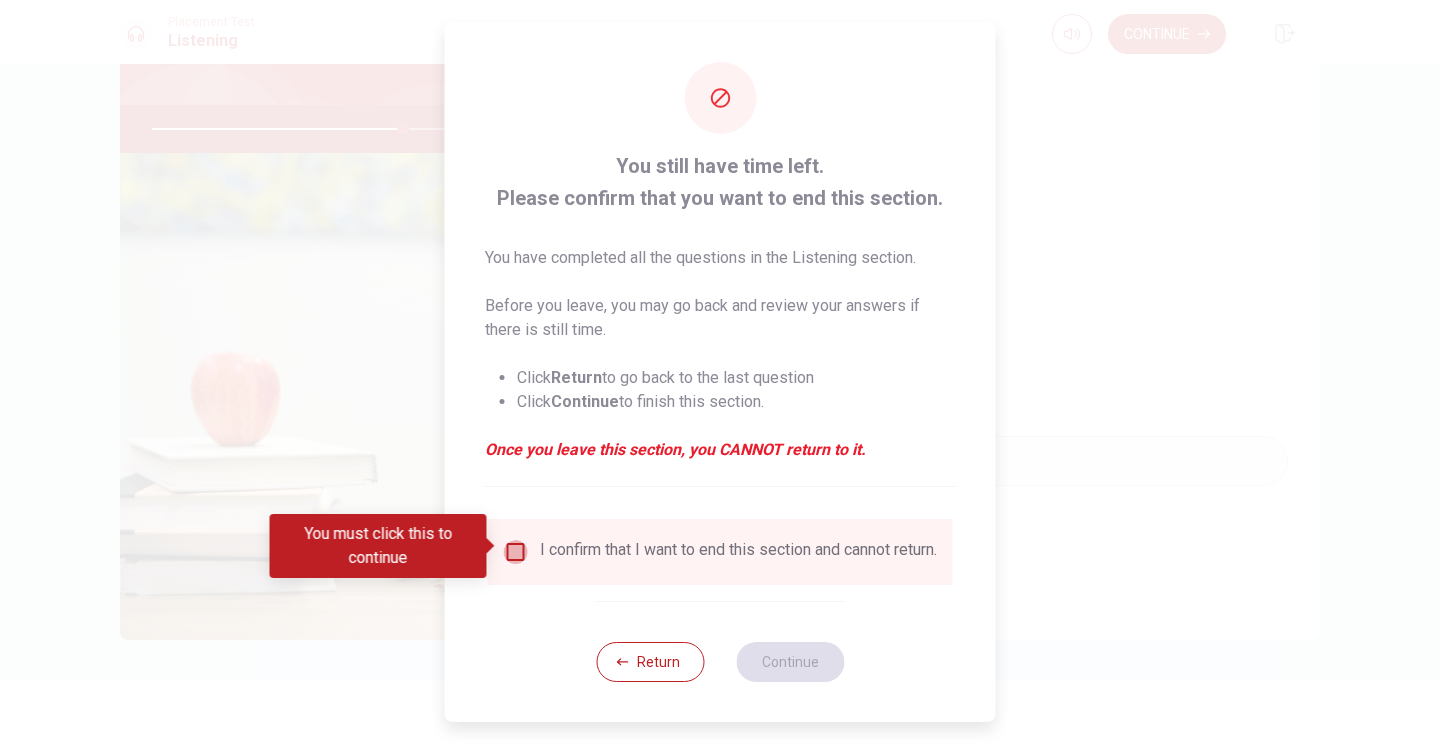 click at bounding box center (516, 552) 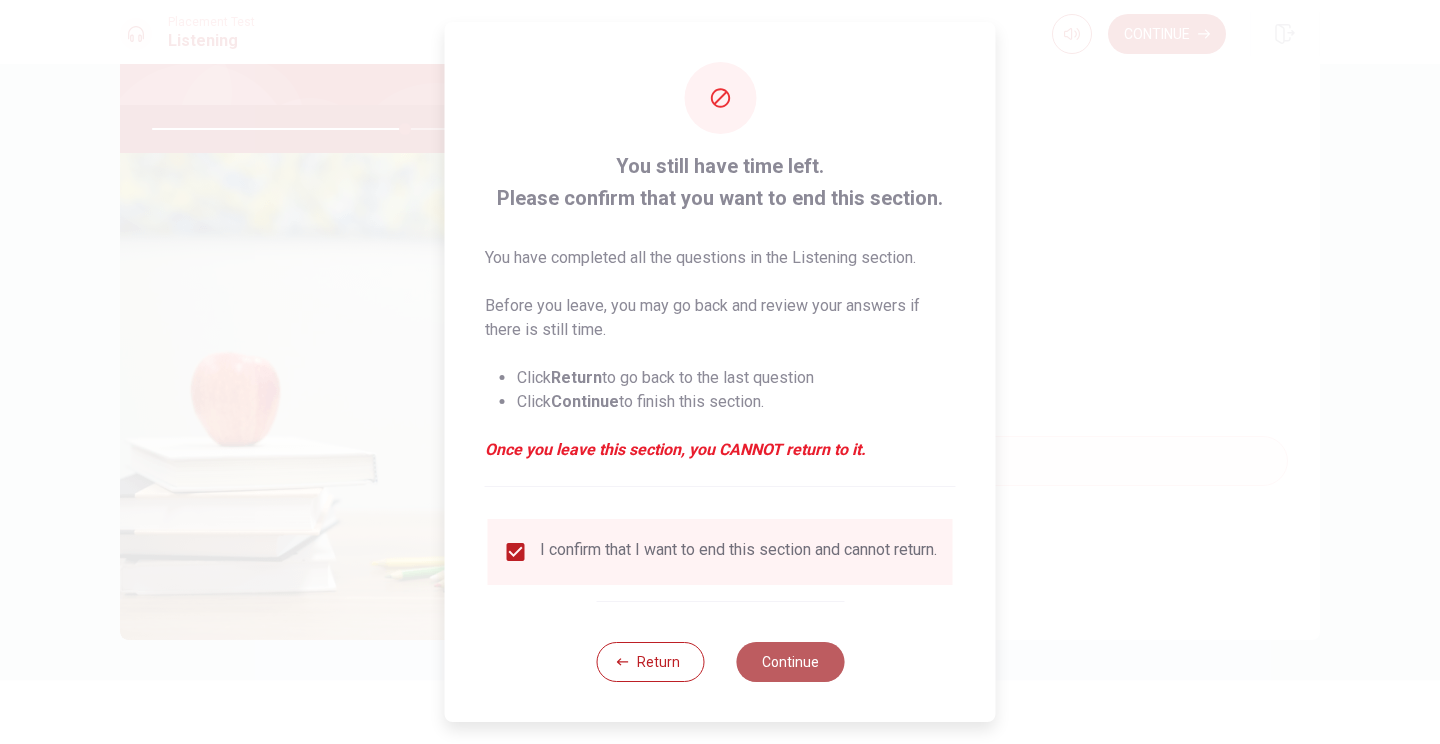 click on "Continue" at bounding box center [790, 662] 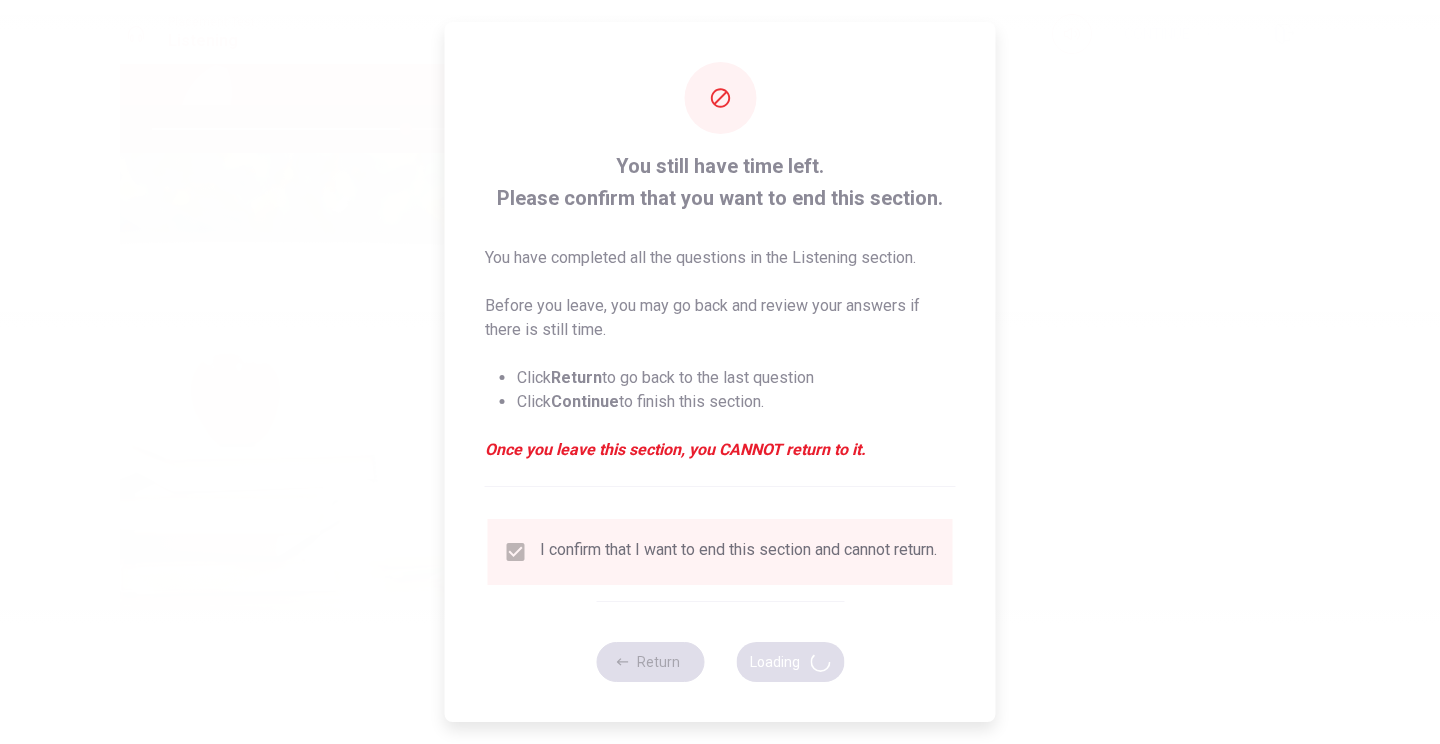 type on "71" 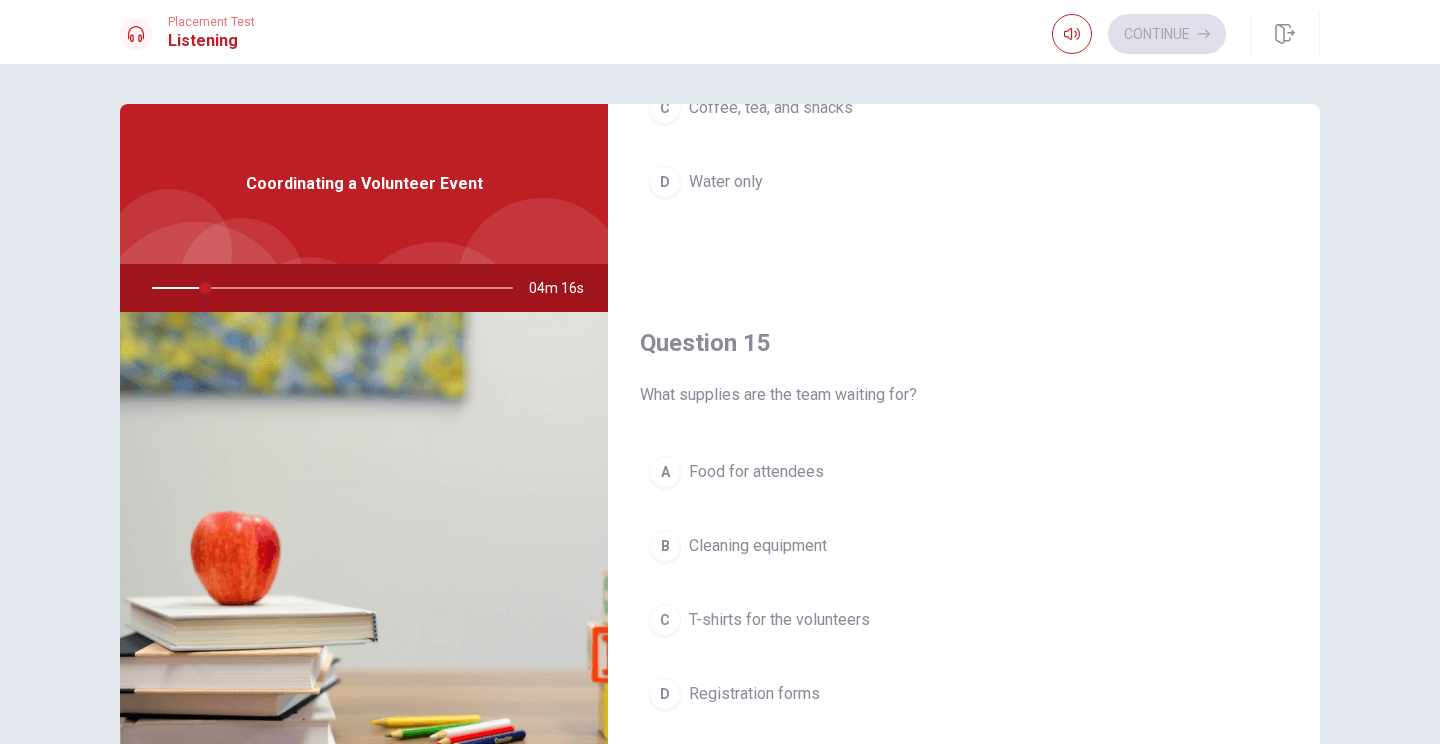 scroll, scrollTop: 1865, scrollLeft: 0, axis: vertical 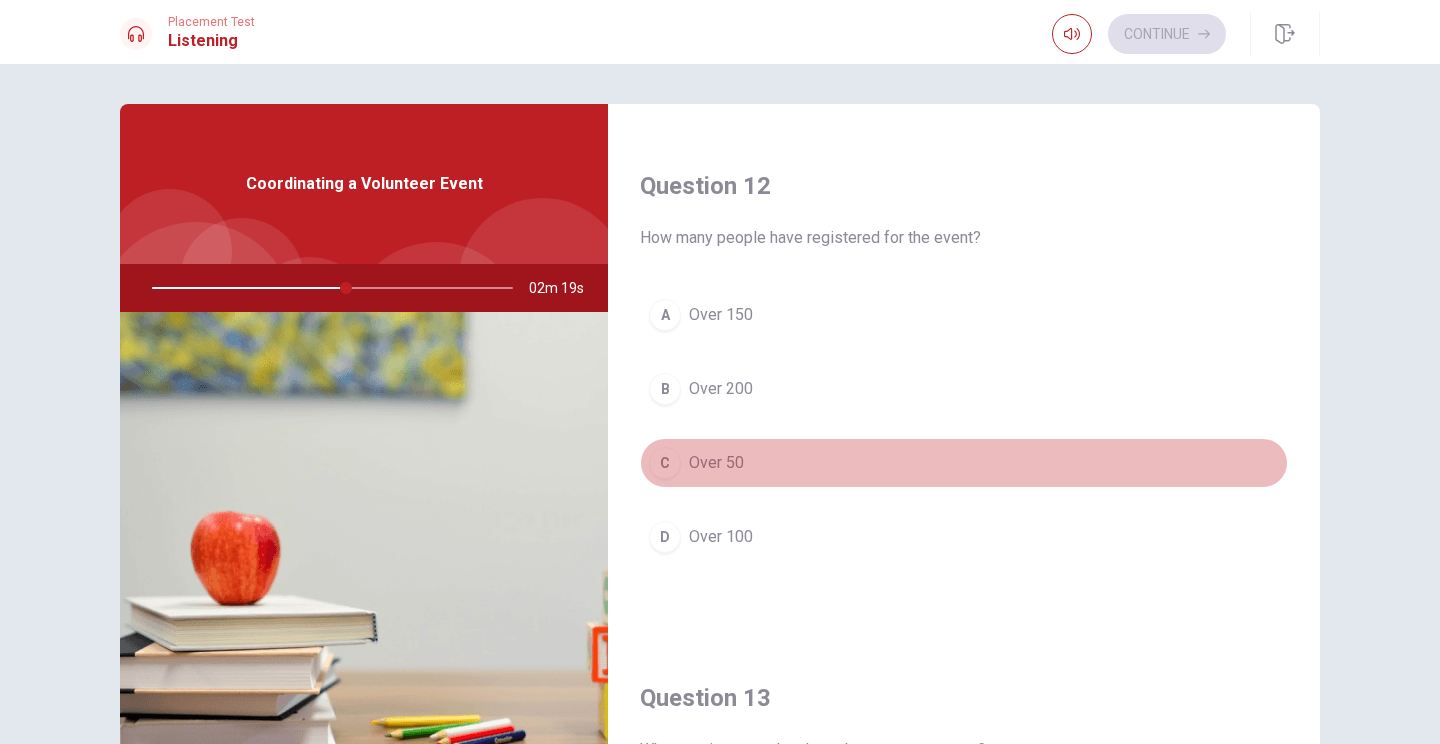 click on "C Over 50" at bounding box center [964, 463] 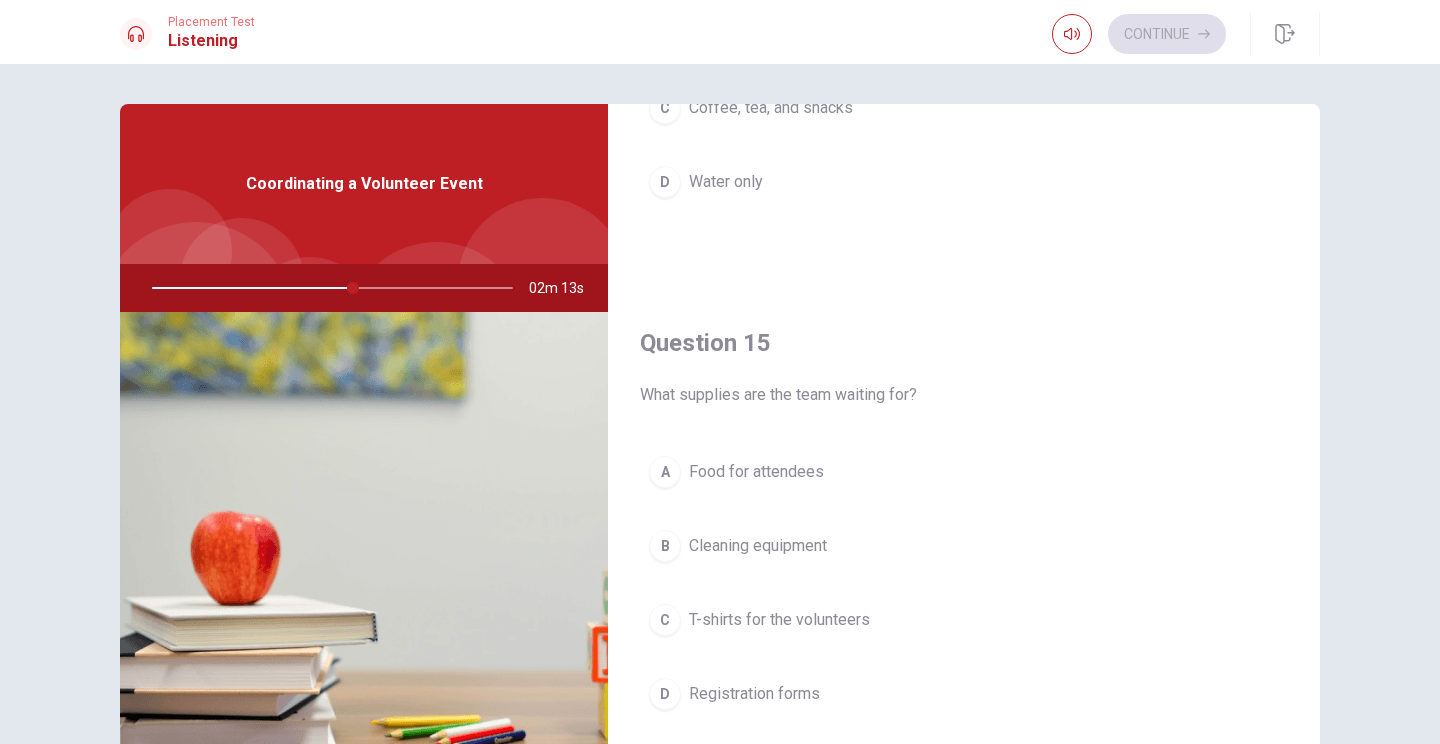 scroll, scrollTop: 1865, scrollLeft: 0, axis: vertical 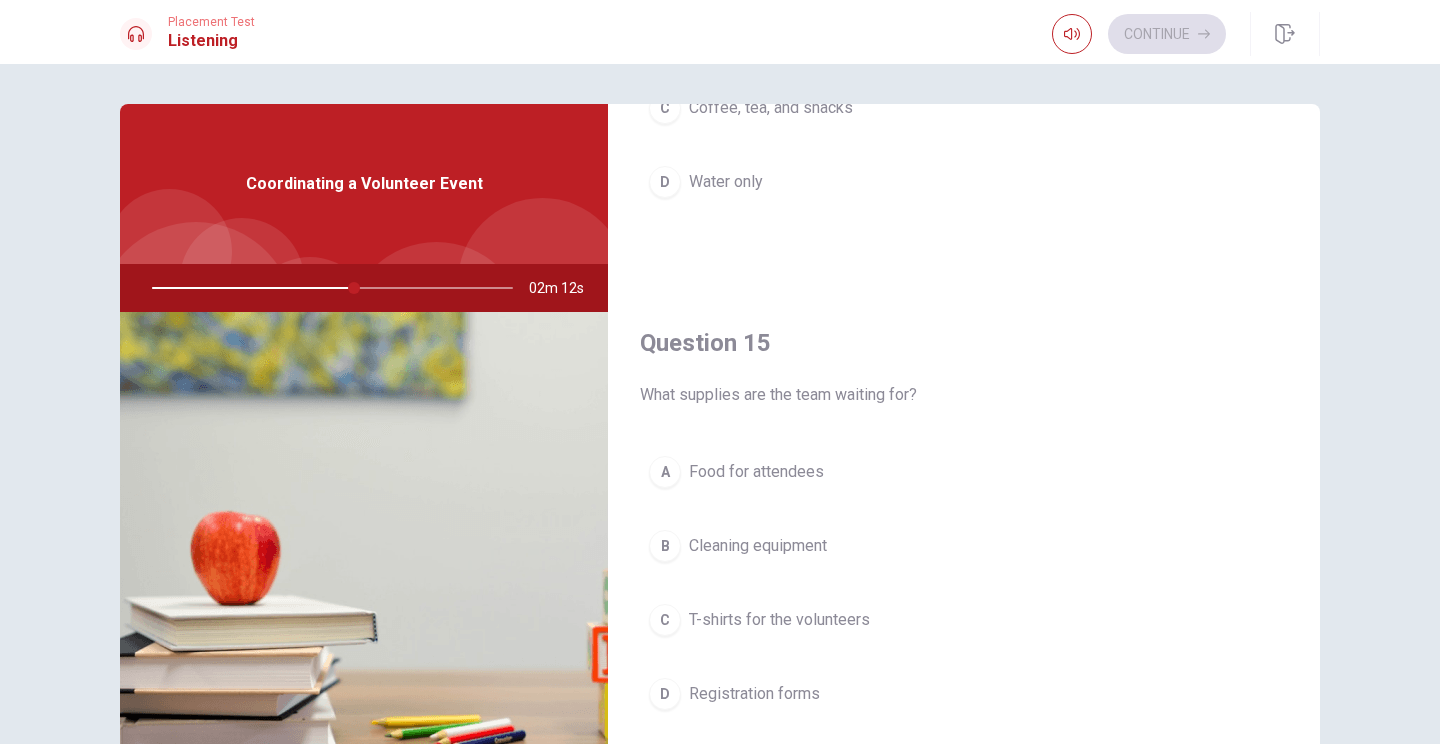 click on "T-shirts for the volunteers" at bounding box center (779, 620) 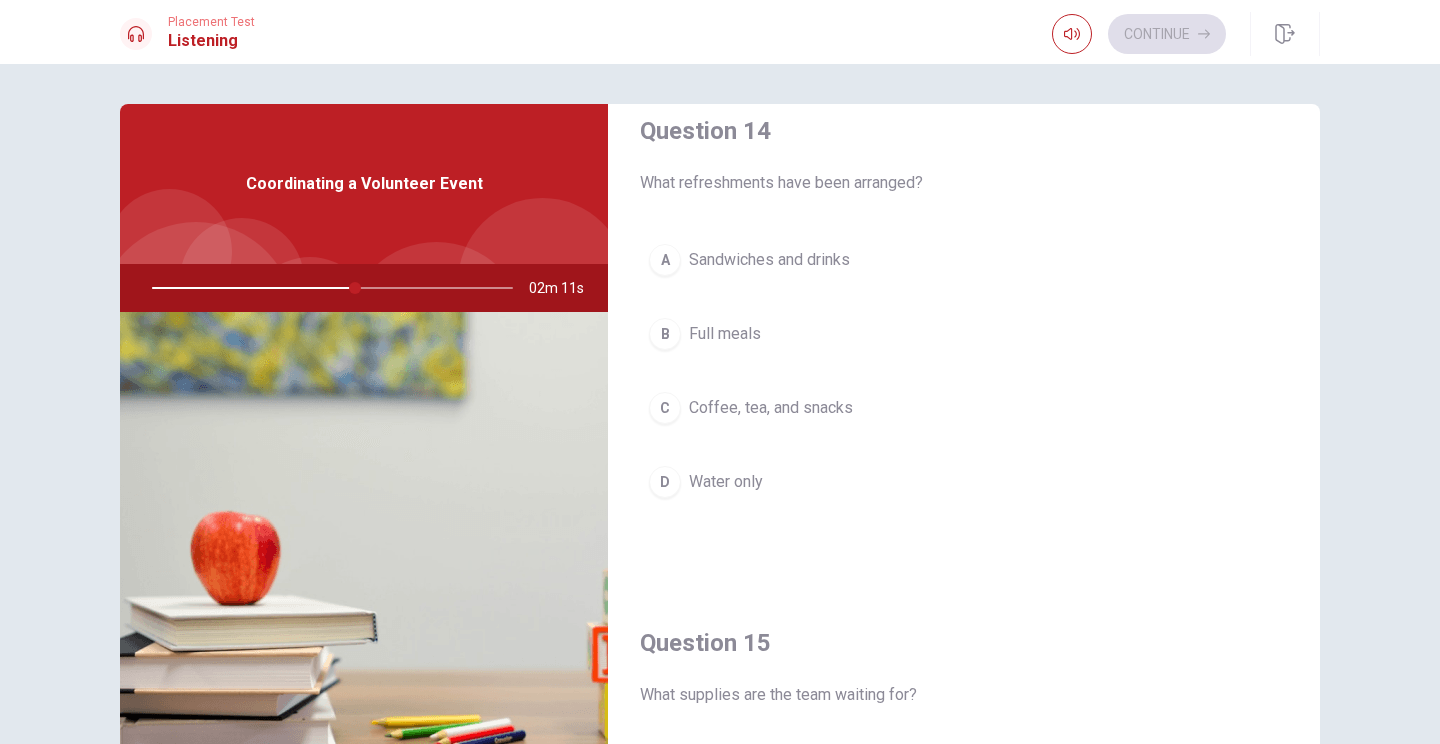 scroll, scrollTop: 1455, scrollLeft: 0, axis: vertical 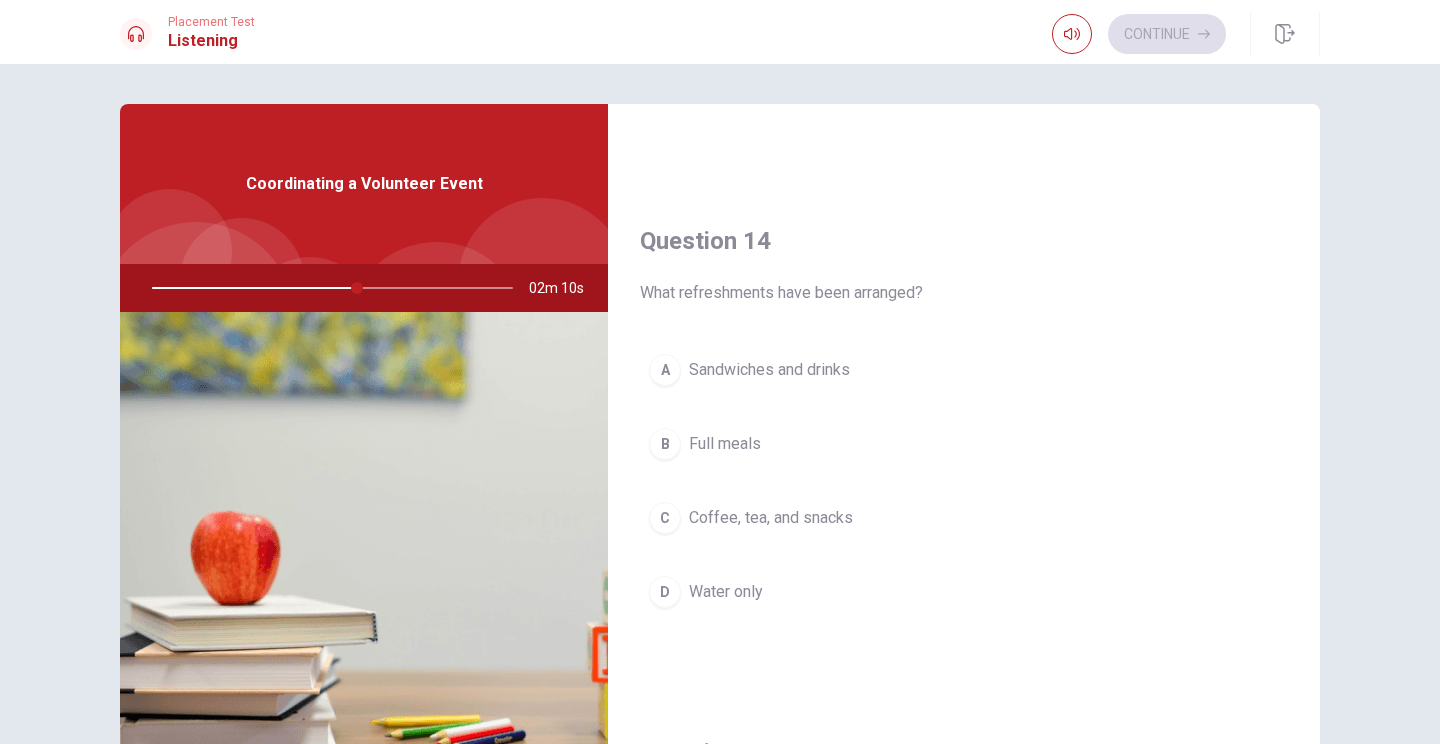 click on "Coffee, tea, and snacks" at bounding box center (771, 518) 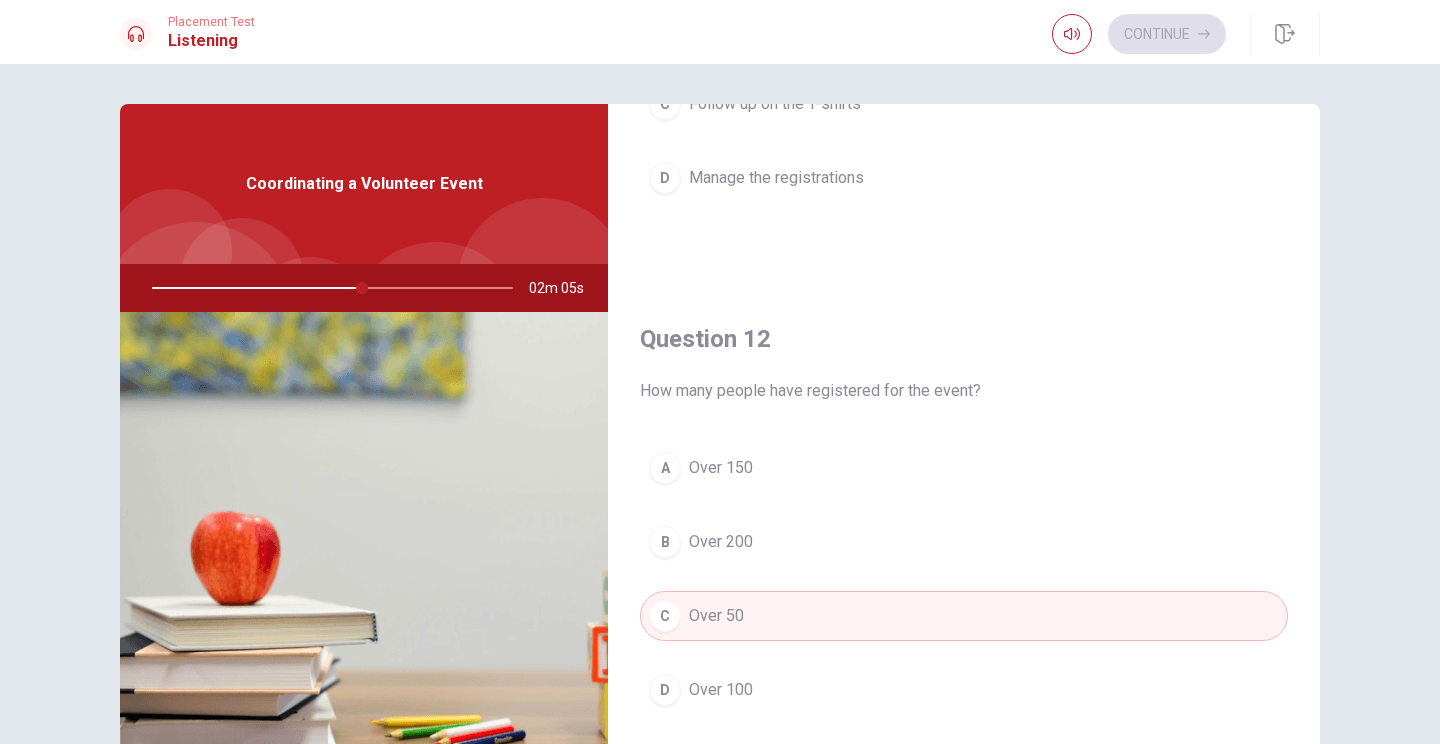 scroll, scrollTop: 357, scrollLeft: 0, axis: vertical 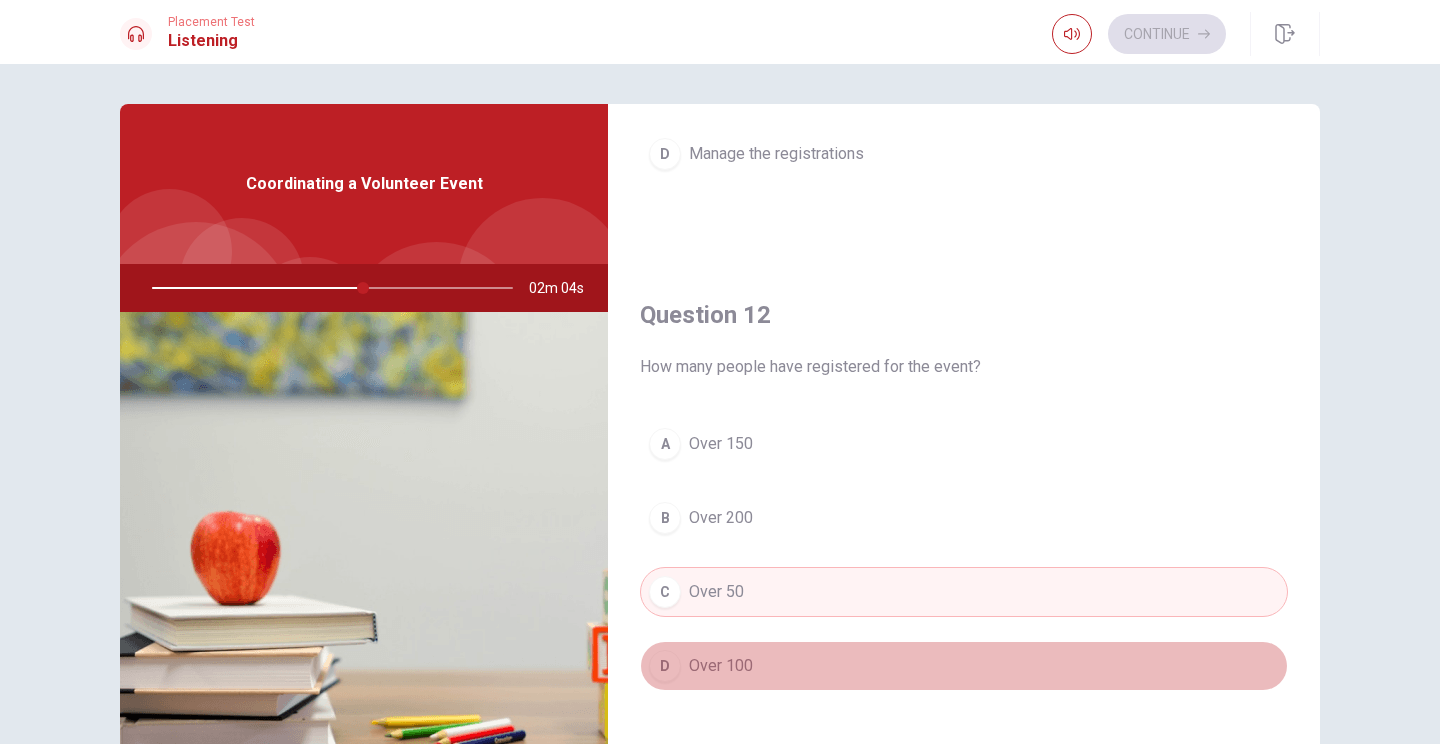 click on "D Over 100" at bounding box center (964, 666) 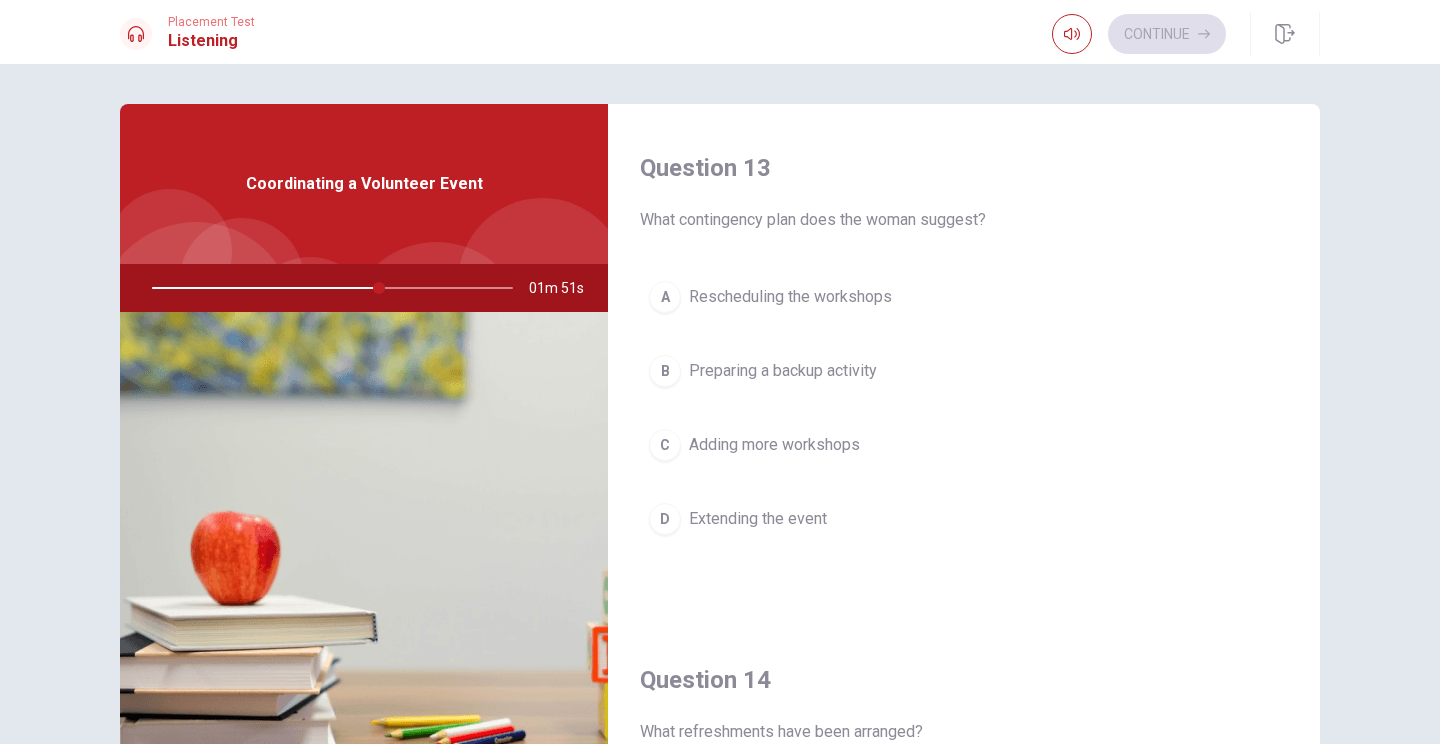 scroll, scrollTop: 1009, scrollLeft: 0, axis: vertical 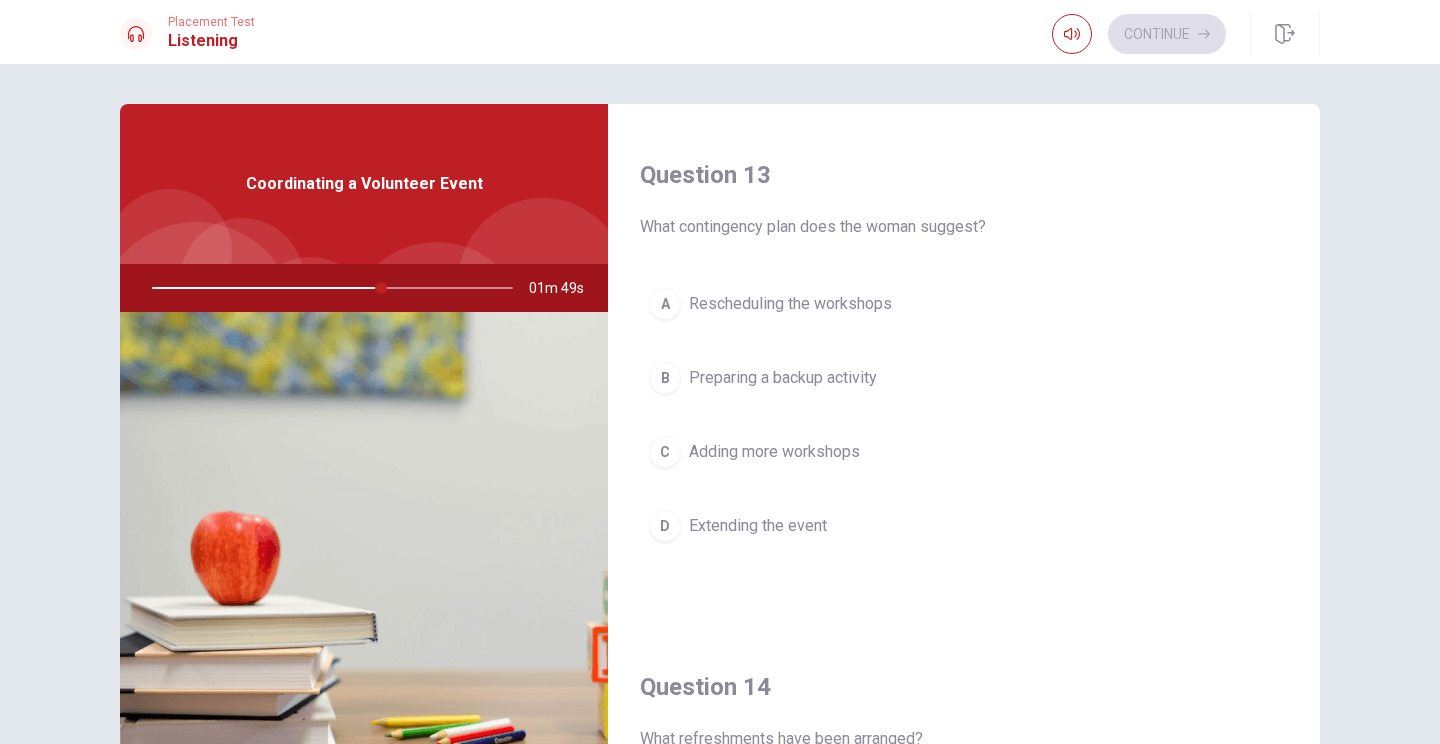 click on "Preparing a backup activity" at bounding box center (783, 378) 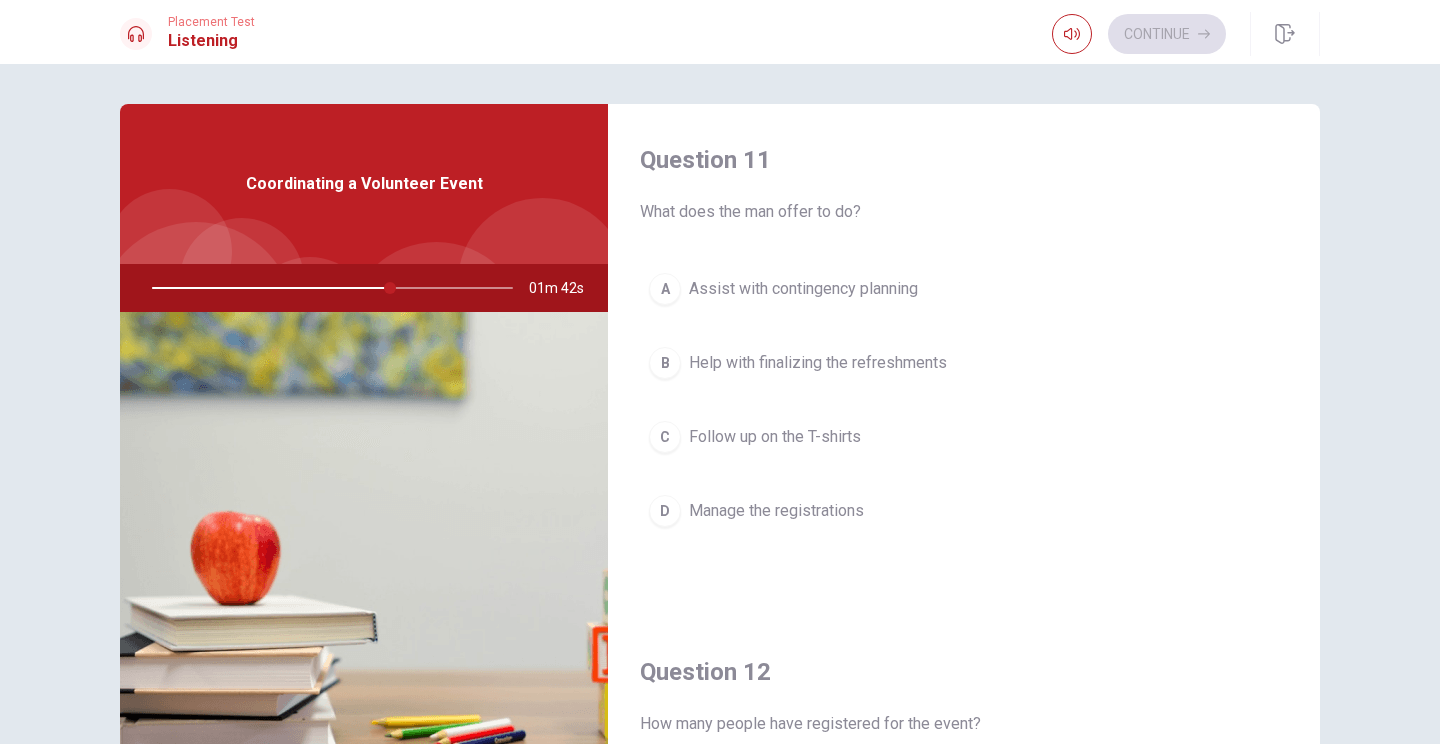 scroll, scrollTop: 0, scrollLeft: 0, axis: both 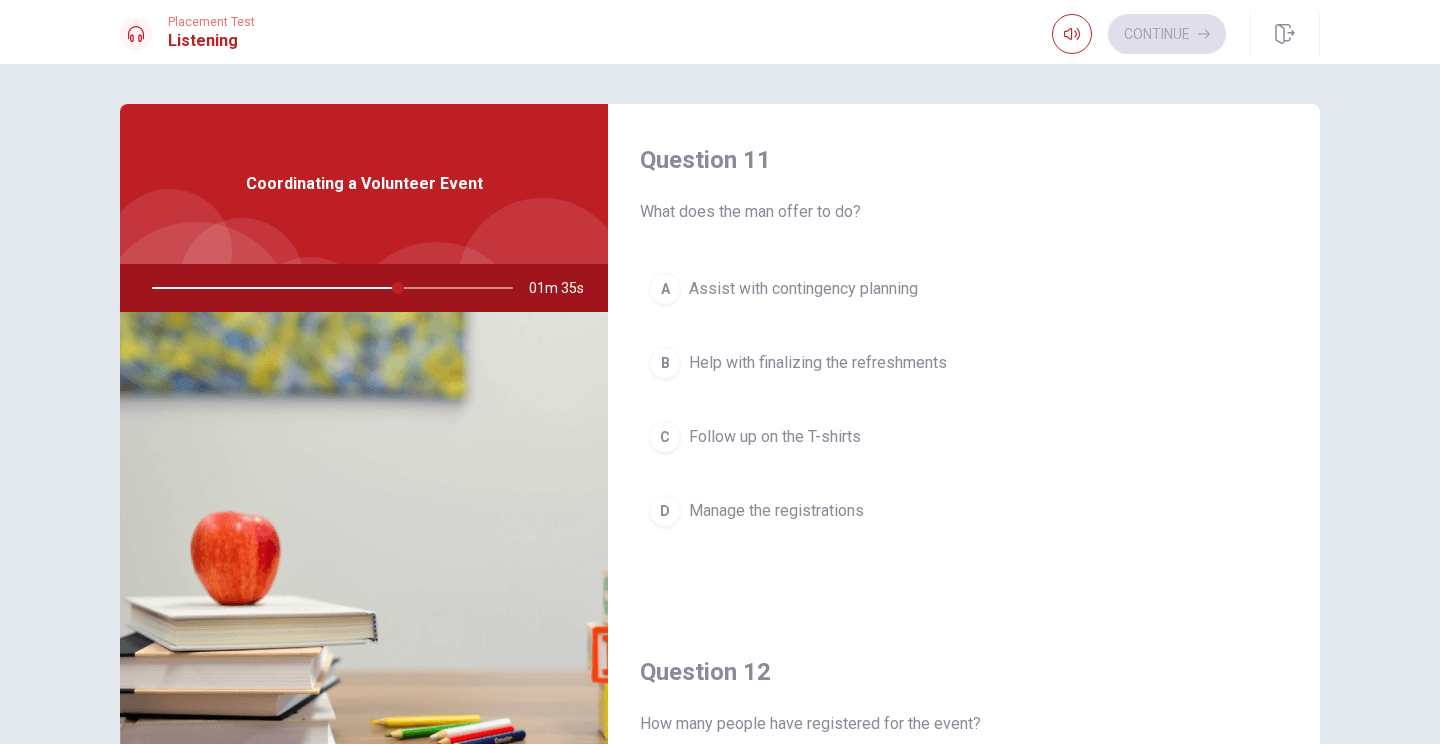 click on "A Assist with contingency planning" at bounding box center (964, 289) 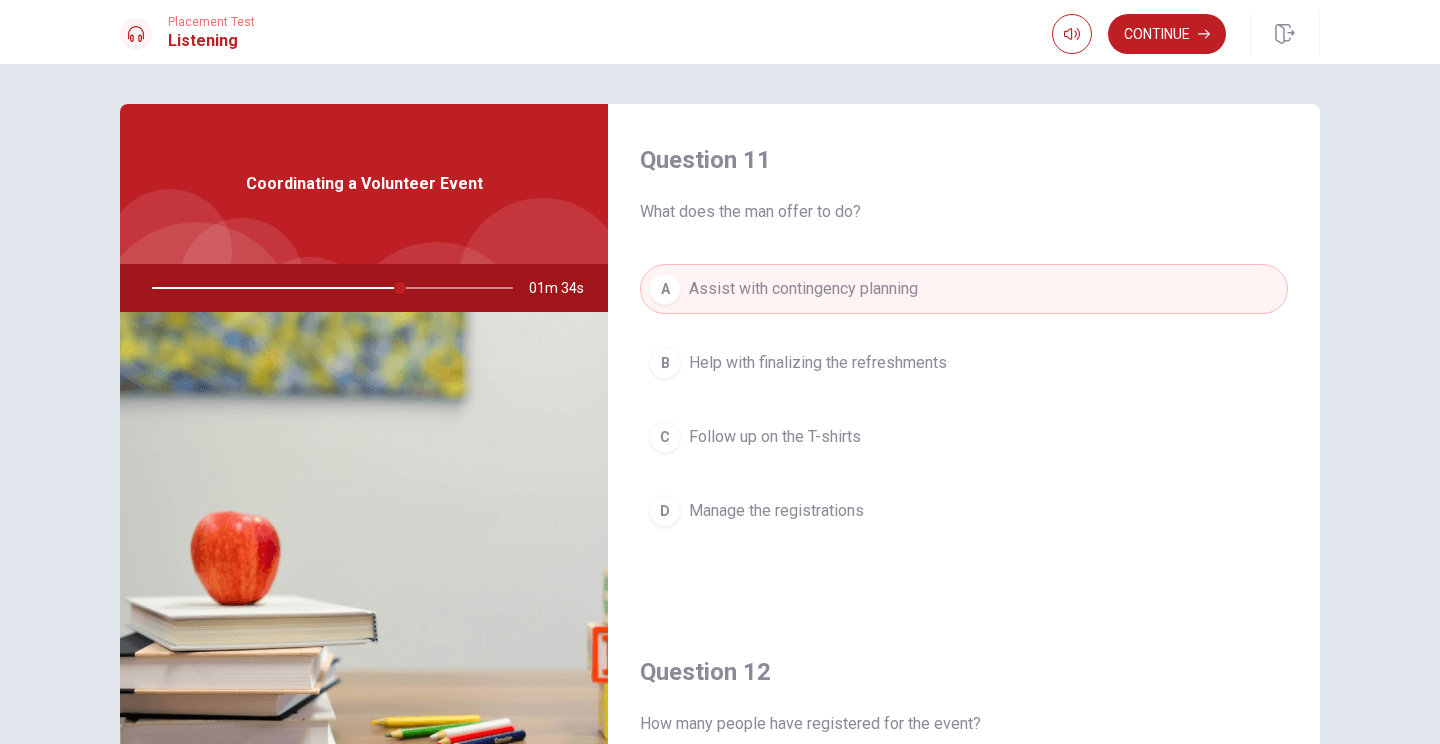 click on "Help with finalizing the refreshments" at bounding box center (818, 363) 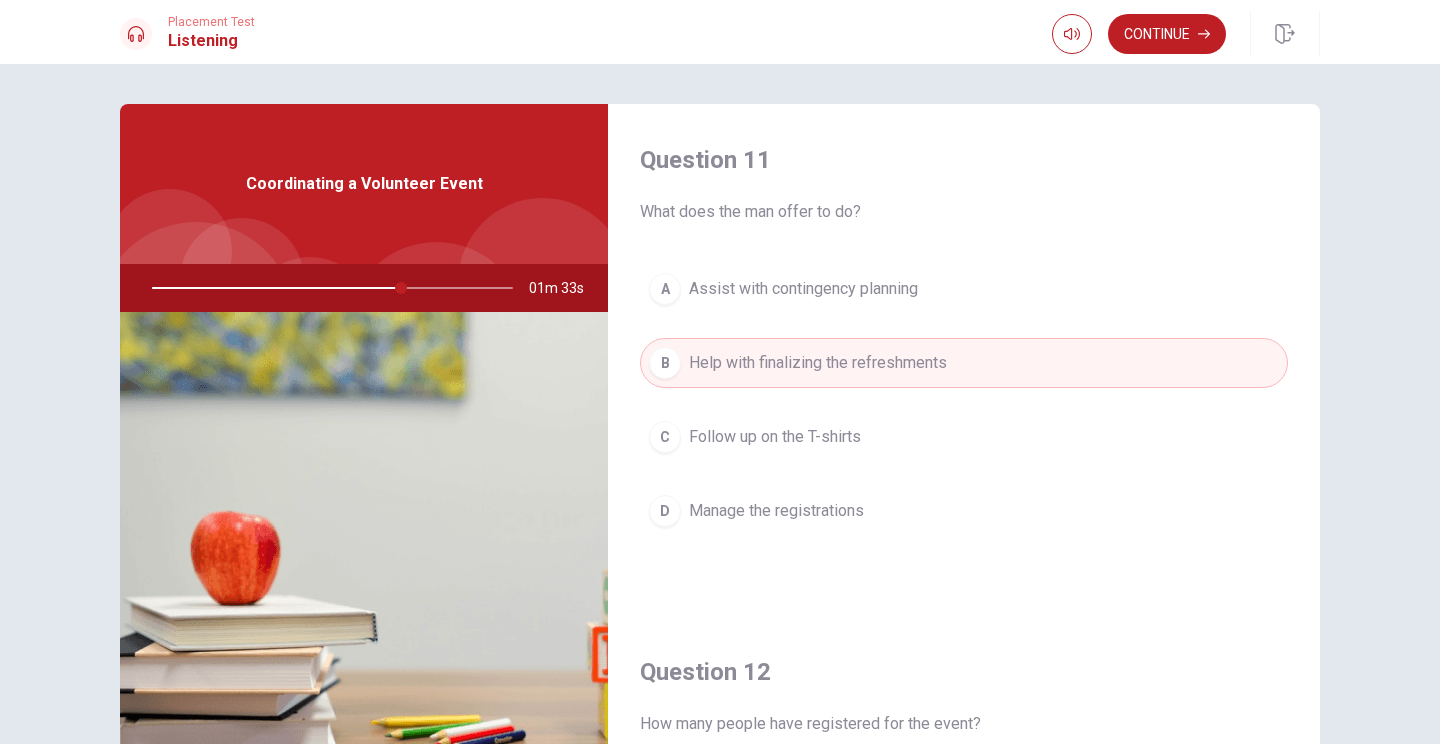 click on "Assist with contingency planning" at bounding box center (803, 289) 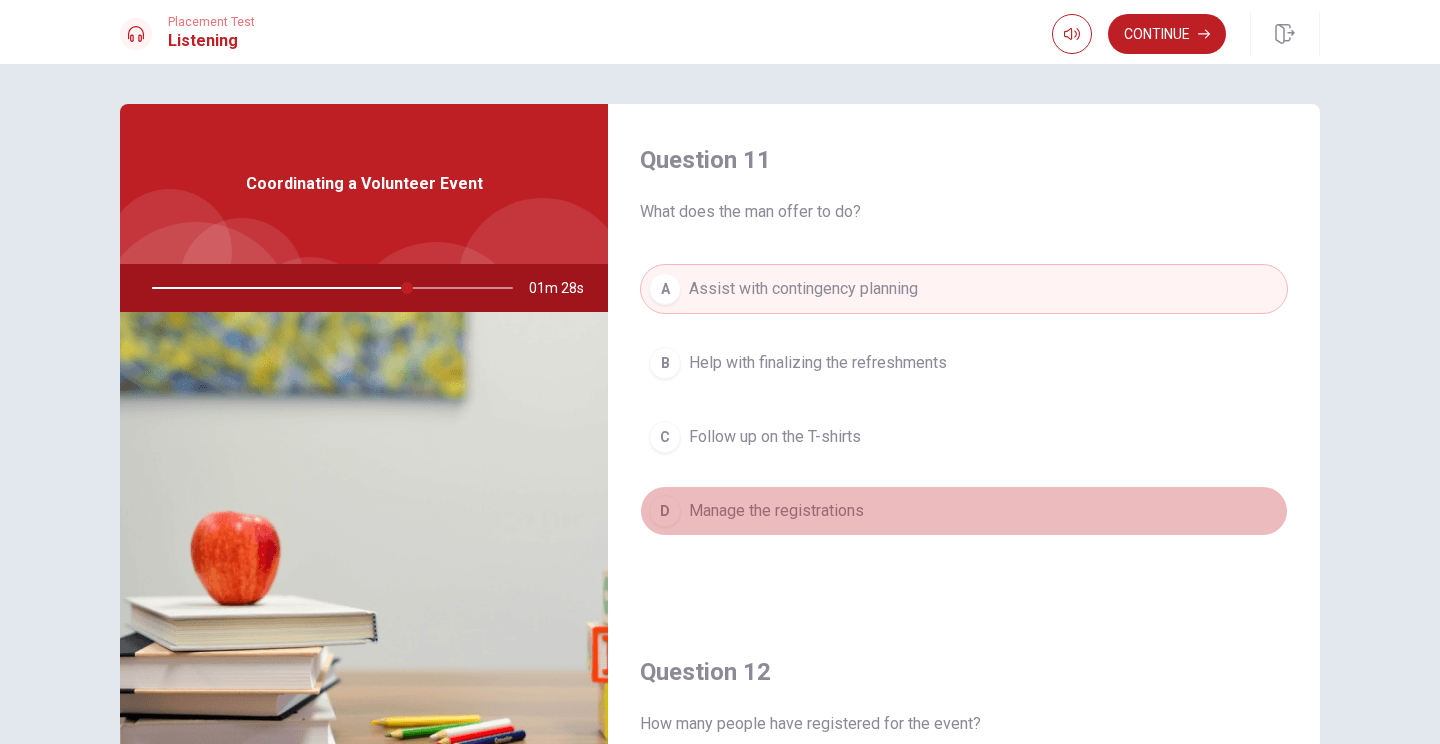 click on "Manage the registrations" at bounding box center [776, 511] 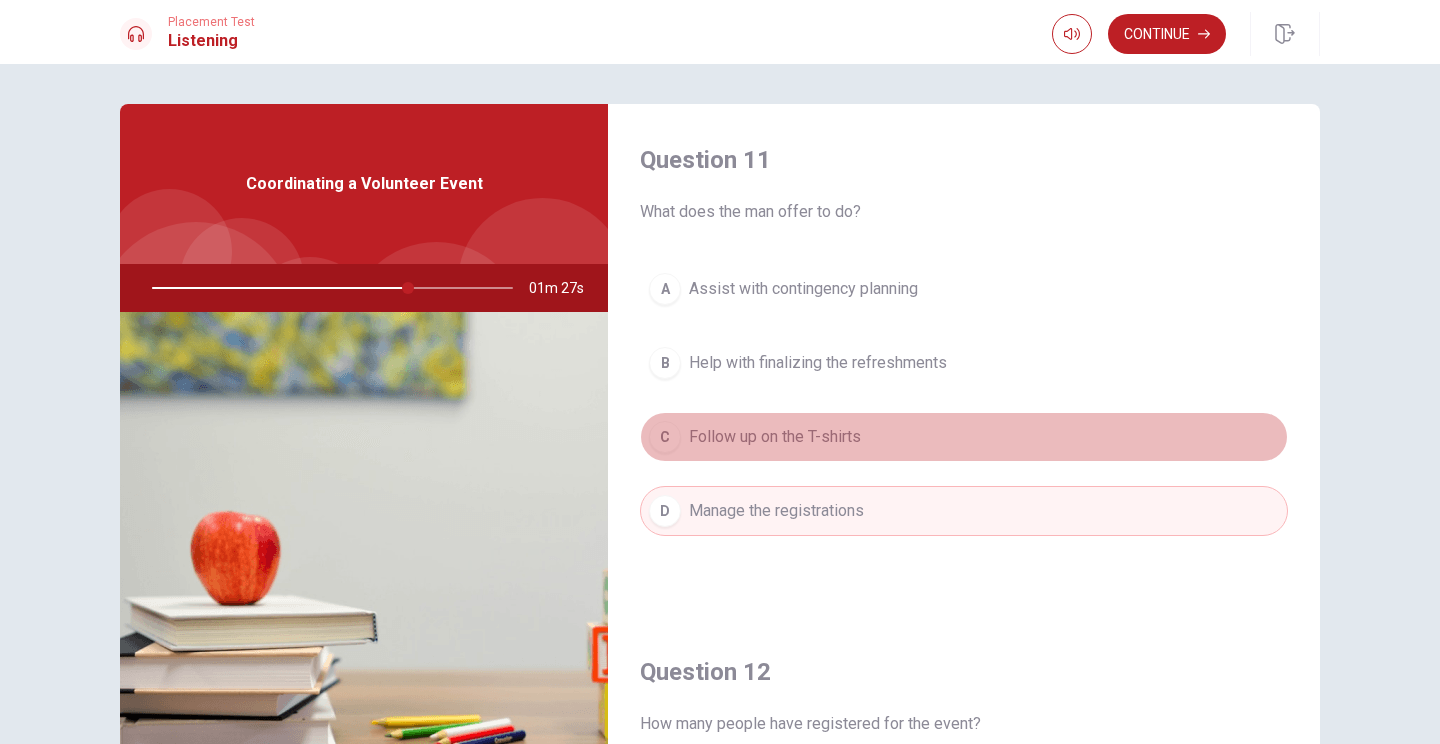 click on "C Follow up on the T-shirts" at bounding box center [964, 437] 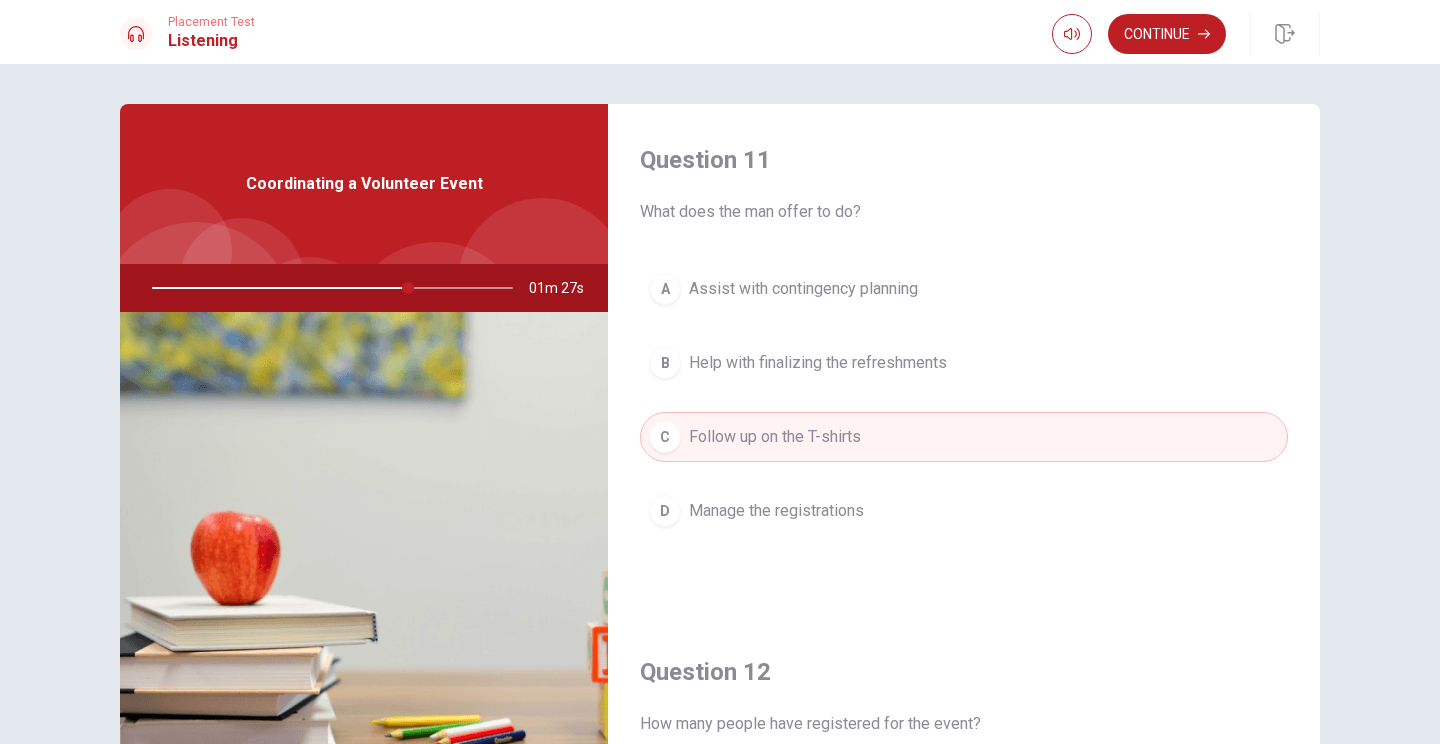 click on "A Assist with contingency planning B Help with finalizing the refreshments C Follow up on the T-shirts D Manage the registrations" at bounding box center (964, 420) 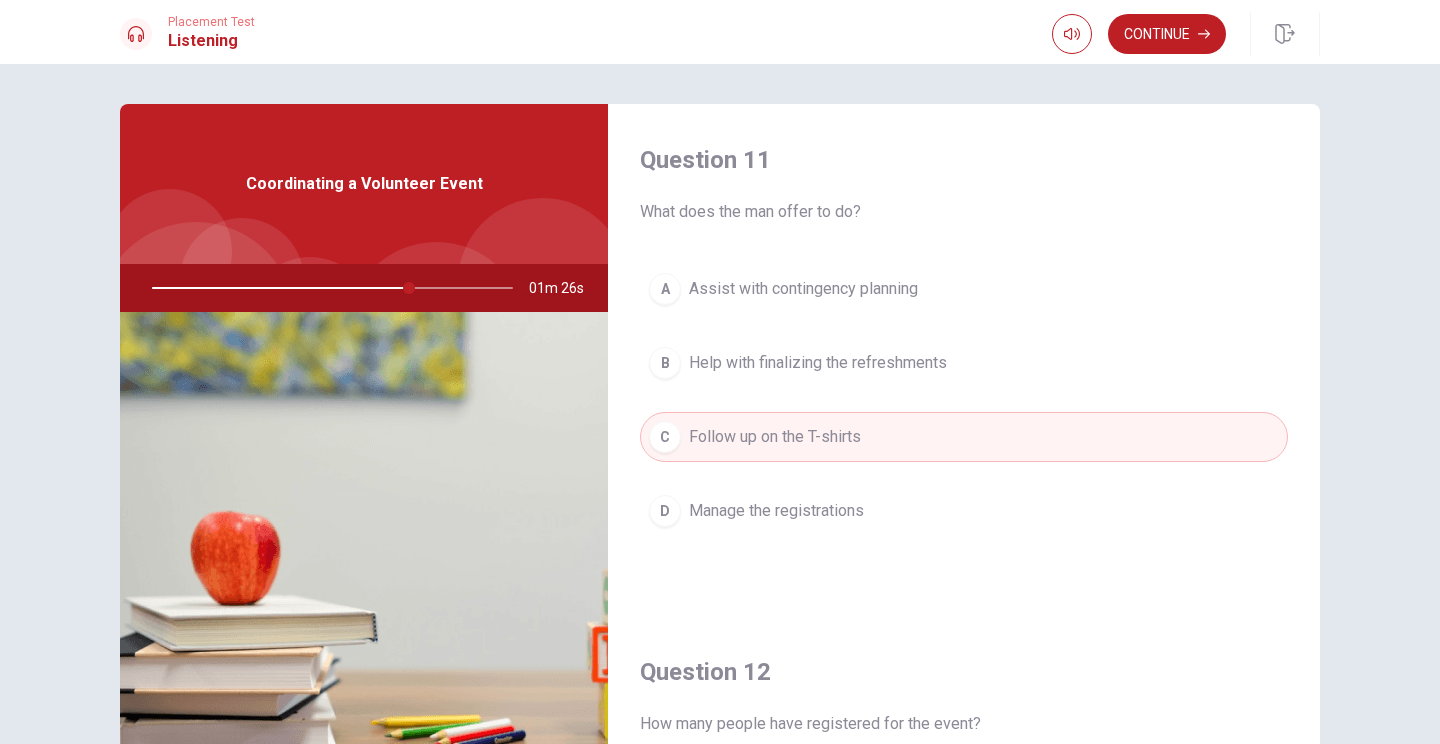 click on "A Assist with contingency planning B Help with finalizing the refreshments C Follow up on the T-shirts D Manage the registrations" at bounding box center [964, 420] 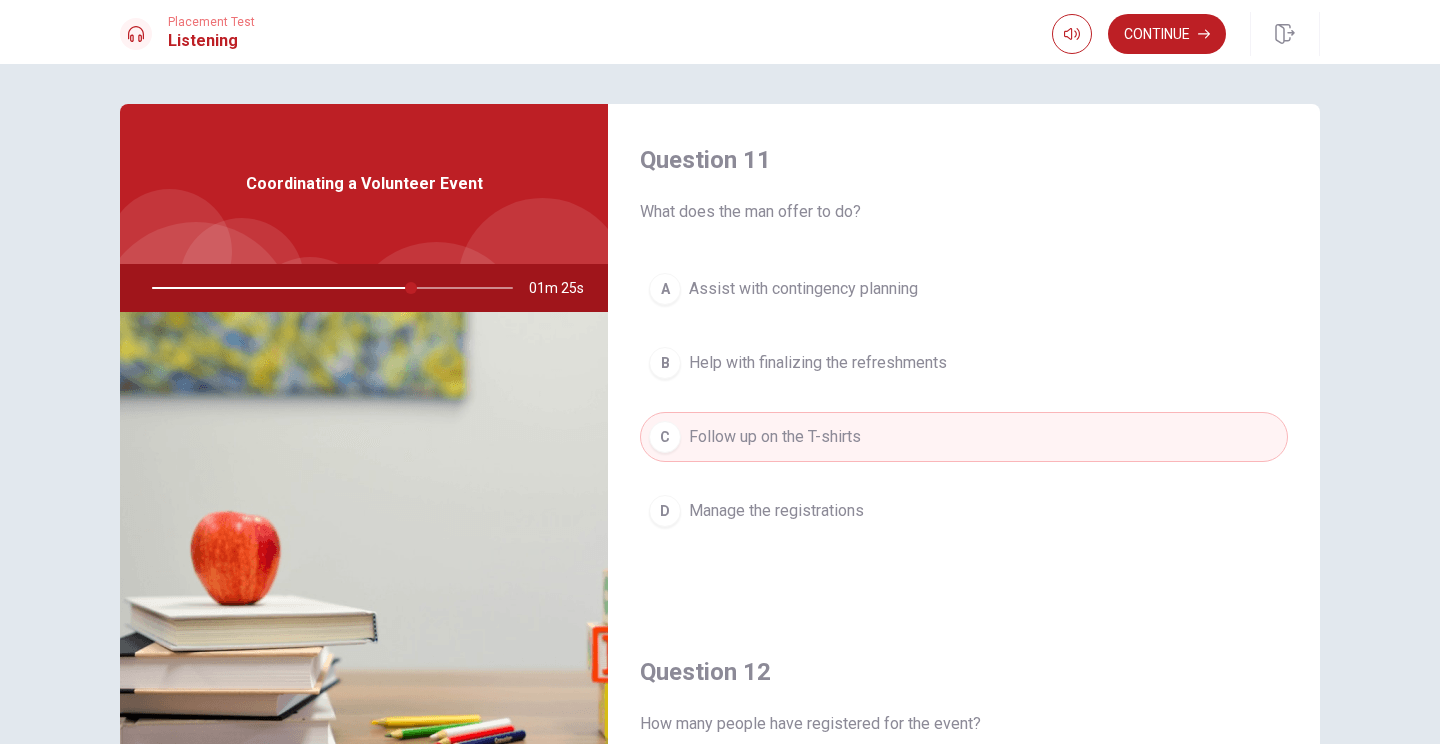 click on "A Assist with contingency planning" at bounding box center [964, 289] 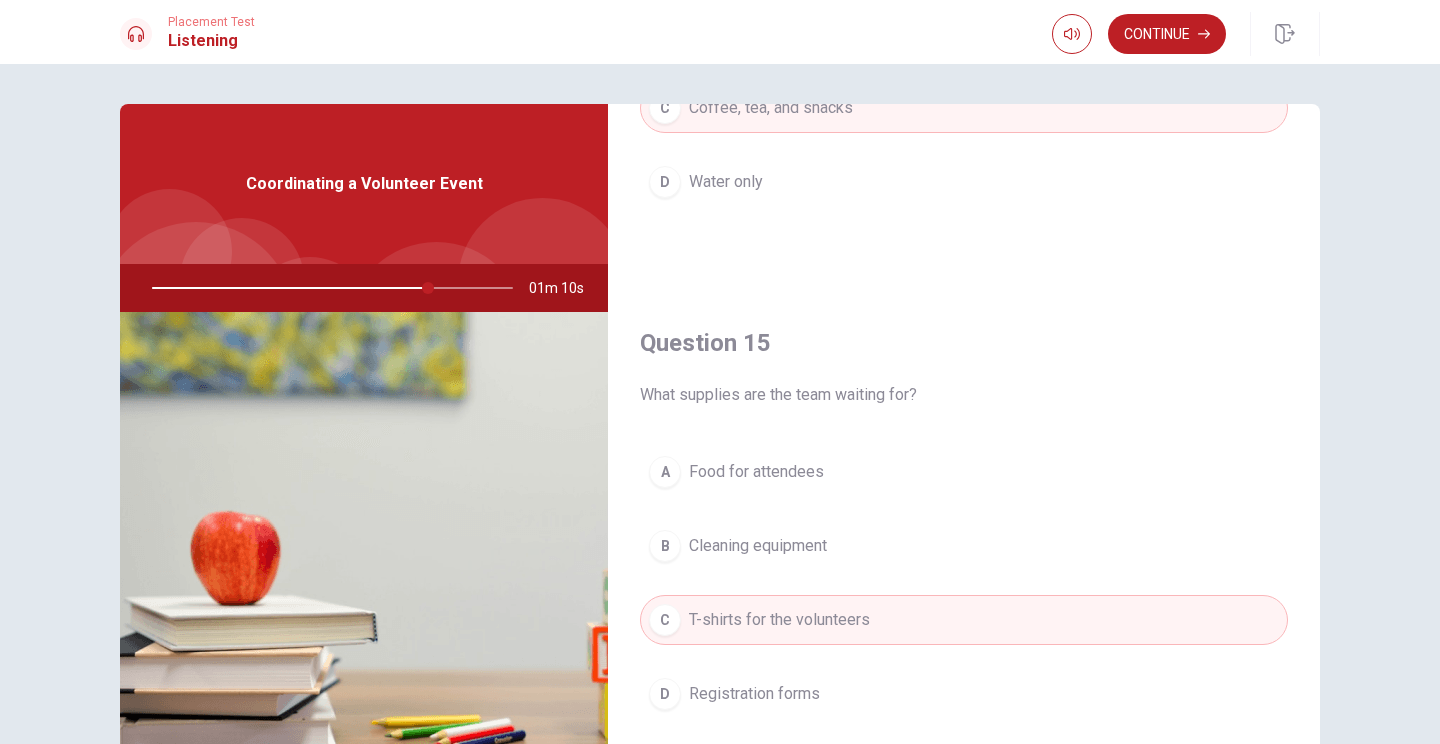 scroll, scrollTop: 1865, scrollLeft: 0, axis: vertical 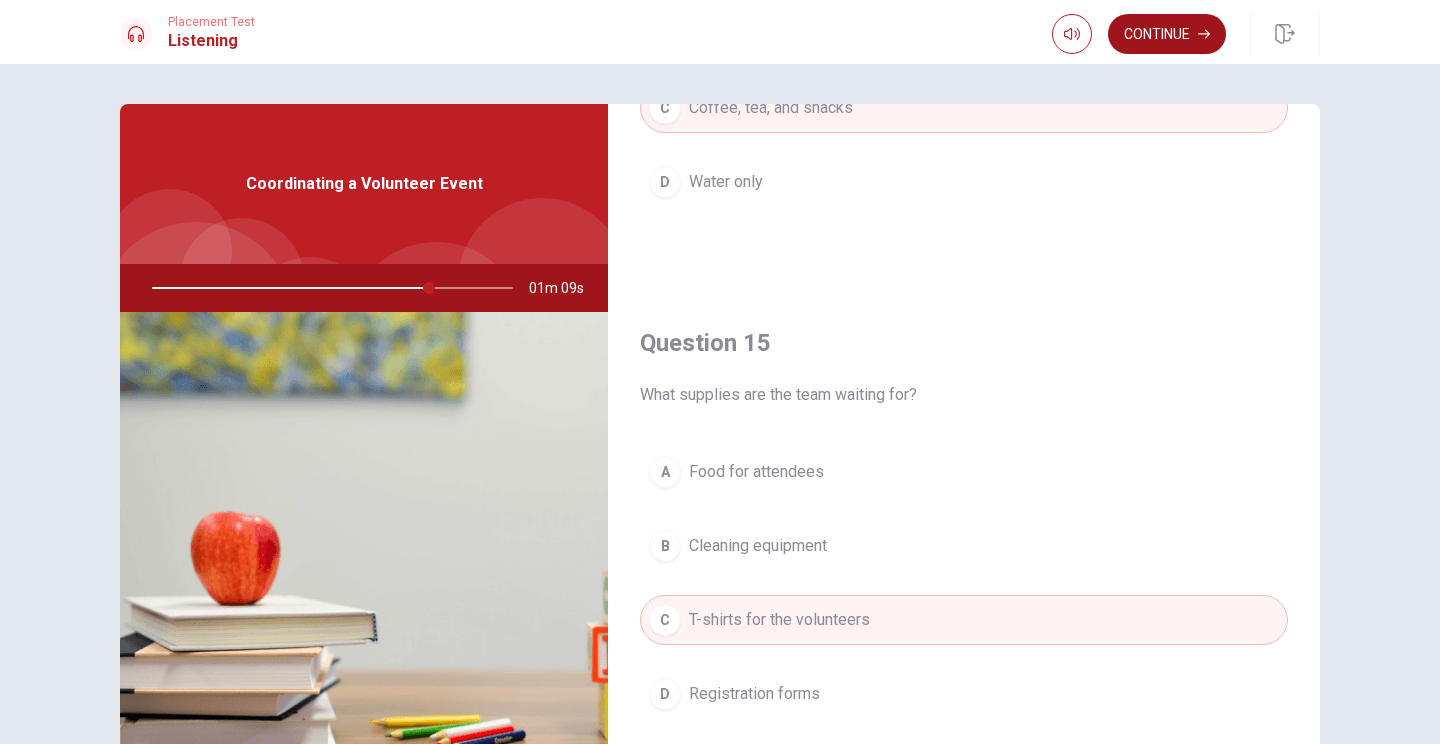 click on "Continue" at bounding box center [1167, 34] 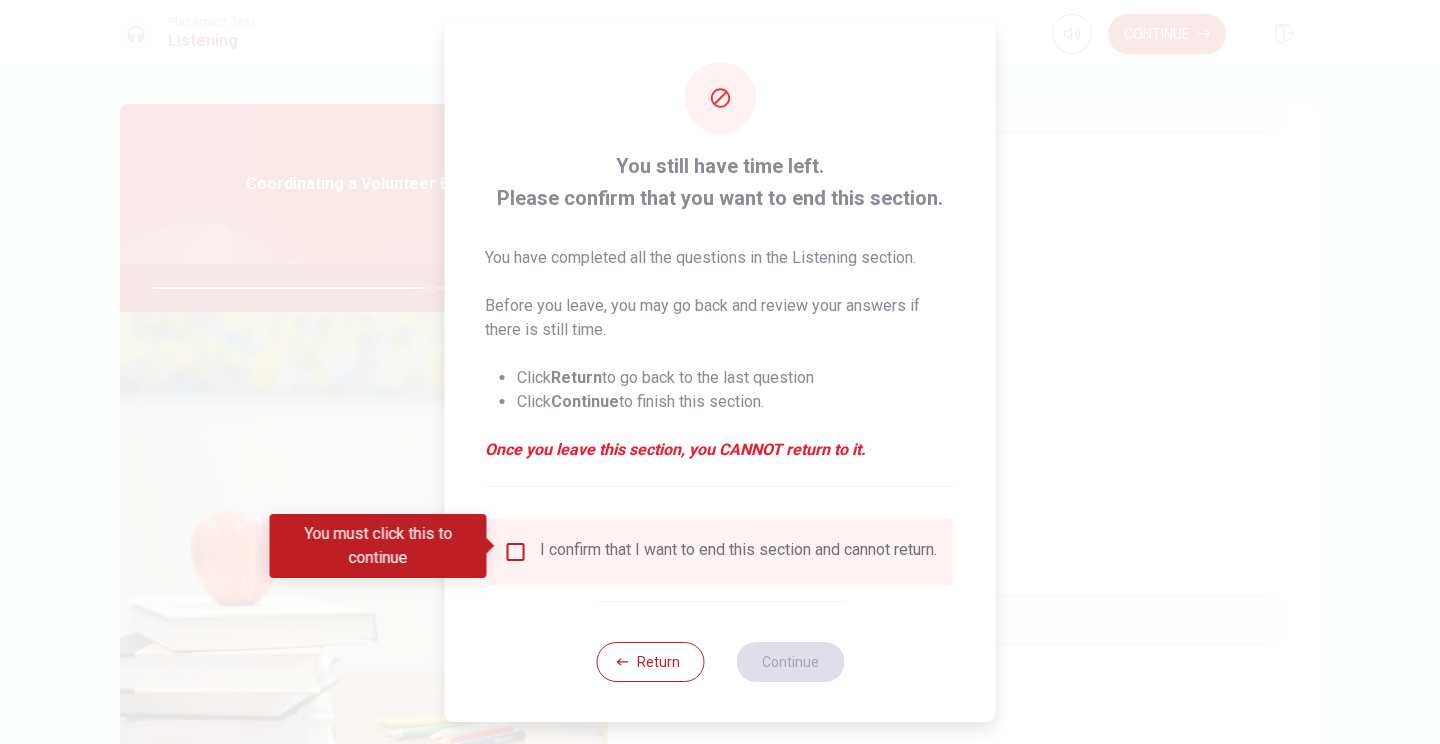 click at bounding box center (516, 552) 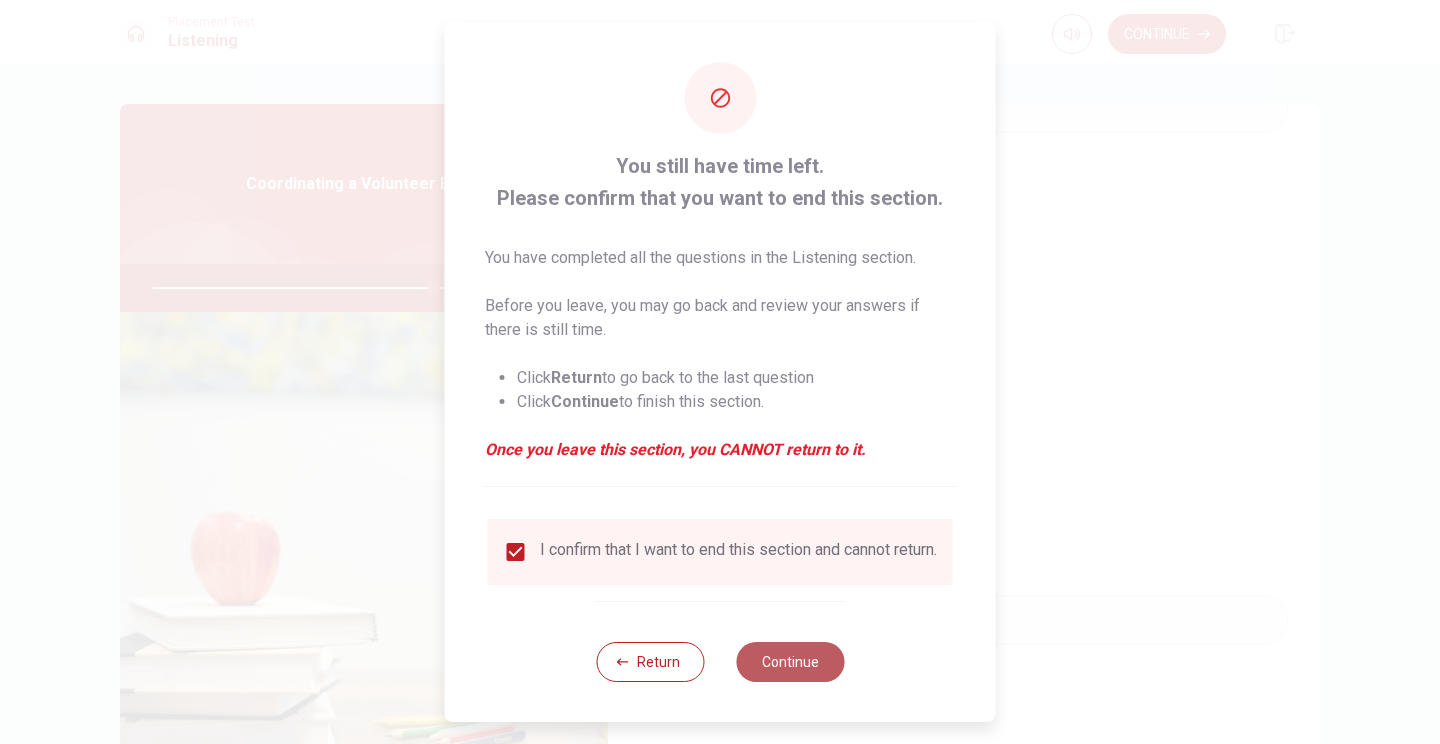 click on "Continue" at bounding box center (790, 662) 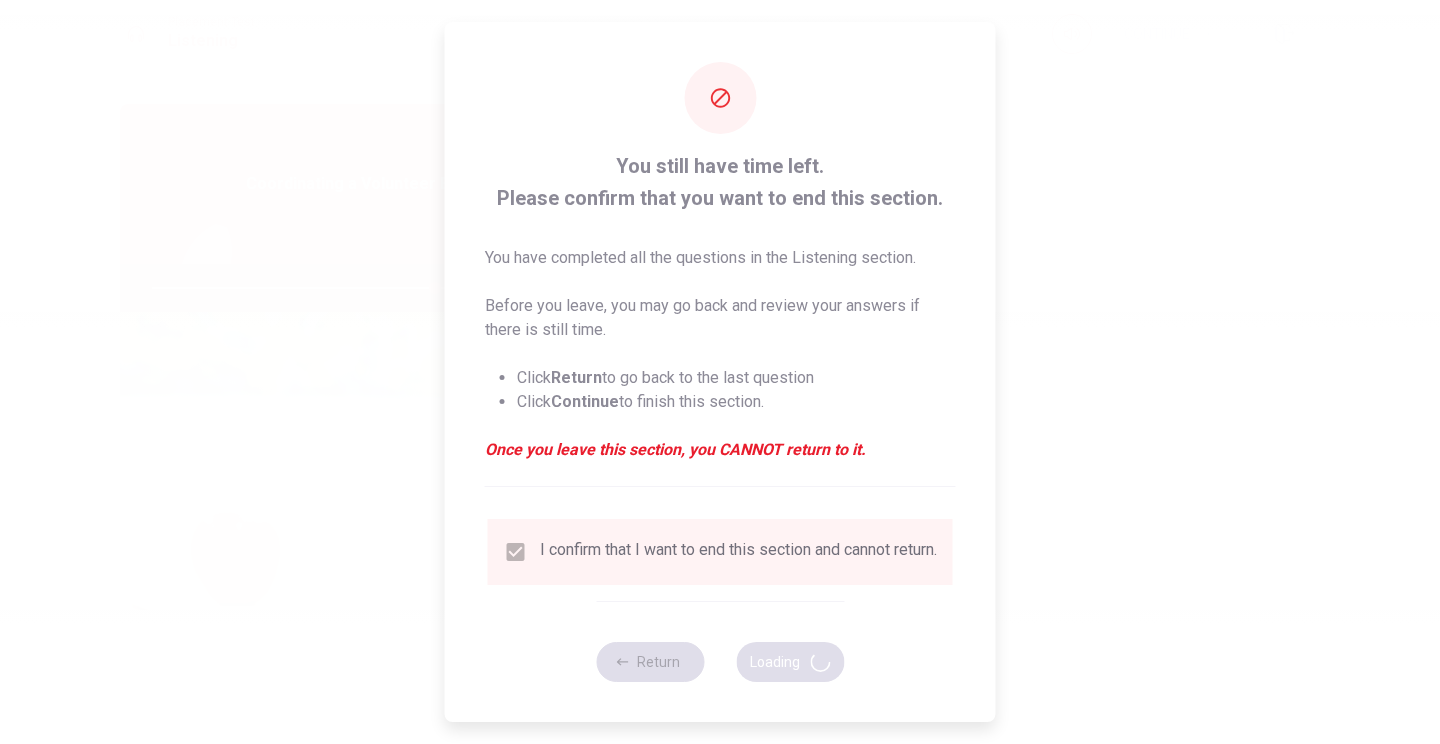 type on "79" 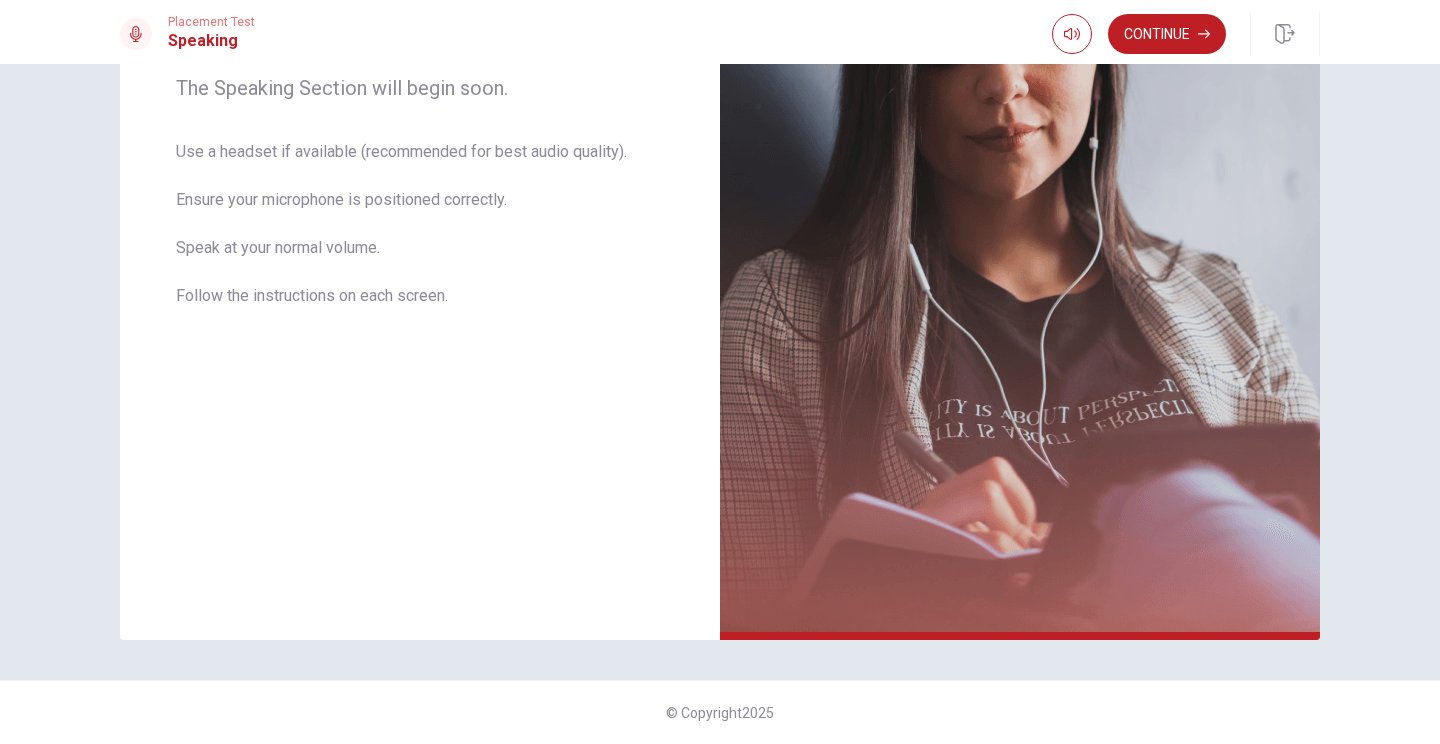 scroll, scrollTop: 336, scrollLeft: 0, axis: vertical 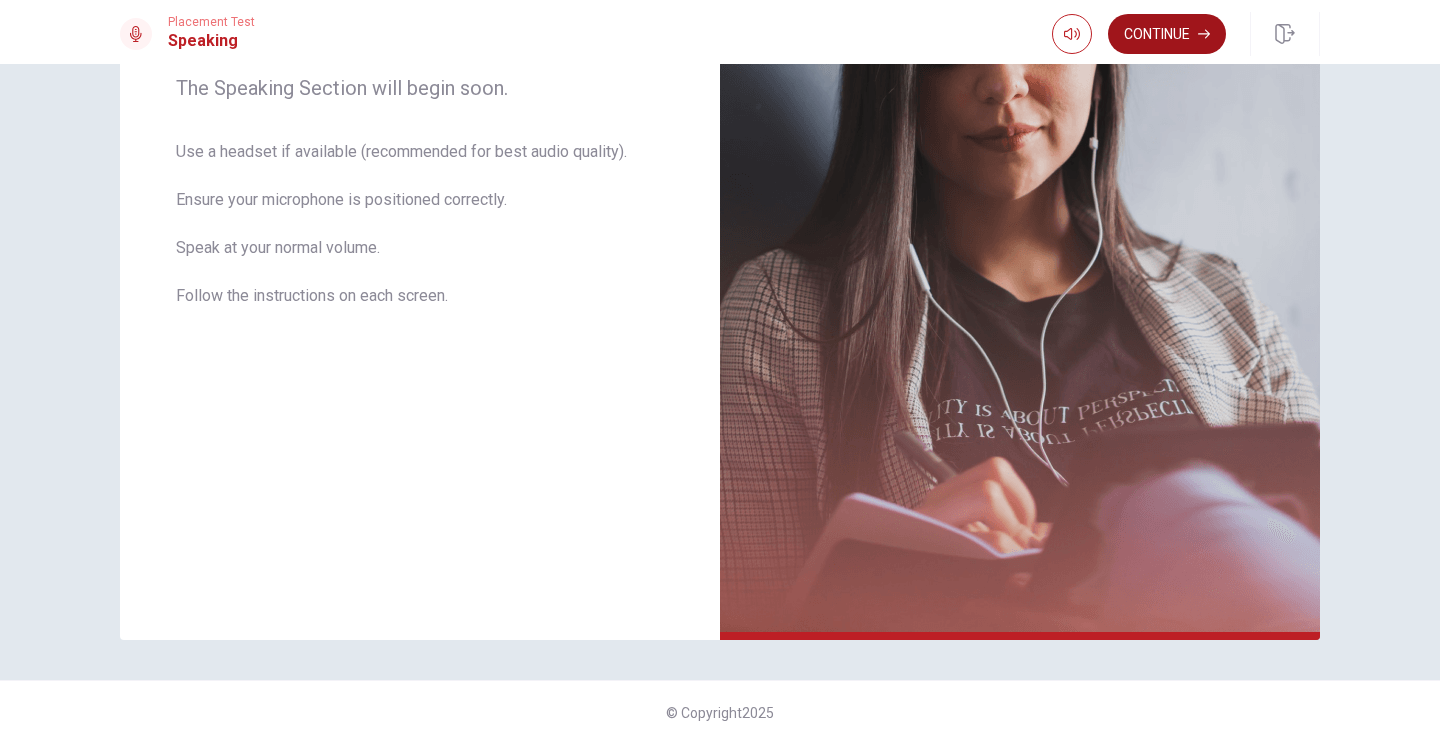 click on "Continue" at bounding box center [1167, 34] 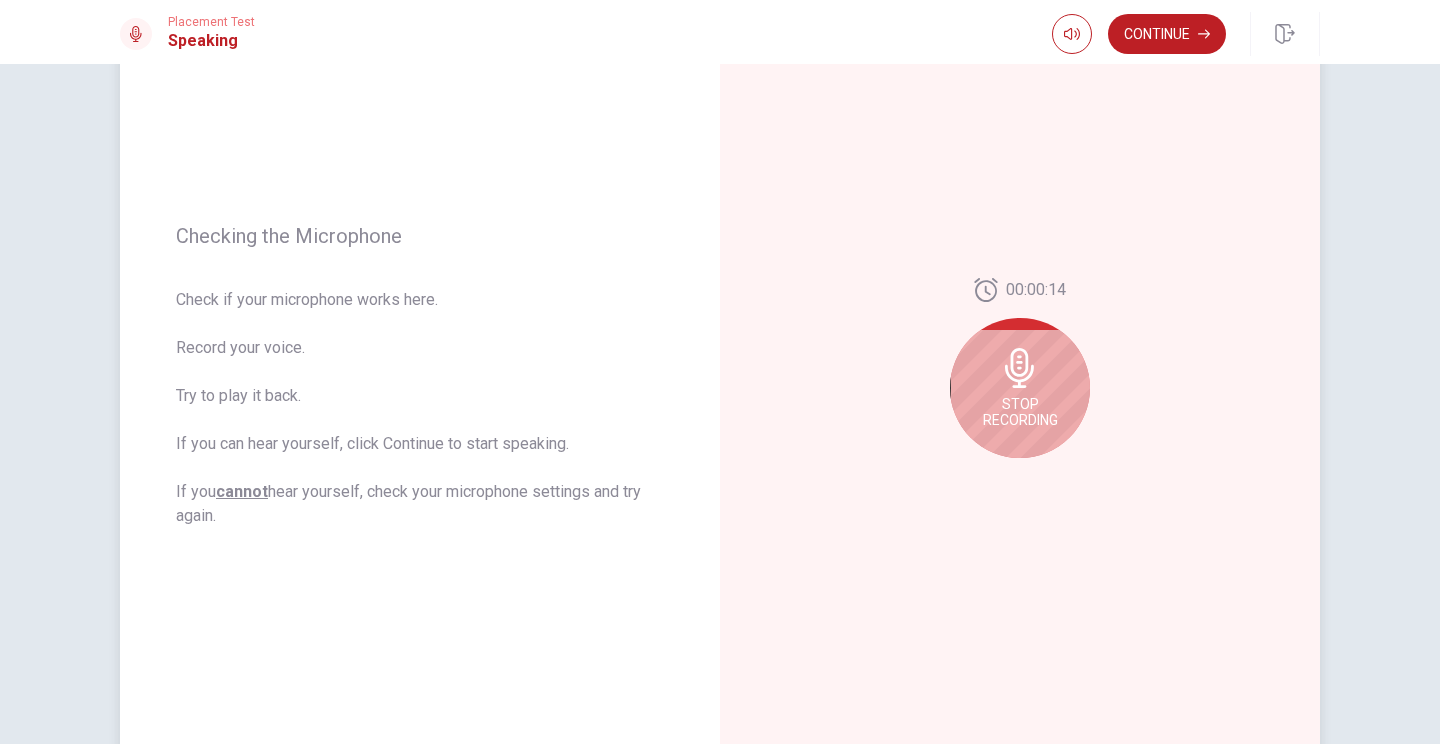 scroll, scrollTop: 161, scrollLeft: 0, axis: vertical 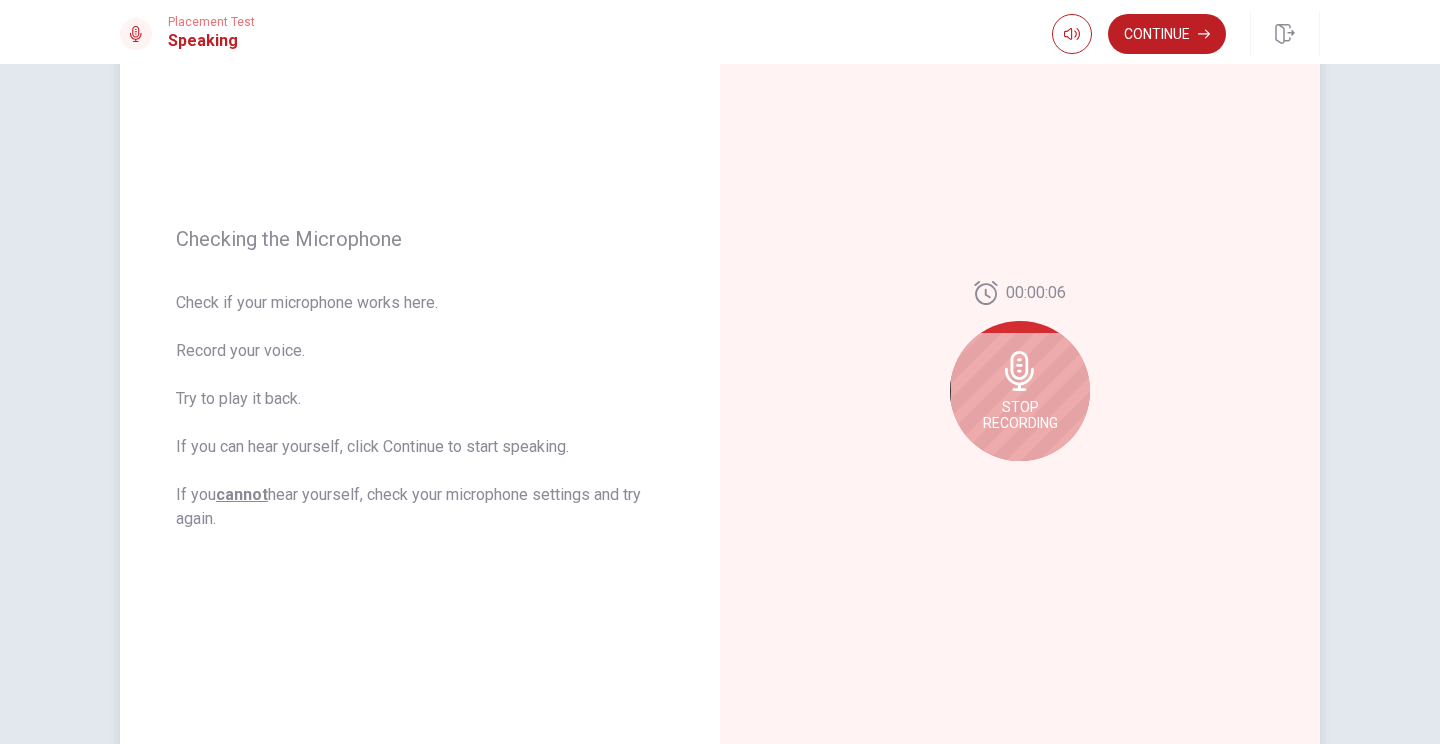 click 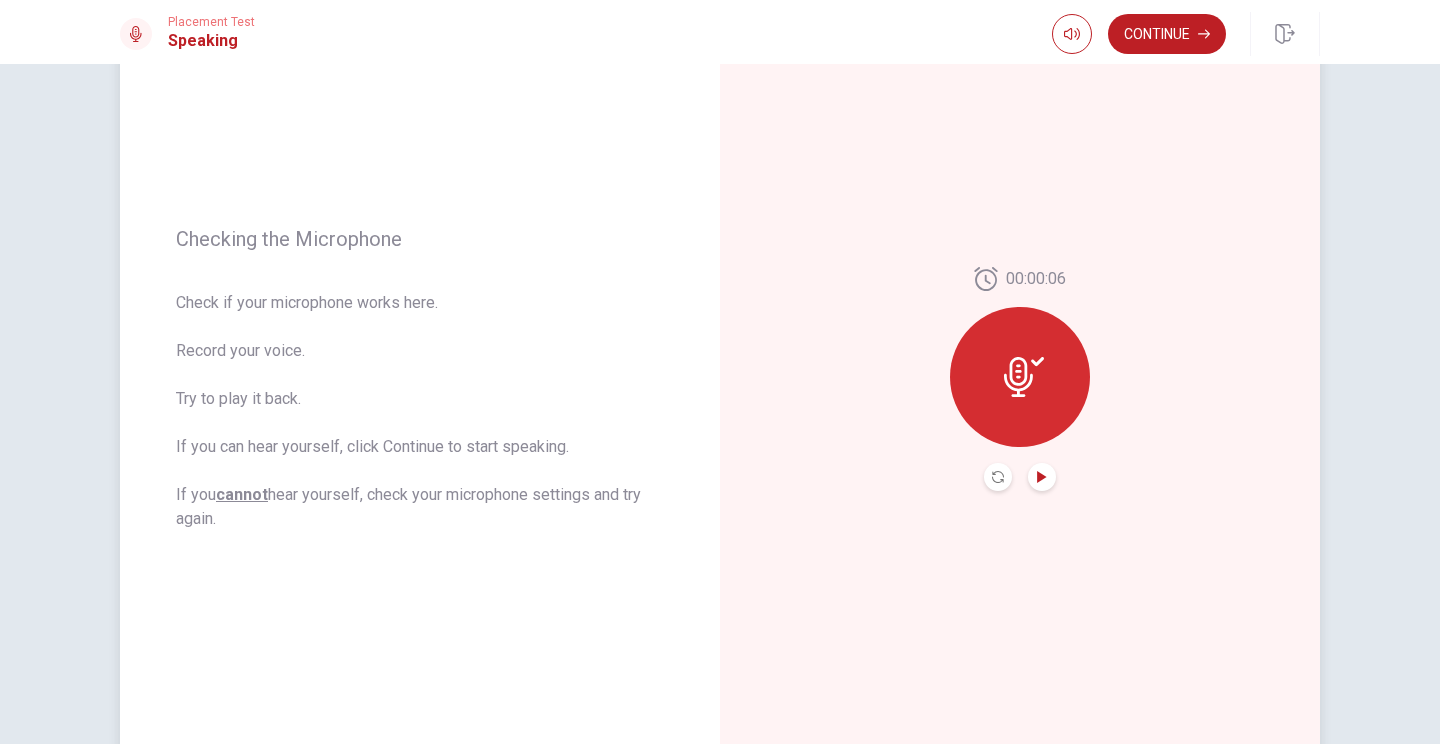 click 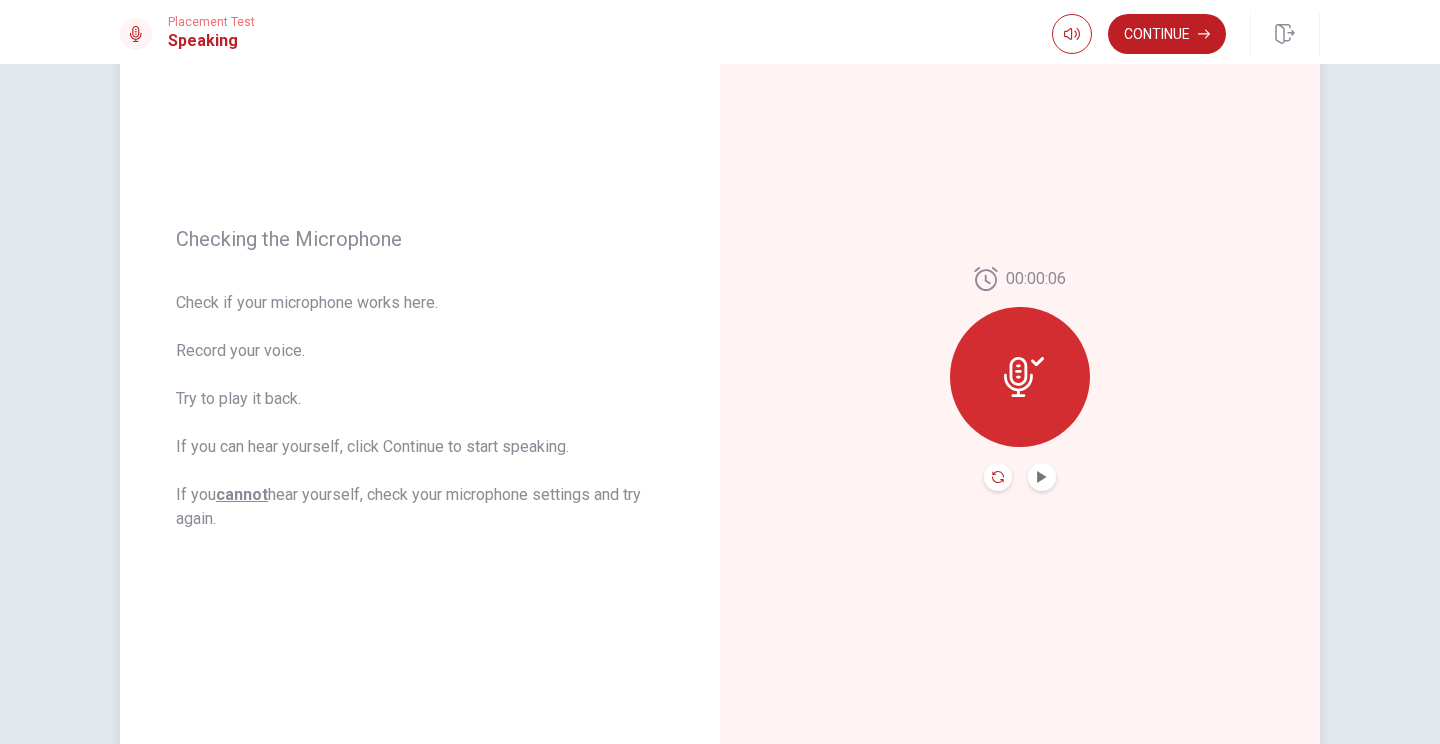 click 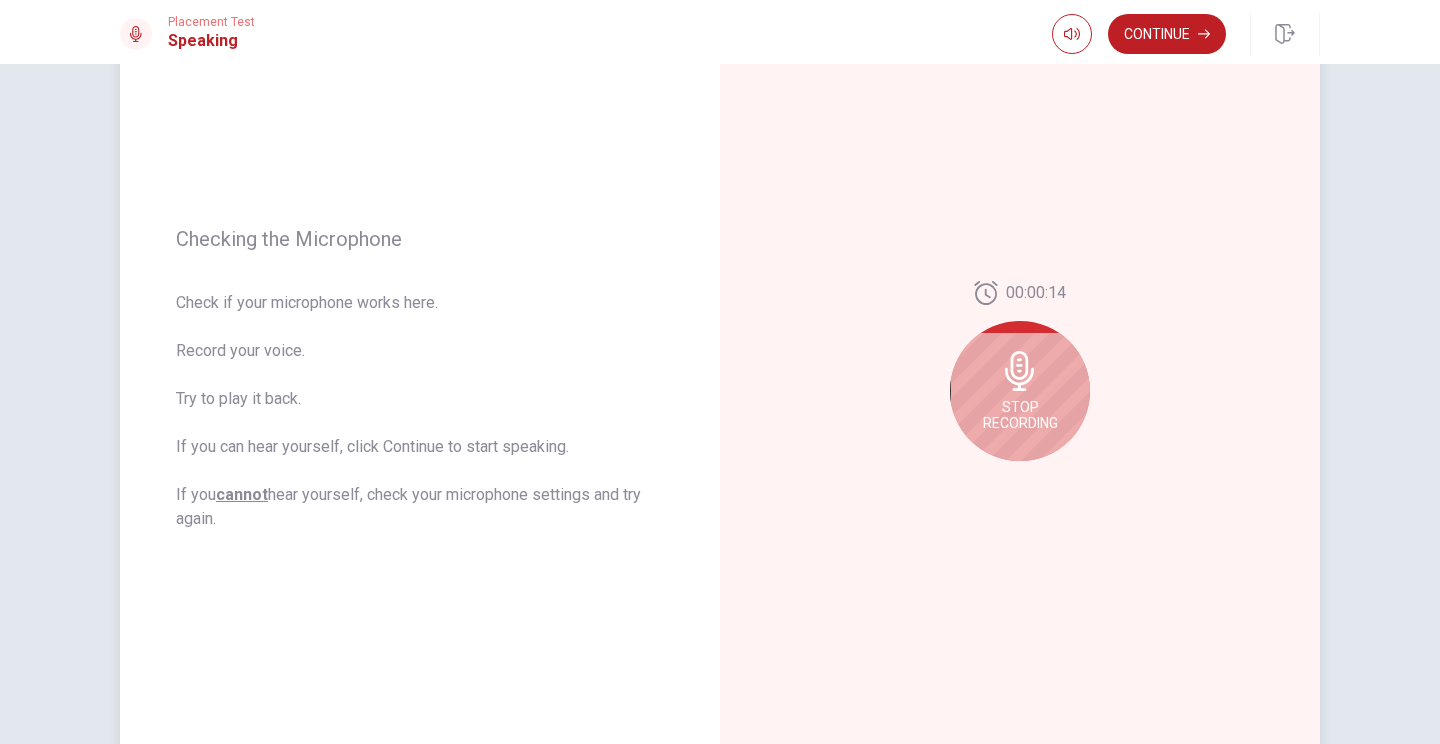 click on "Stop   Recording" at bounding box center (1020, 391) 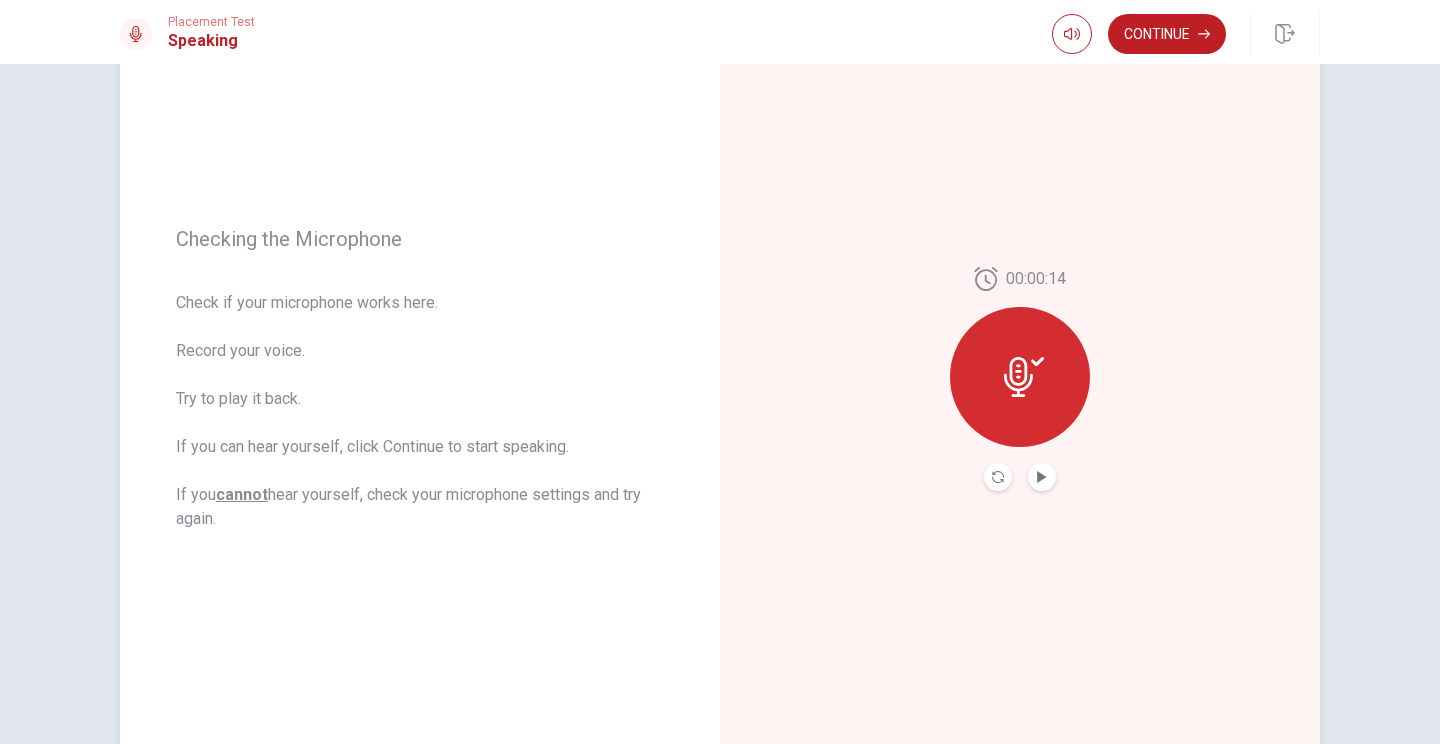 click at bounding box center (1020, 377) 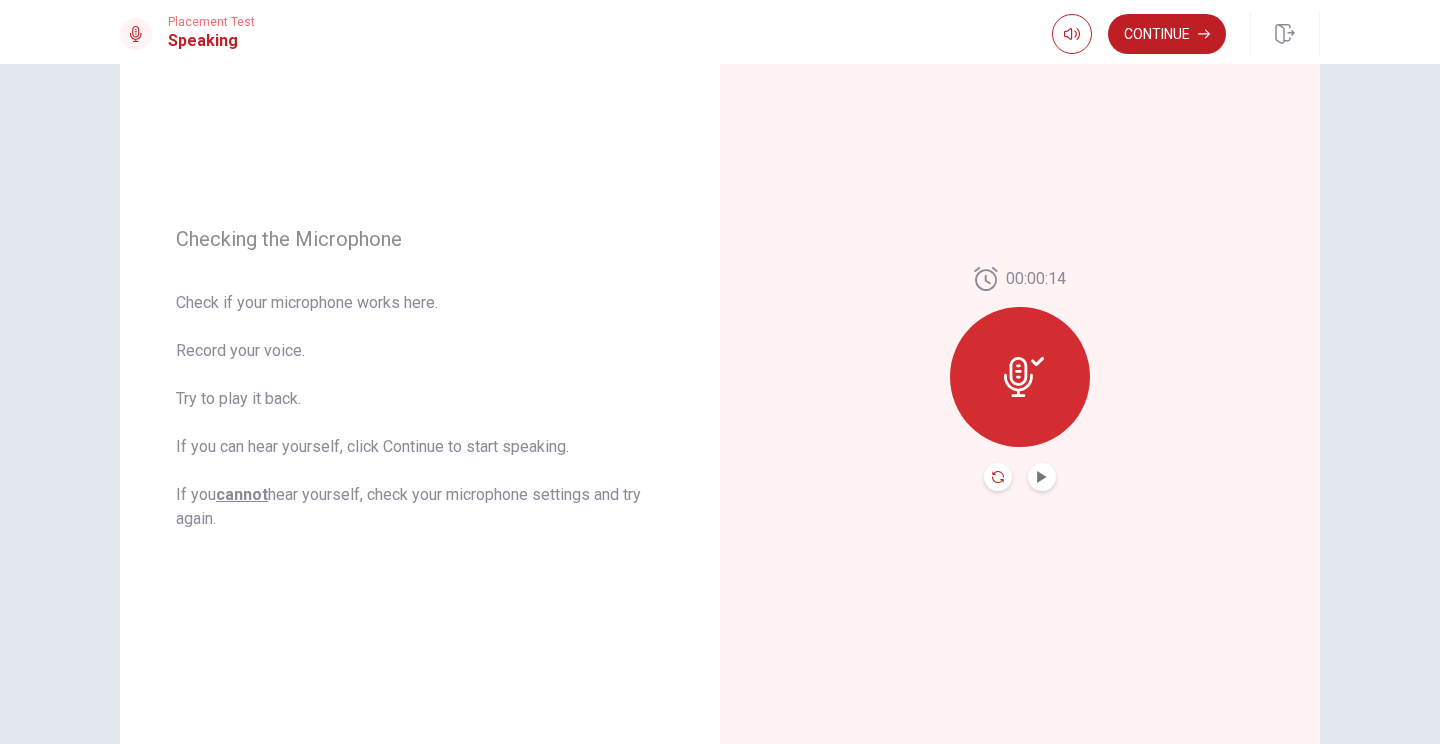 click 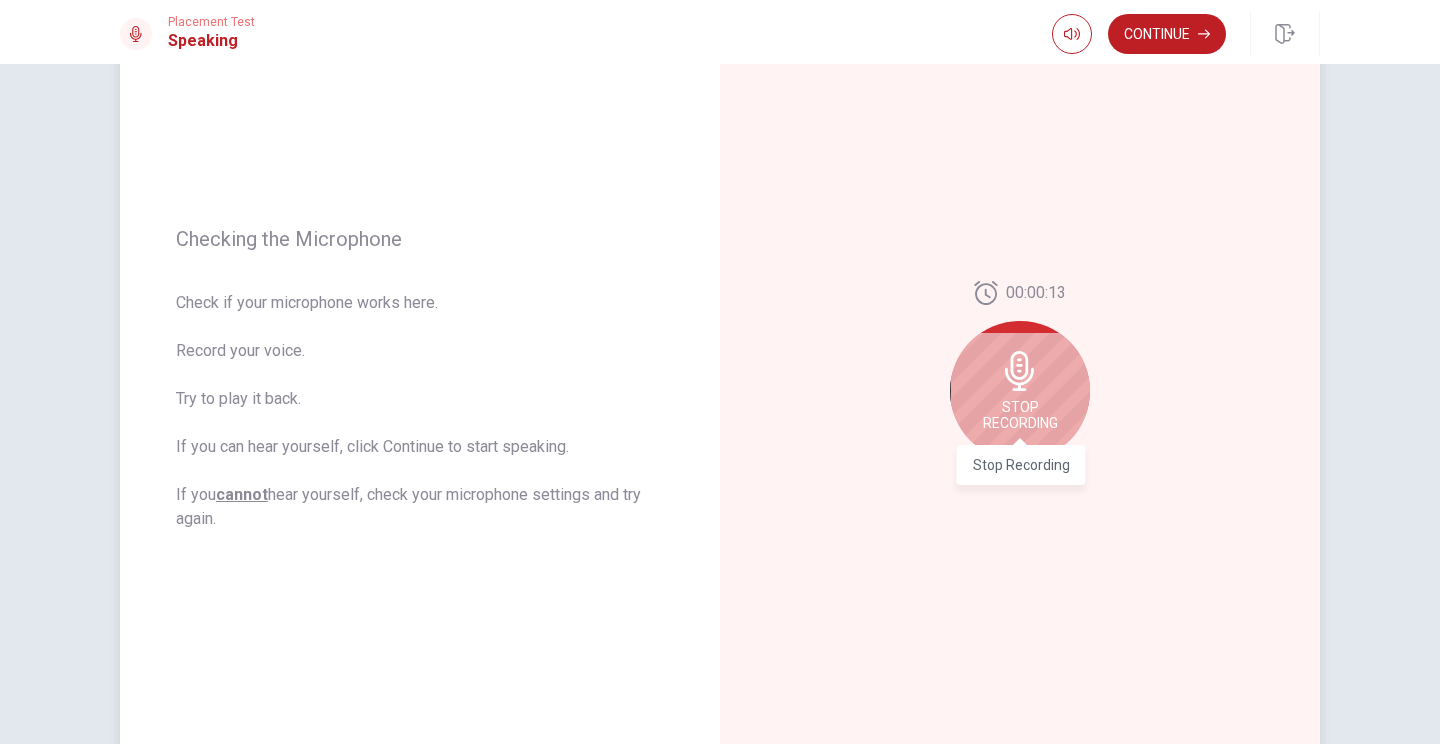 click on "Stop   Recording" at bounding box center (1020, 415) 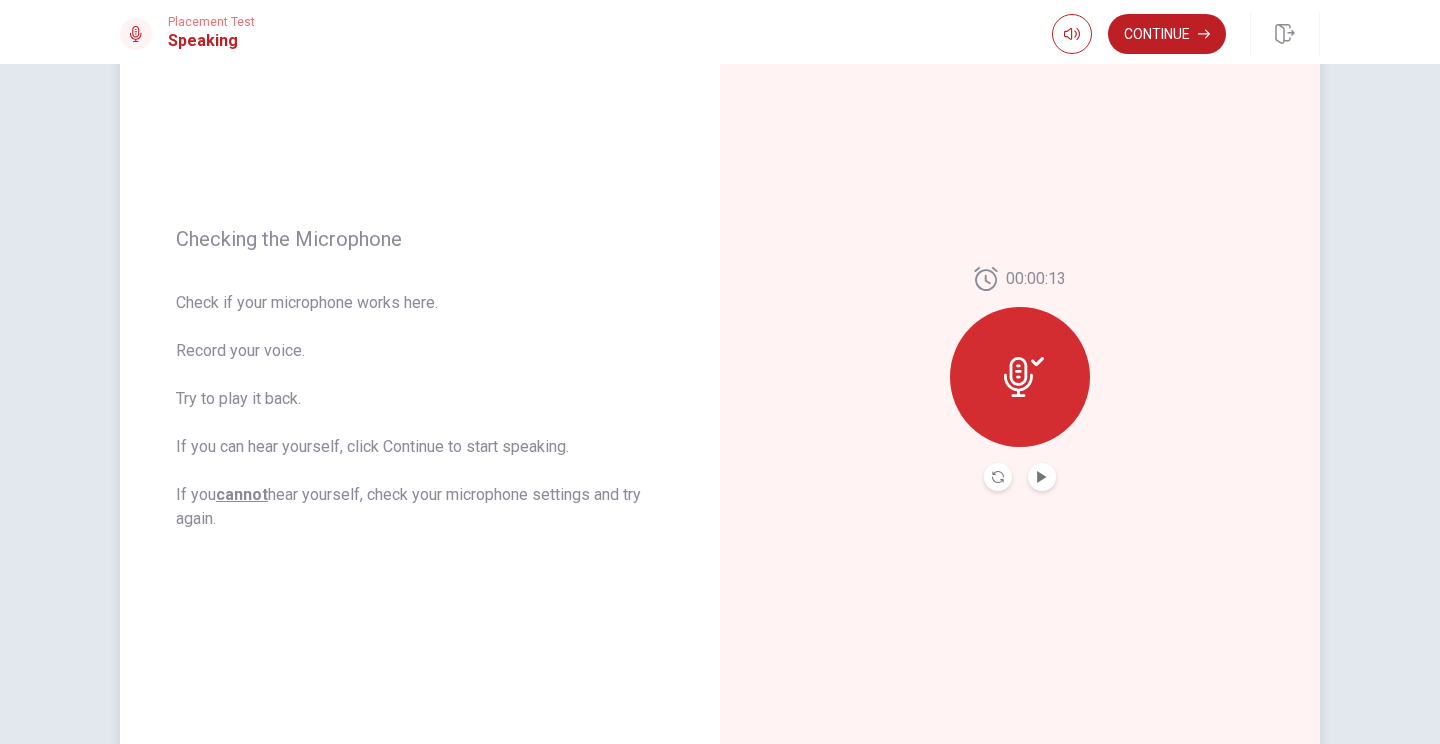 click at bounding box center [1042, 477] 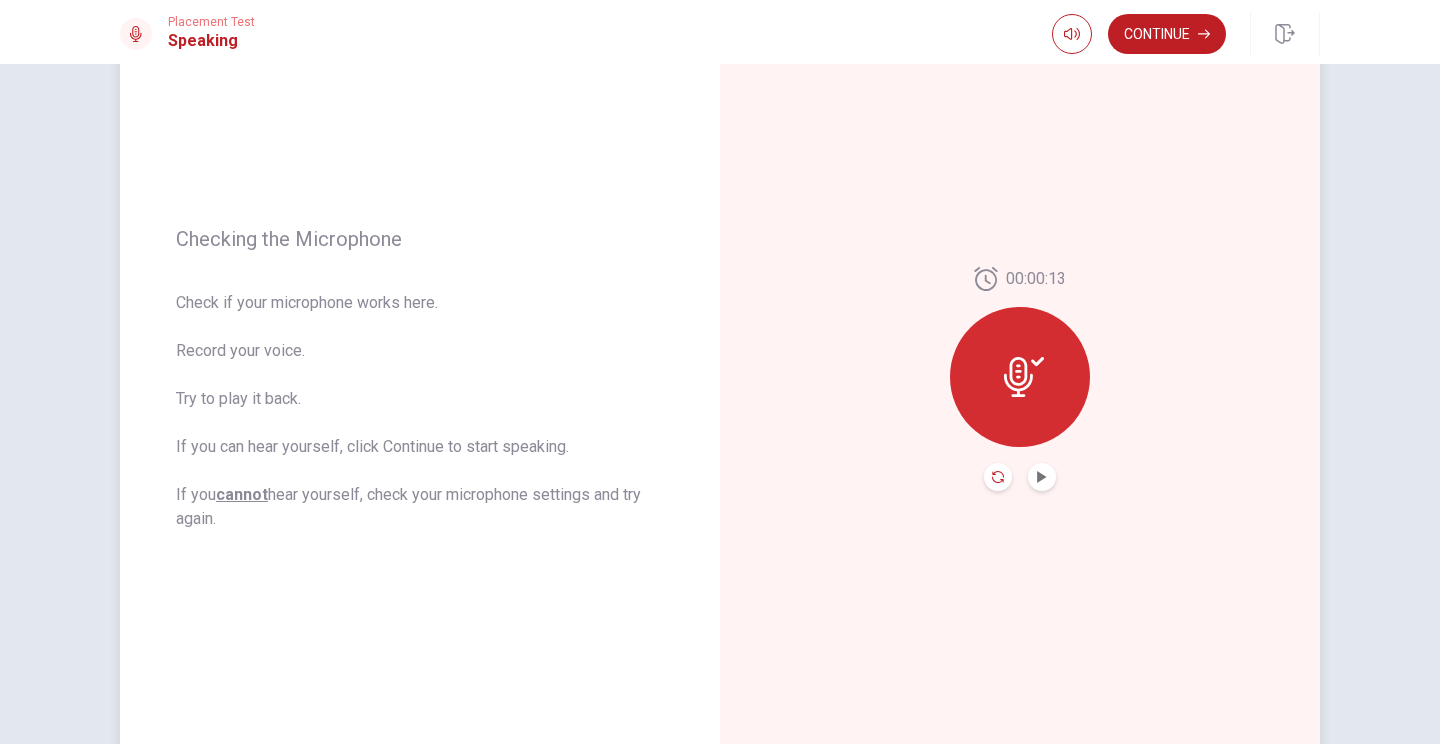 click 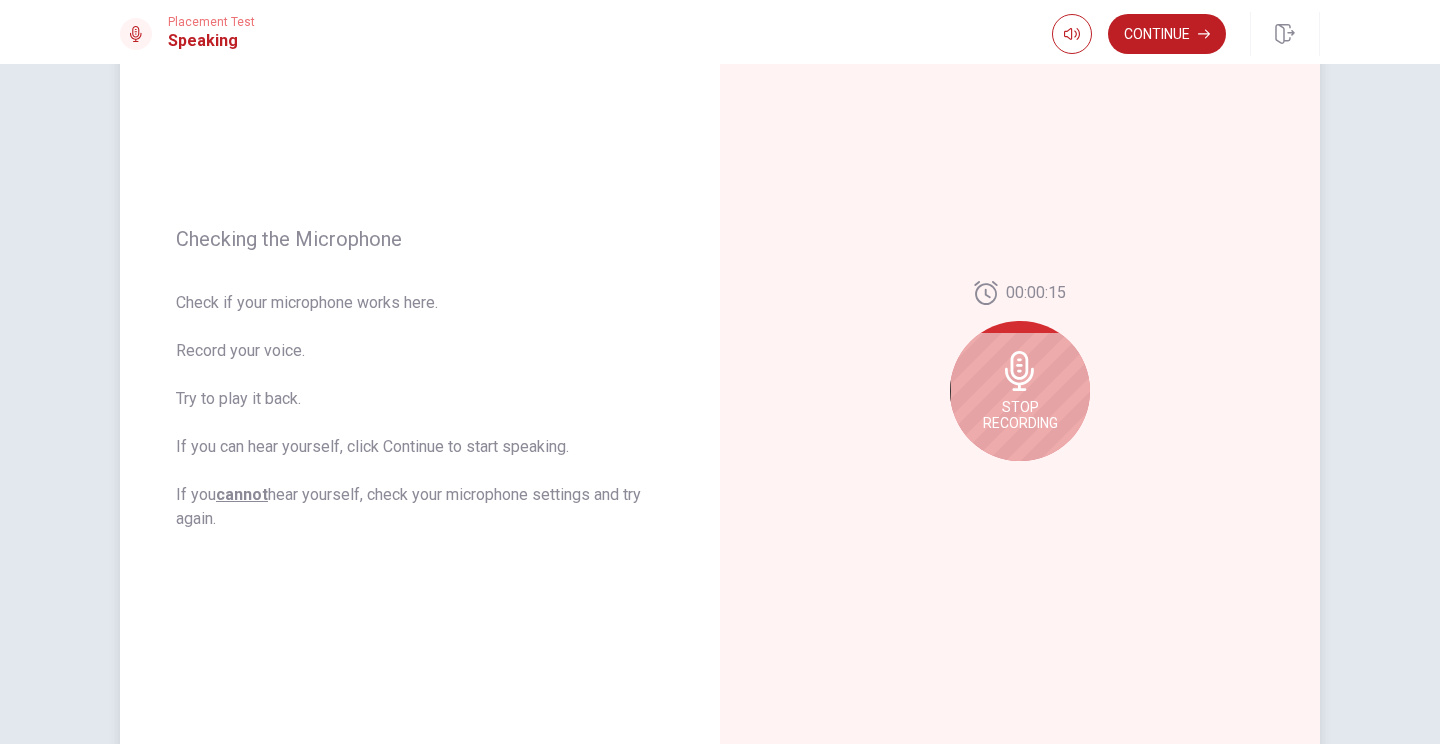 click on "Stop   Recording" at bounding box center (1020, 415) 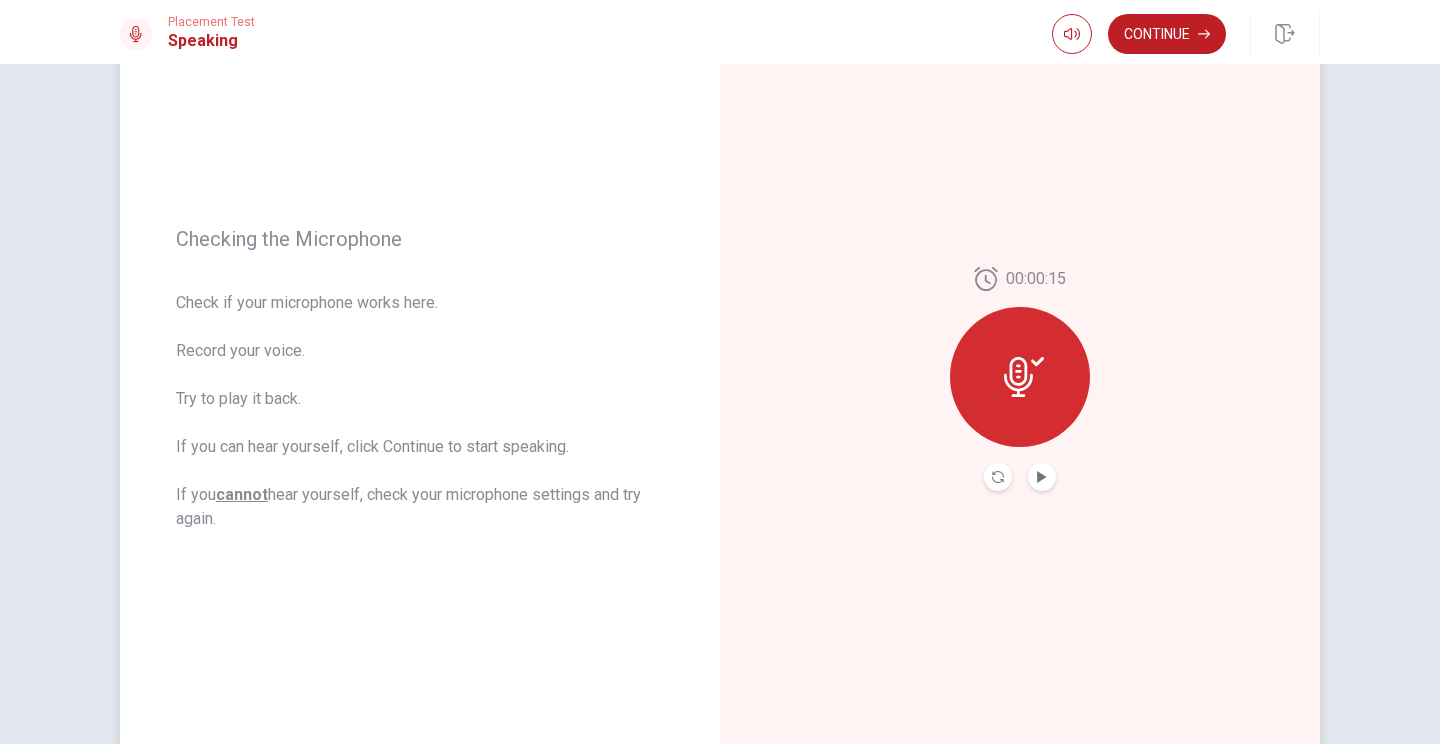 click at bounding box center [1020, 377] 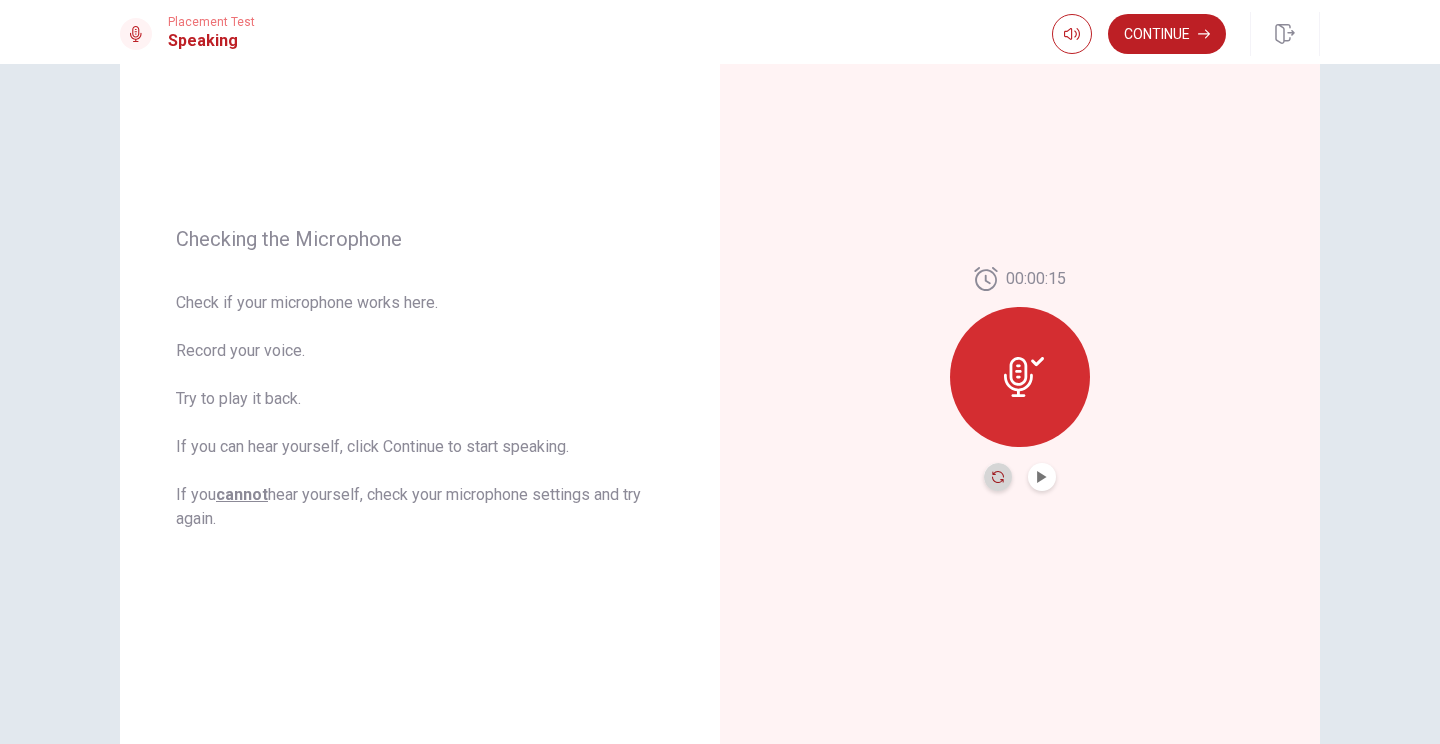 click 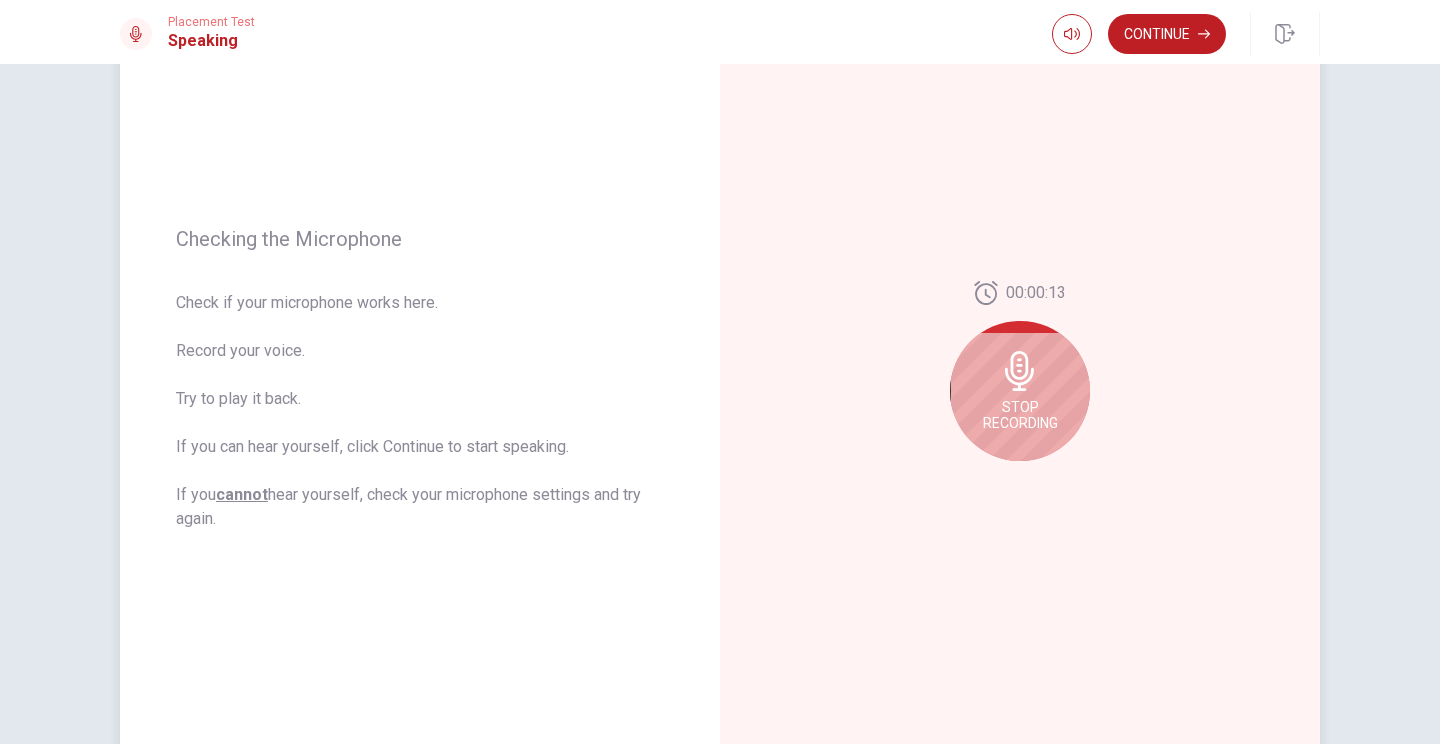 click on "Stop   Recording" at bounding box center (1020, 415) 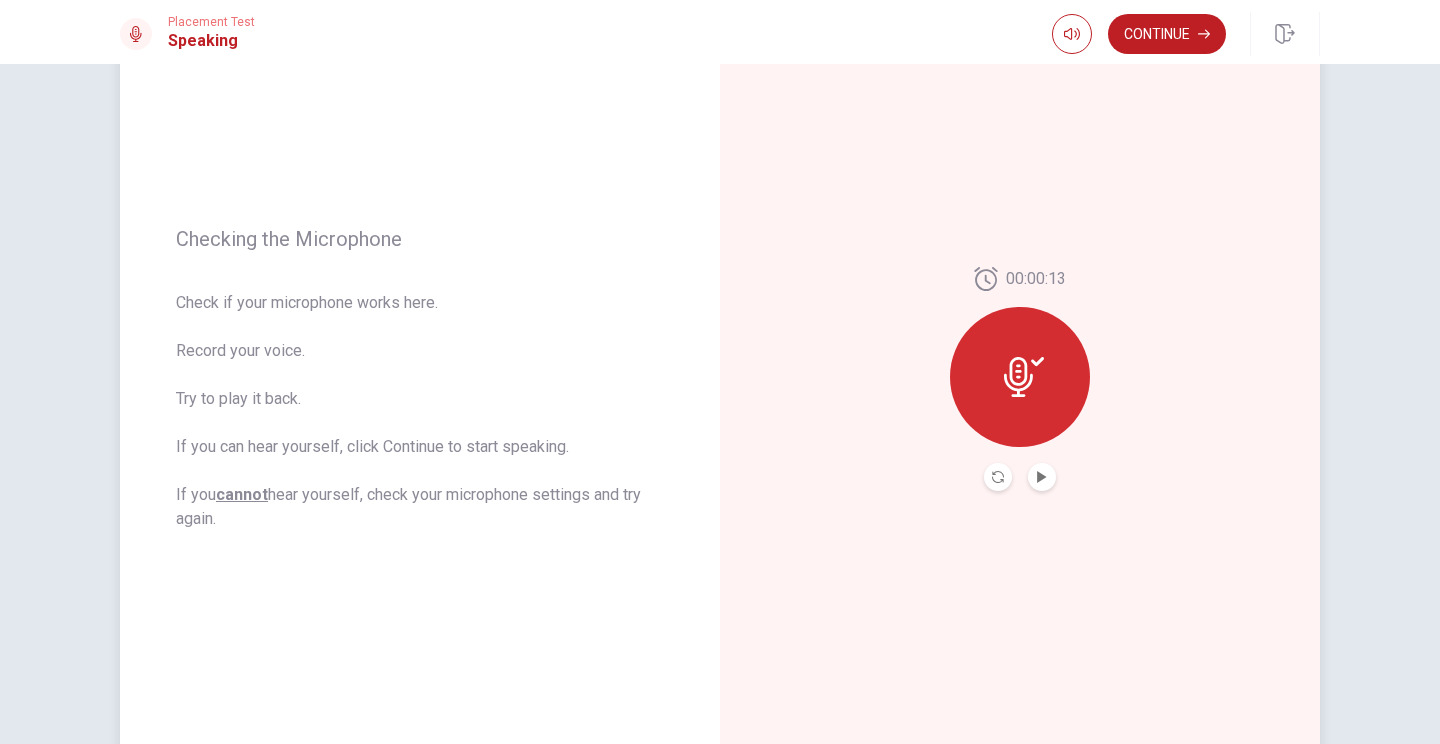 click at bounding box center (1042, 477) 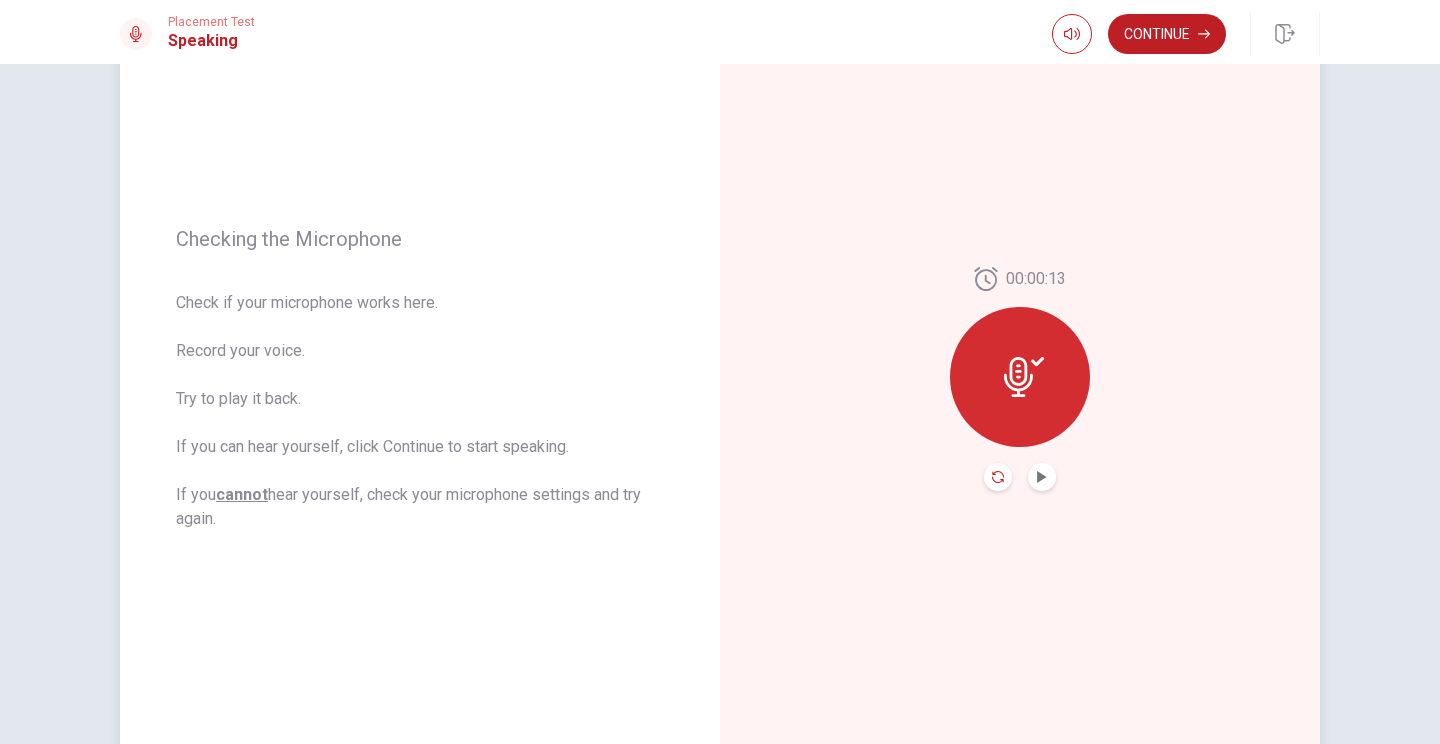 click 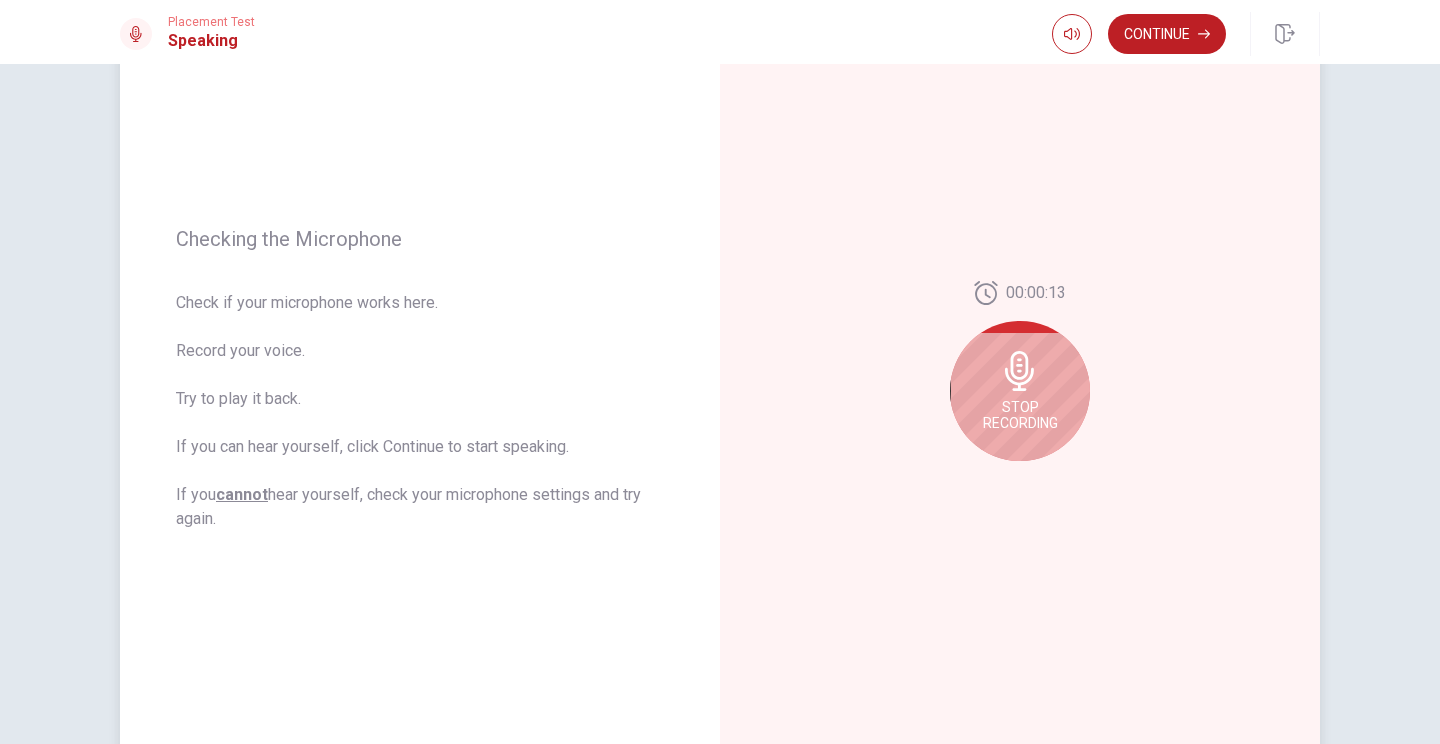 click on "Stop   Recording" at bounding box center [1020, 391] 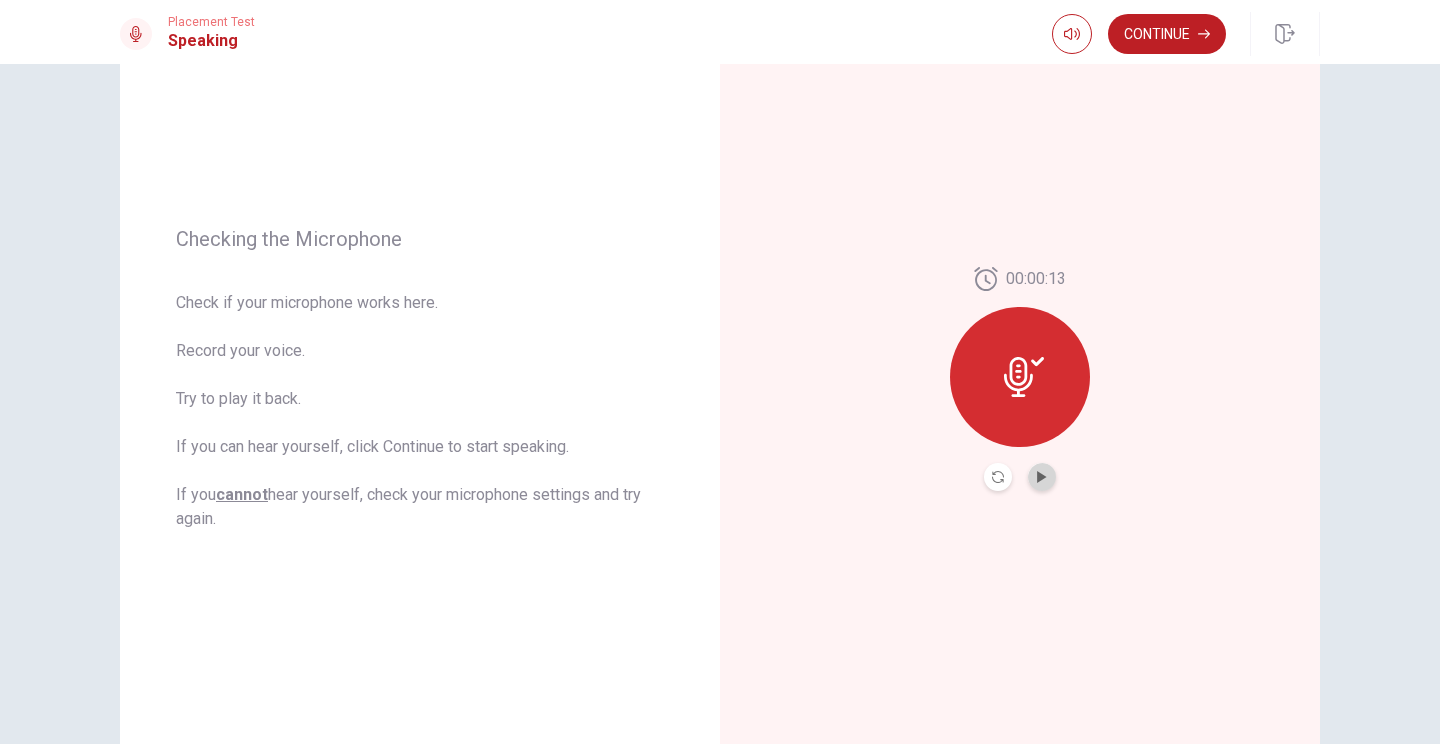 click at bounding box center (1042, 477) 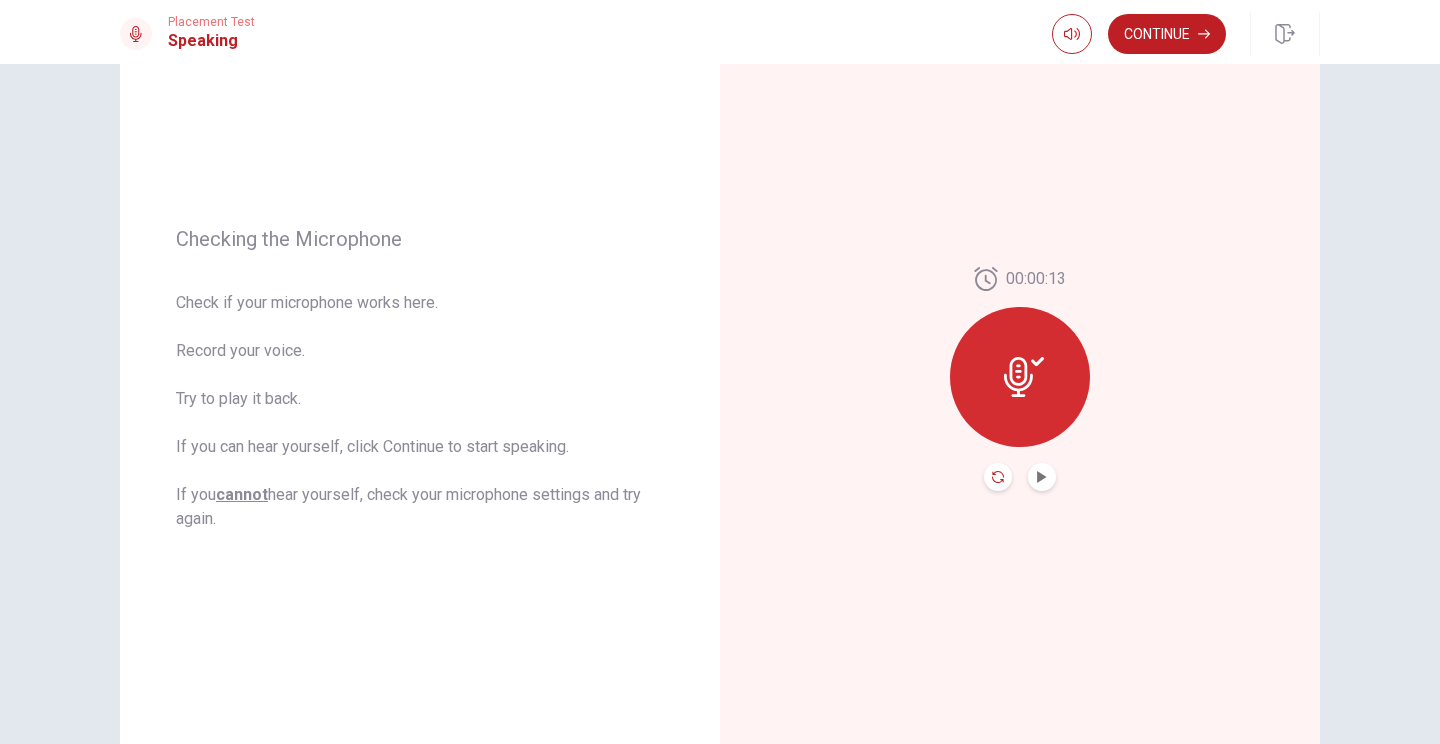 click 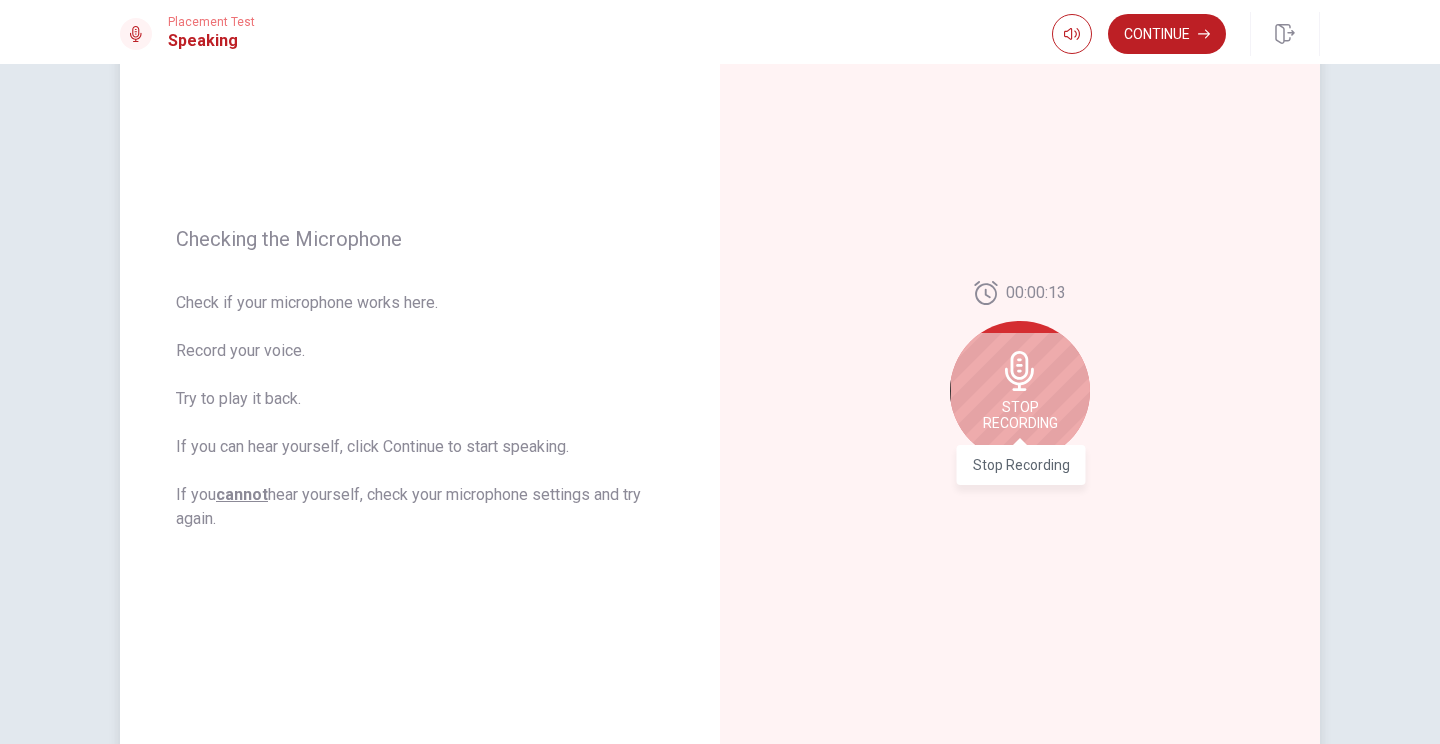 click on "Stop   Recording" at bounding box center [1020, 415] 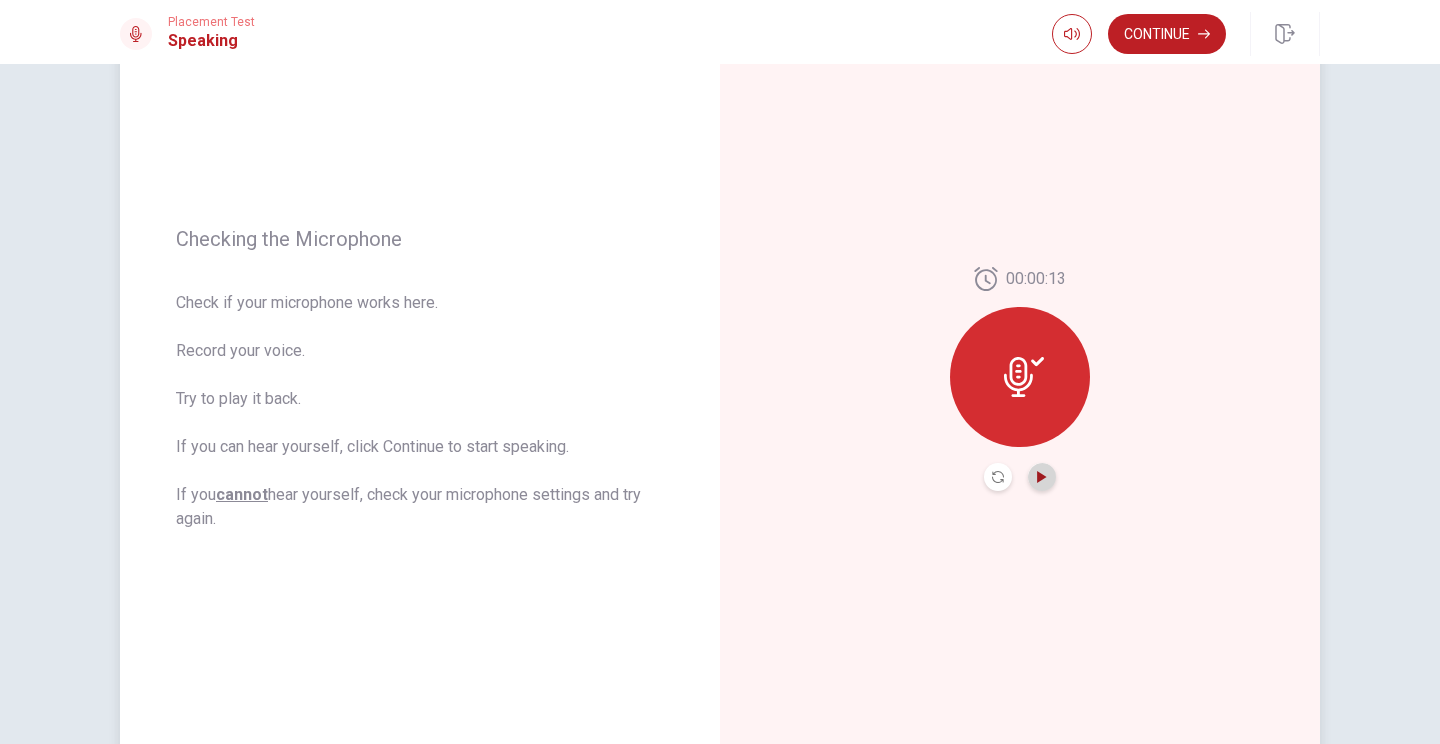click 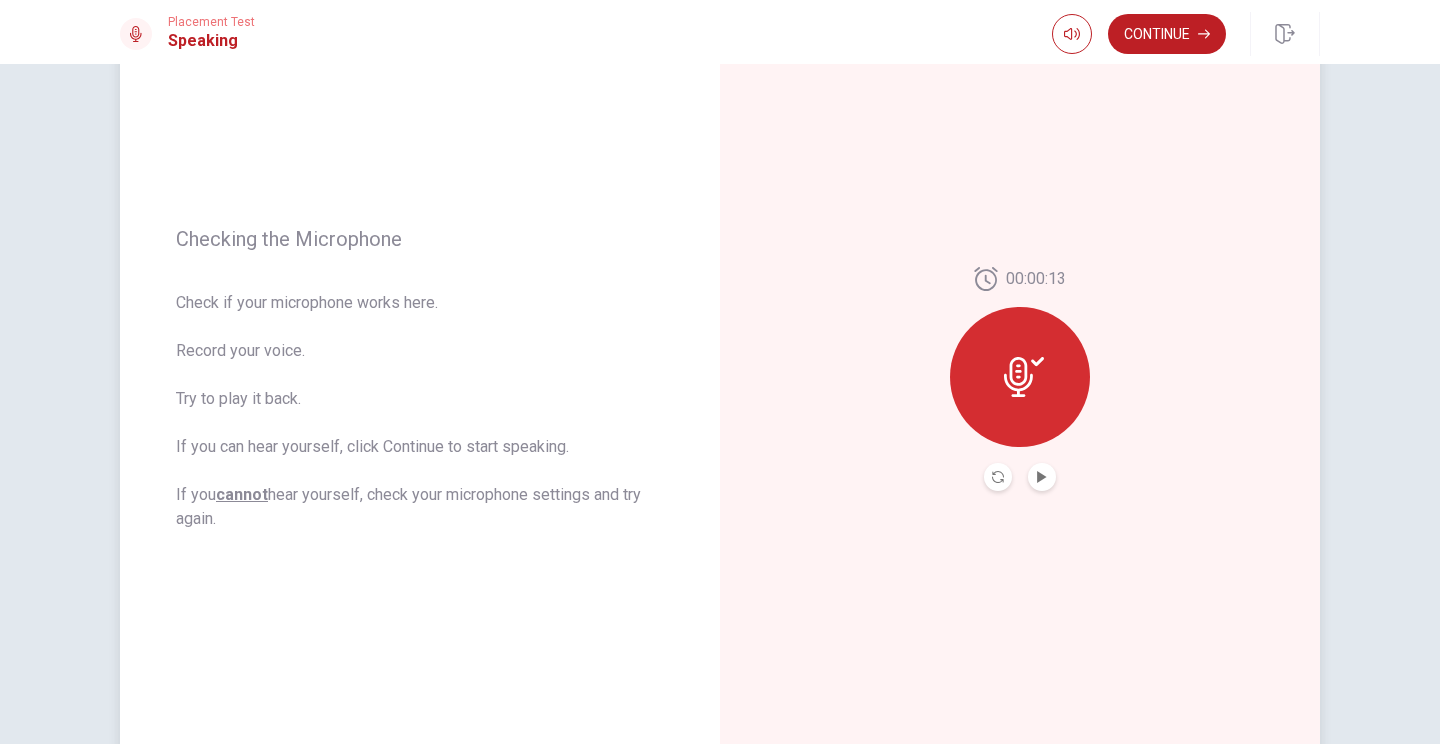 click at bounding box center (998, 477) 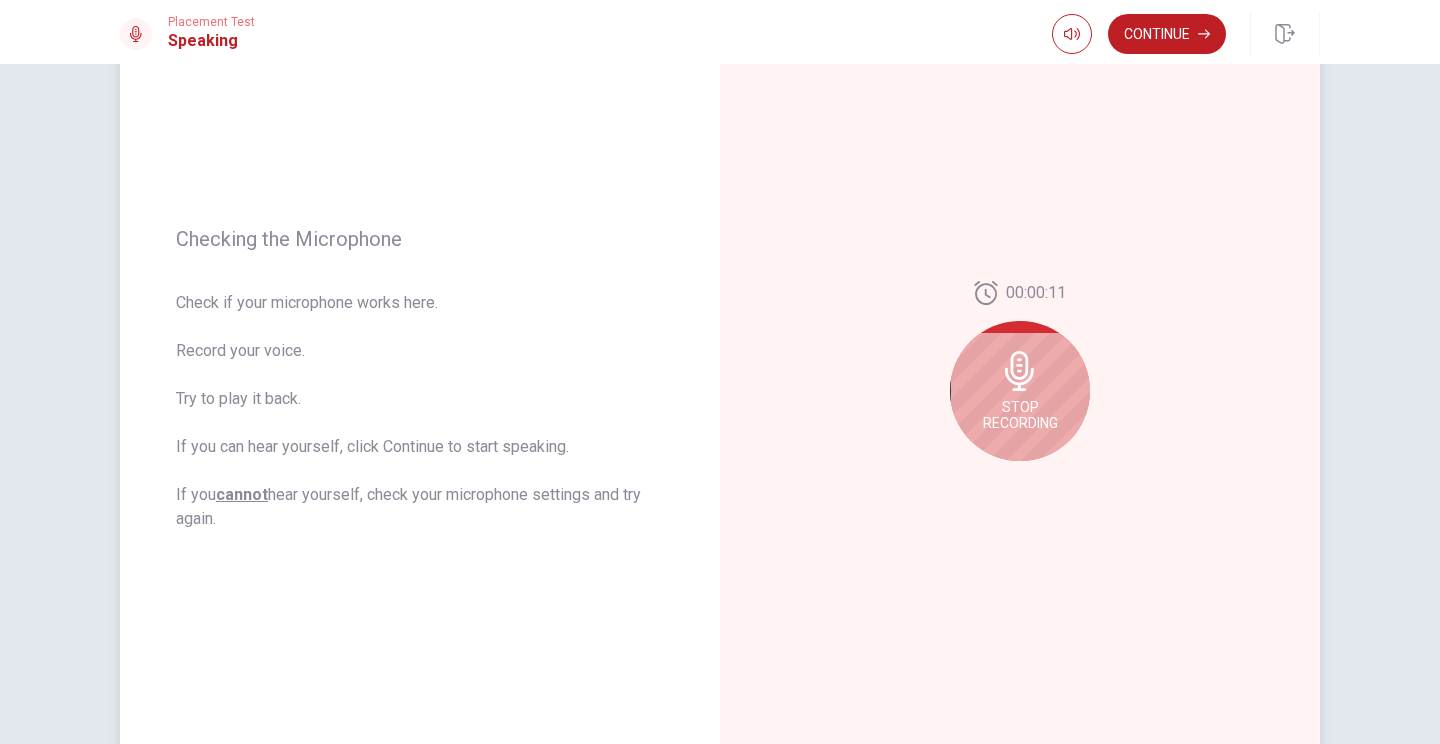 scroll, scrollTop: 201, scrollLeft: 0, axis: vertical 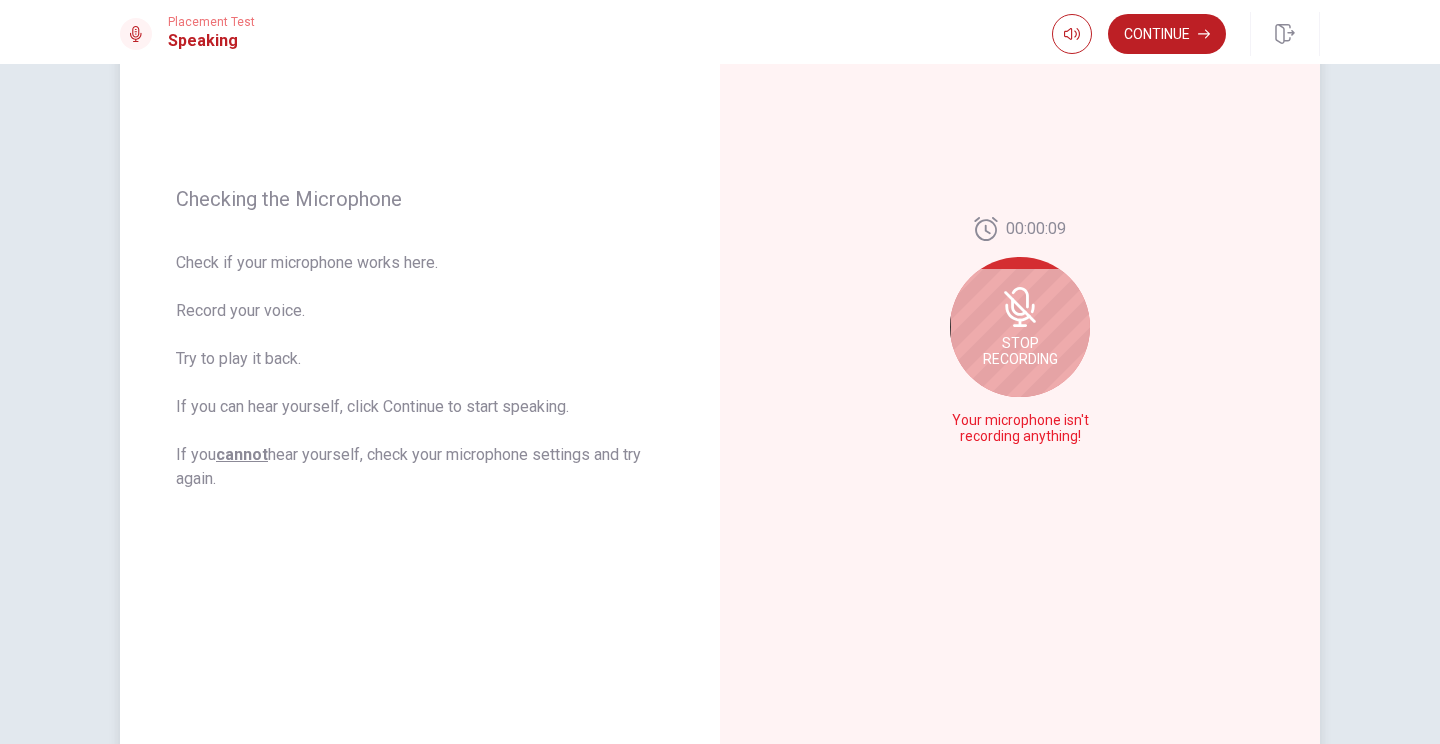 click on "cannot" at bounding box center (242, 454) 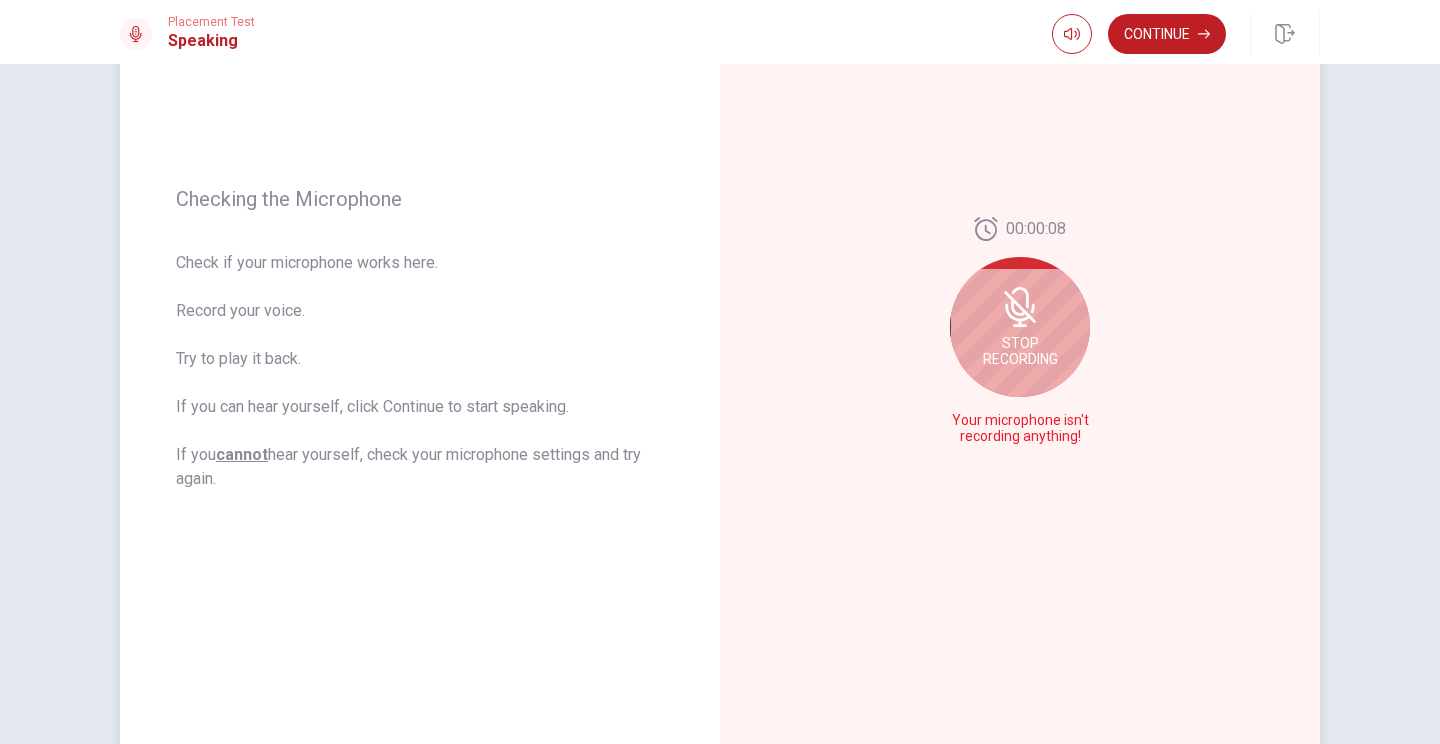 scroll, scrollTop: 209, scrollLeft: 0, axis: vertical 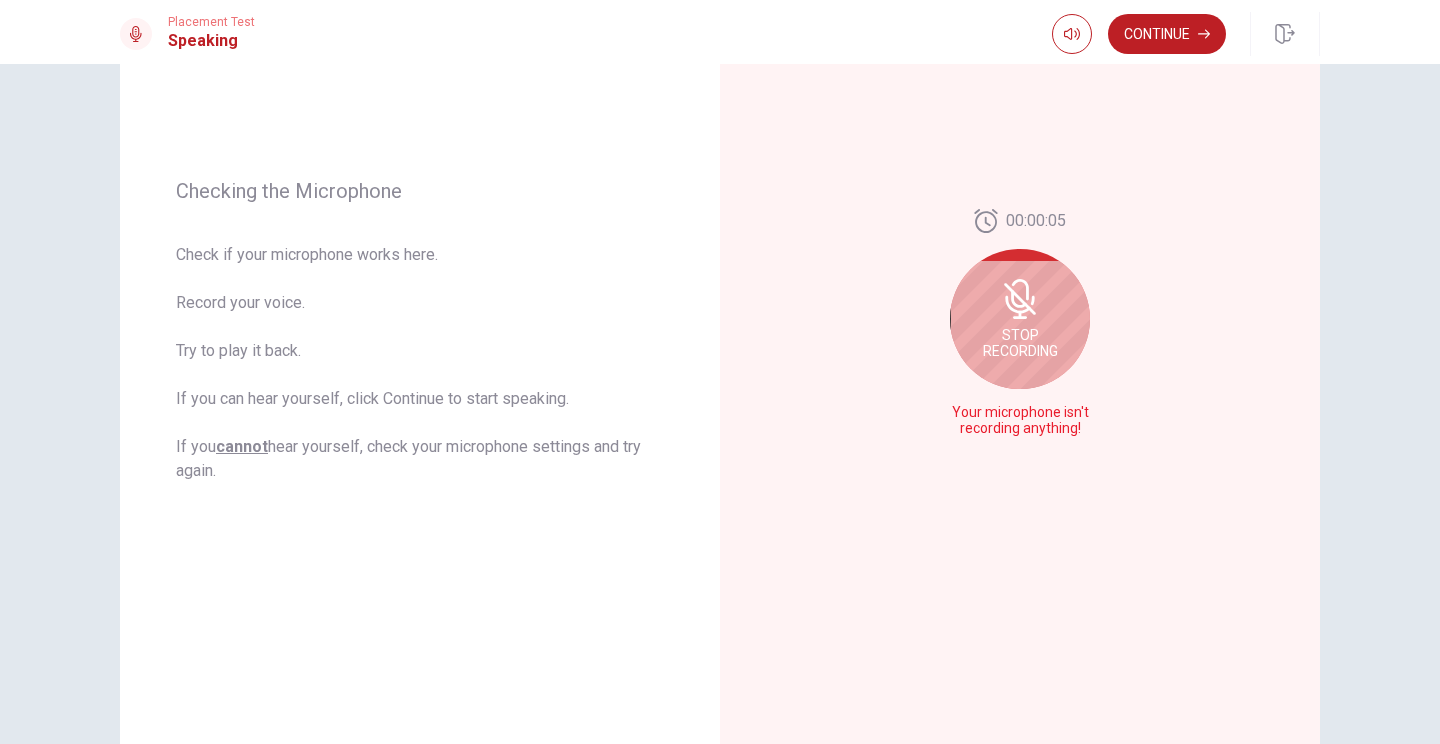 click 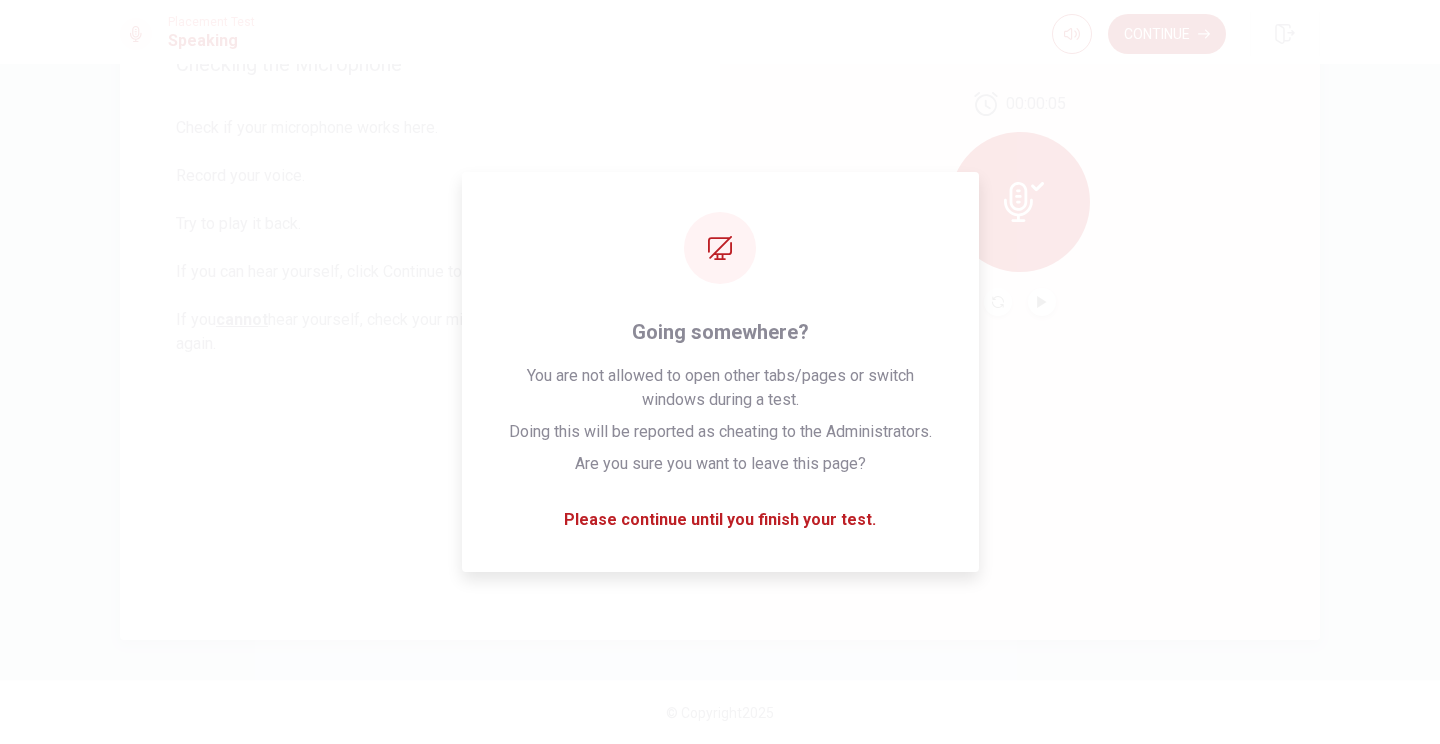 scroll, scrollTop: 336, scrollLeft: 0, axis: vertical 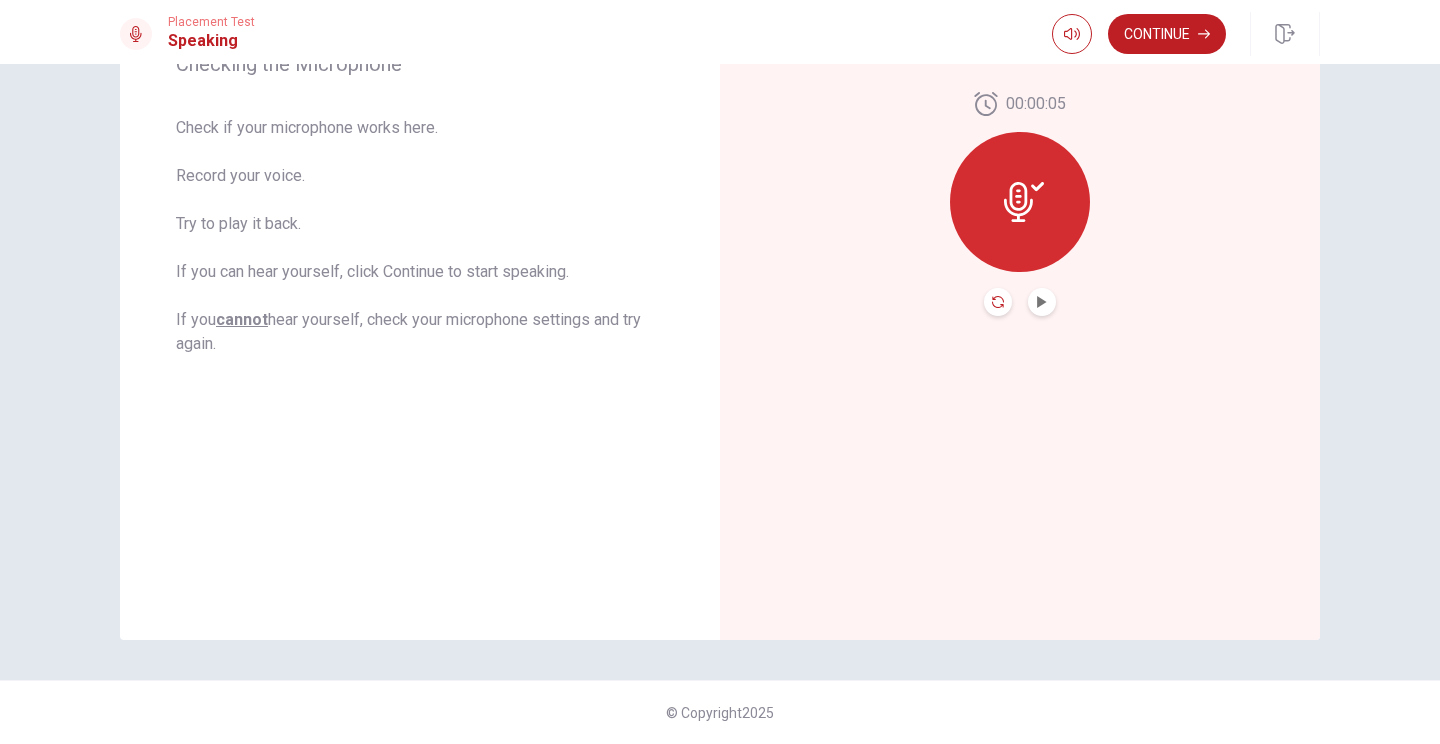 click 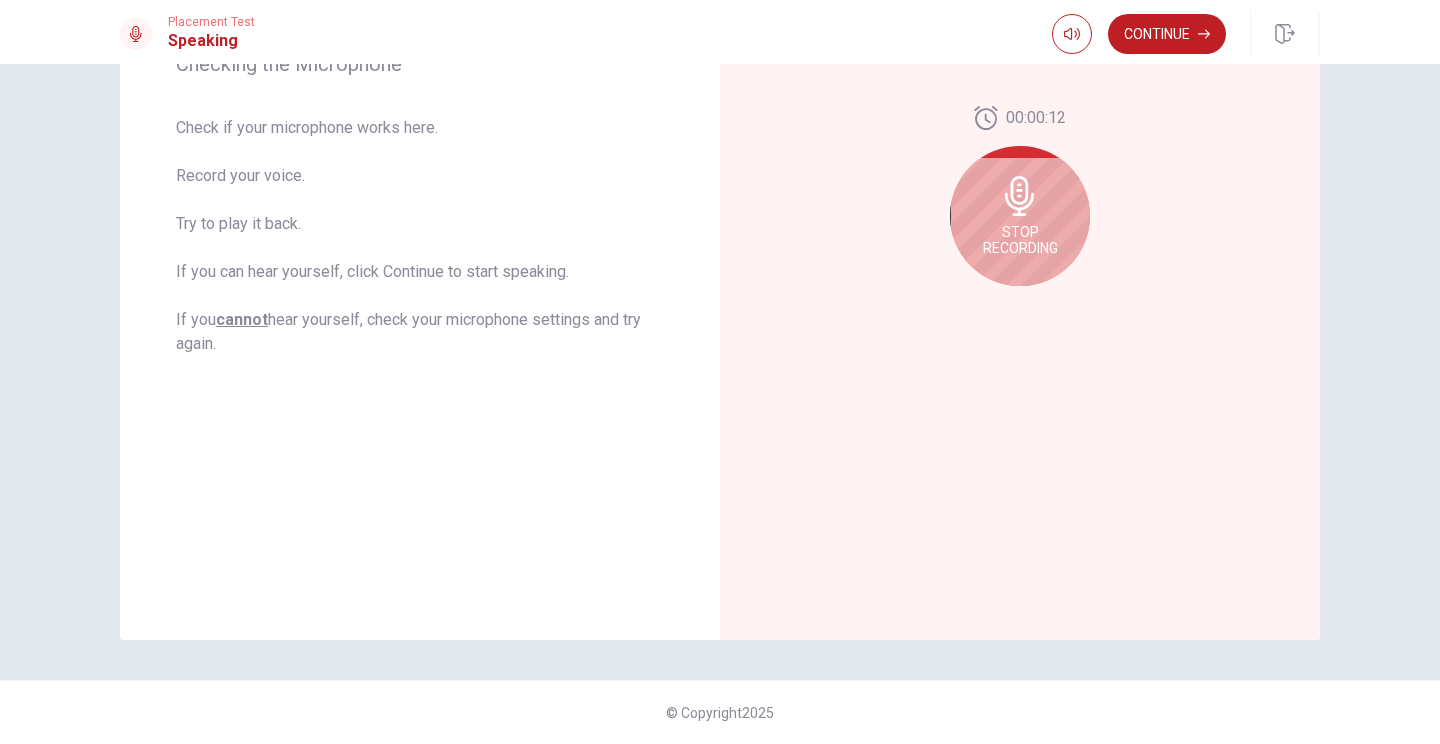 click on "Stop   Recording" at bounding box center [1020, 240] 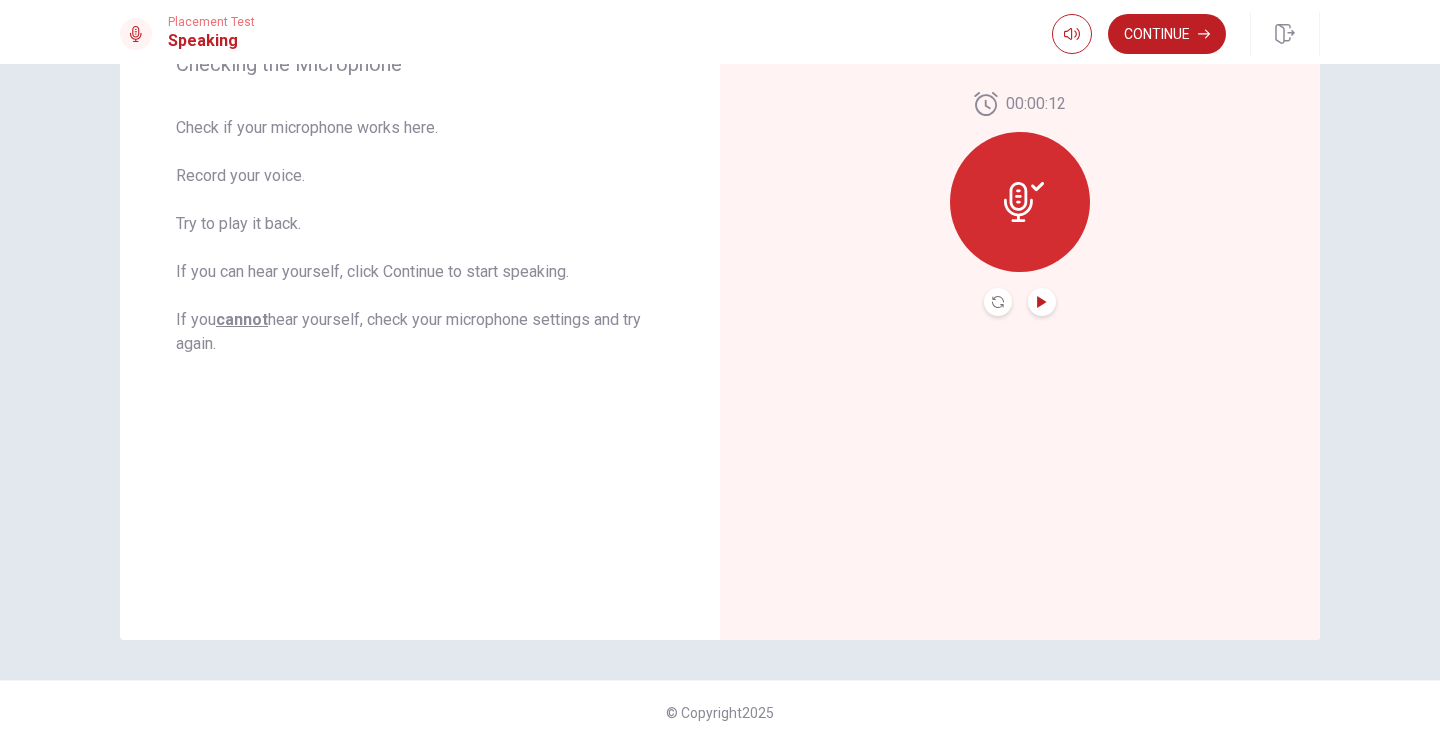 click 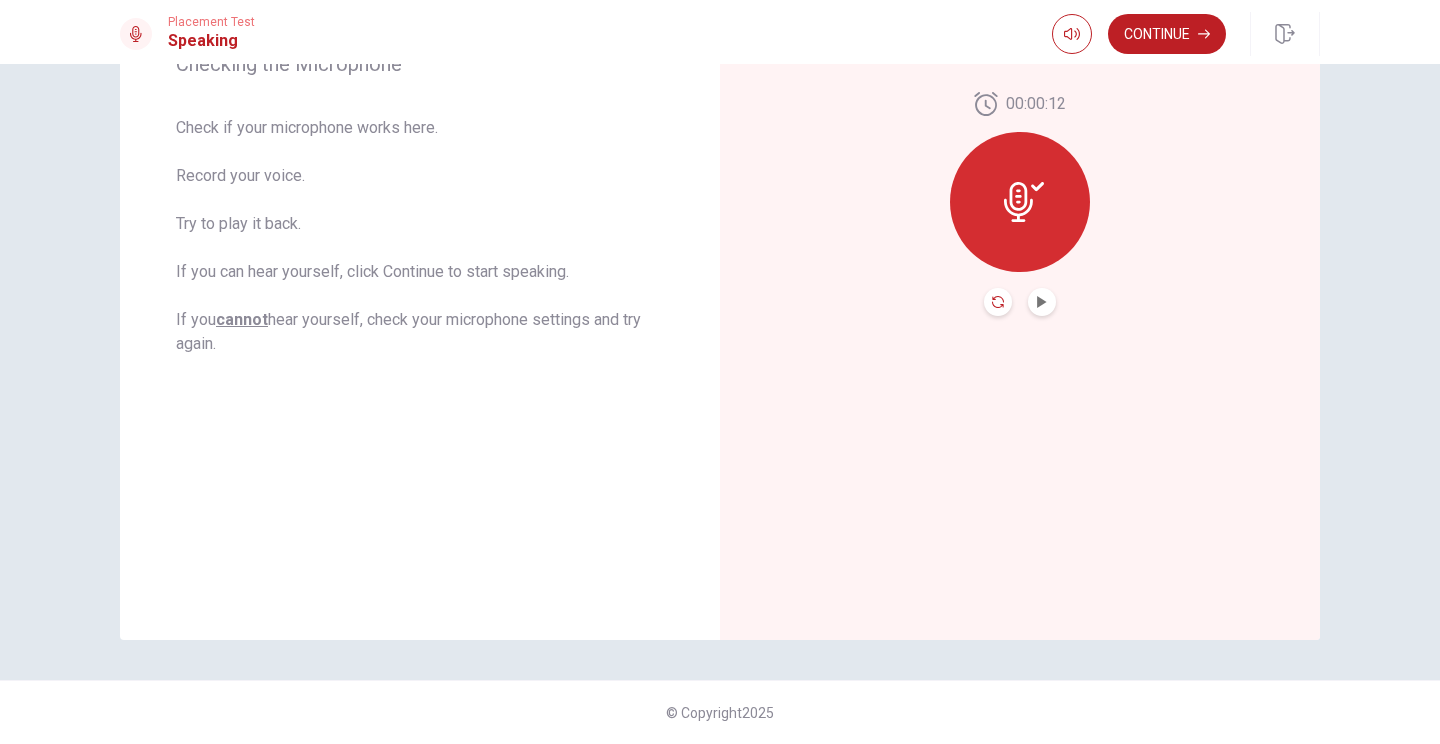click 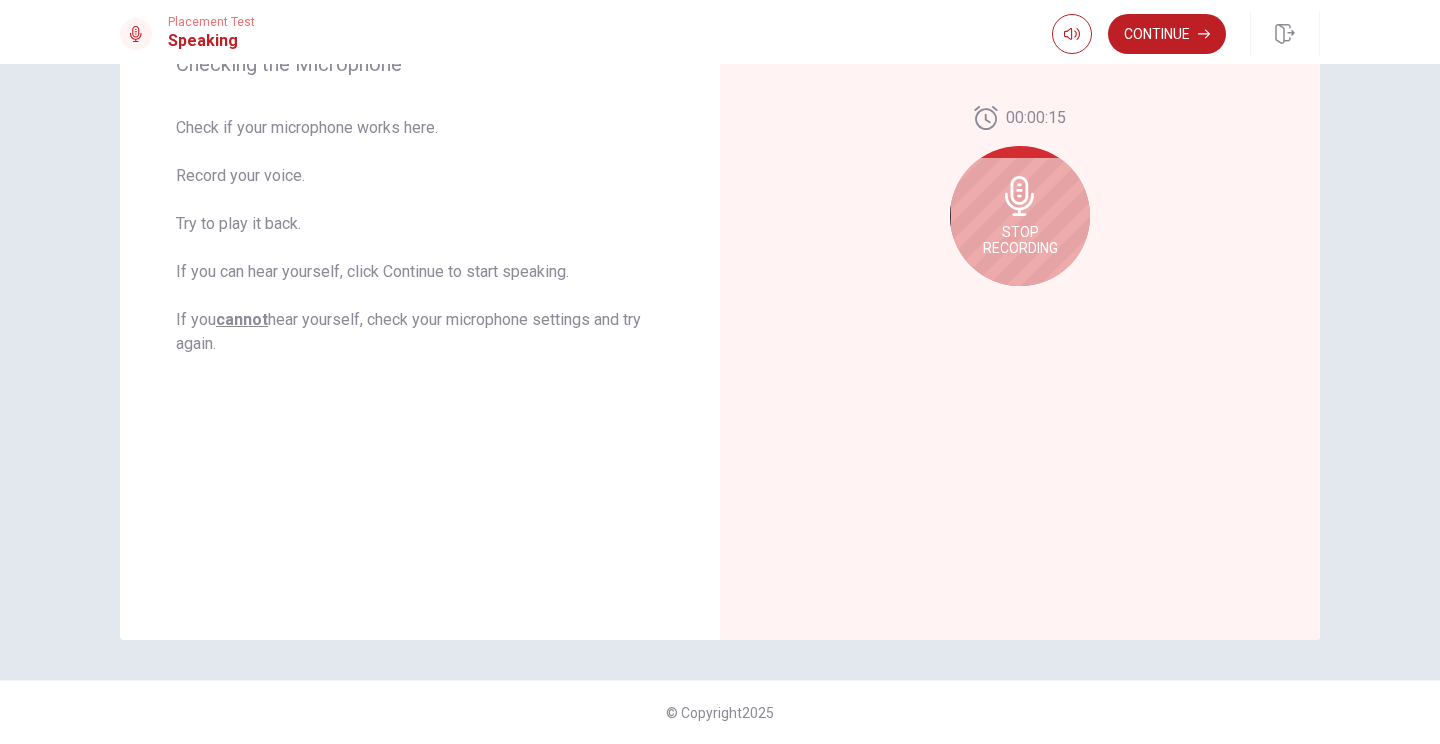click on "Stop   Recording" at bounding box center [1020, 240] 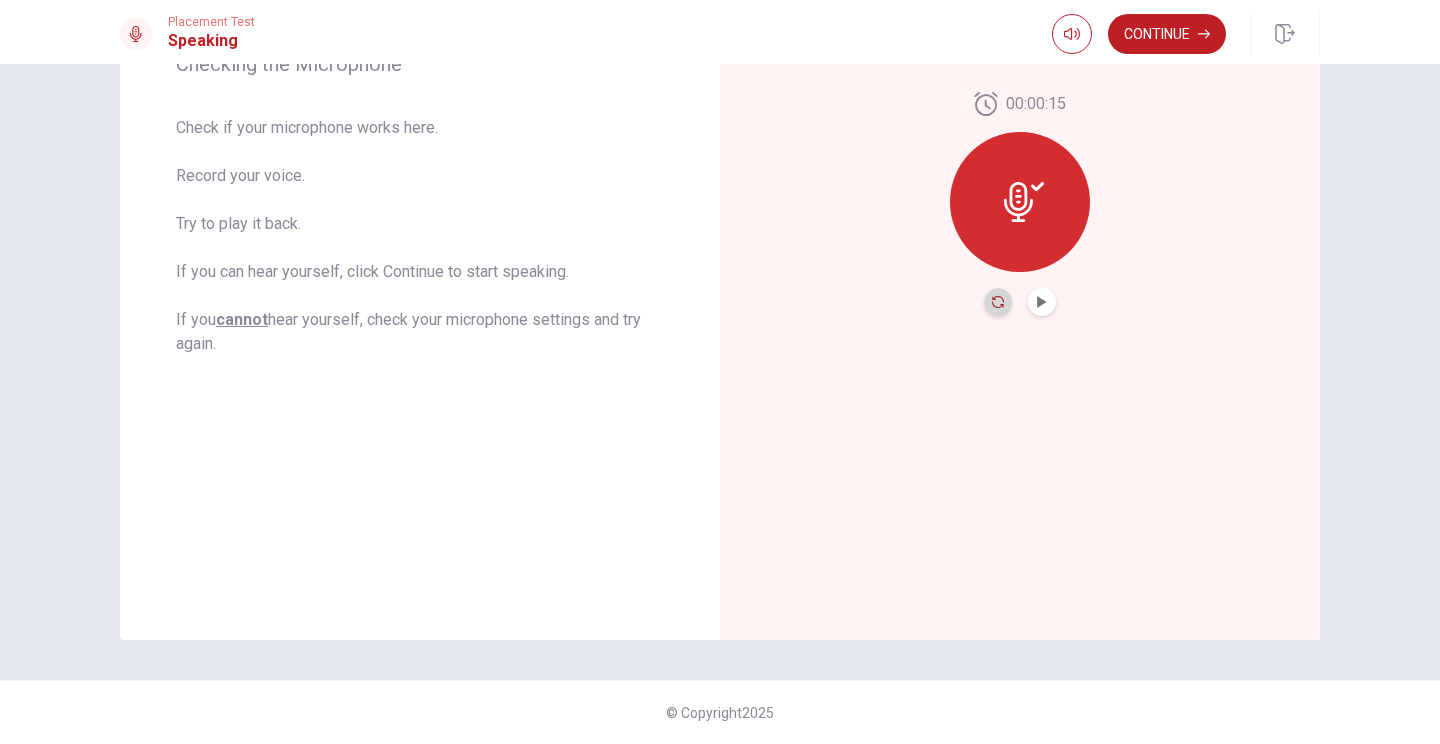 click 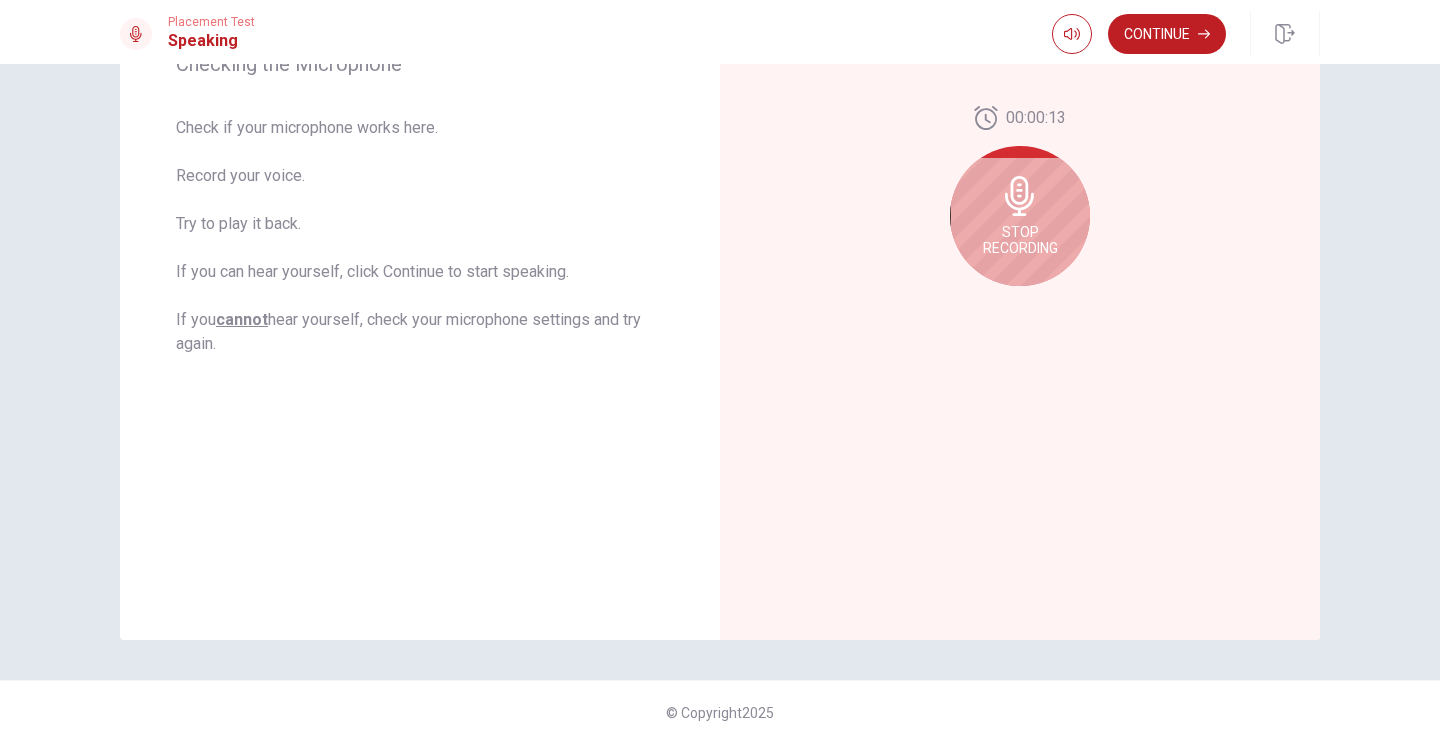 click on "Stop   Recording" at bounding box center (1020, 216) 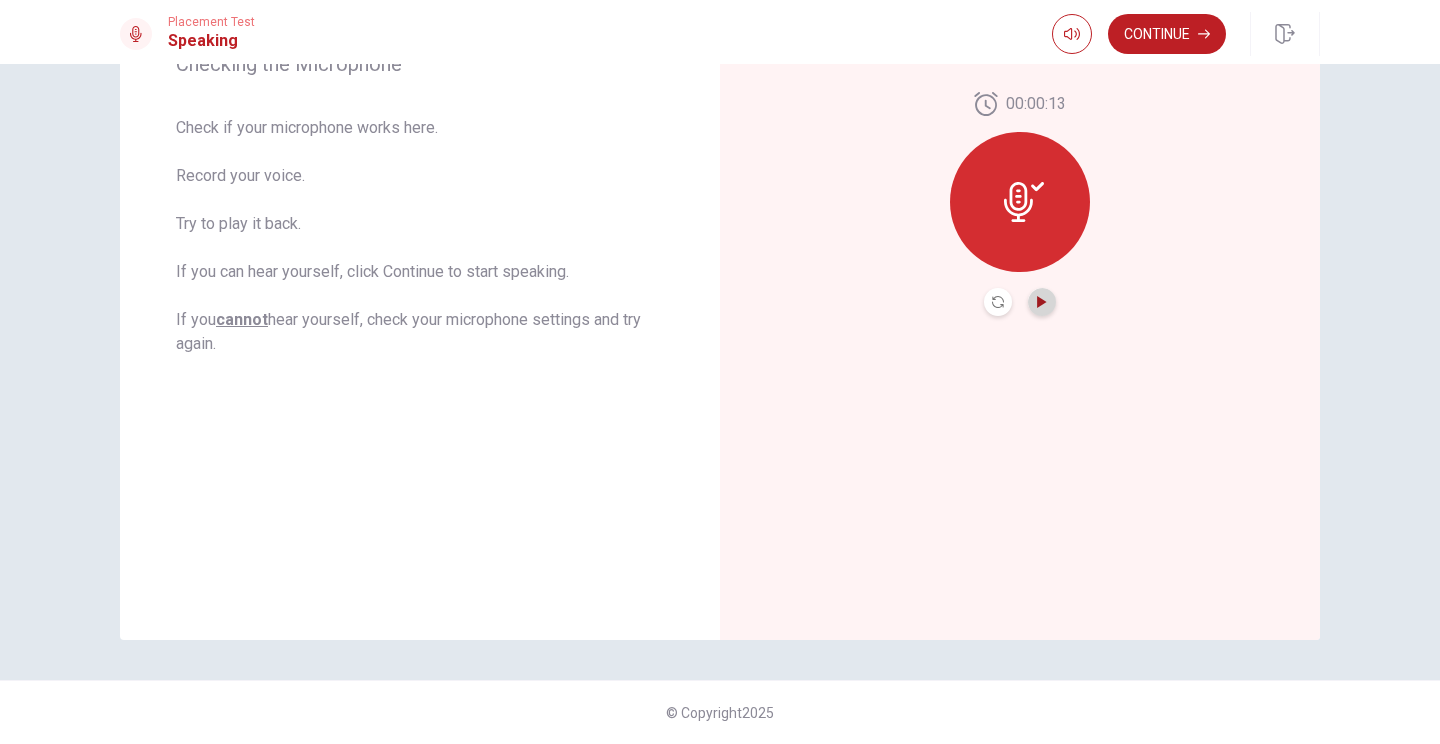 click 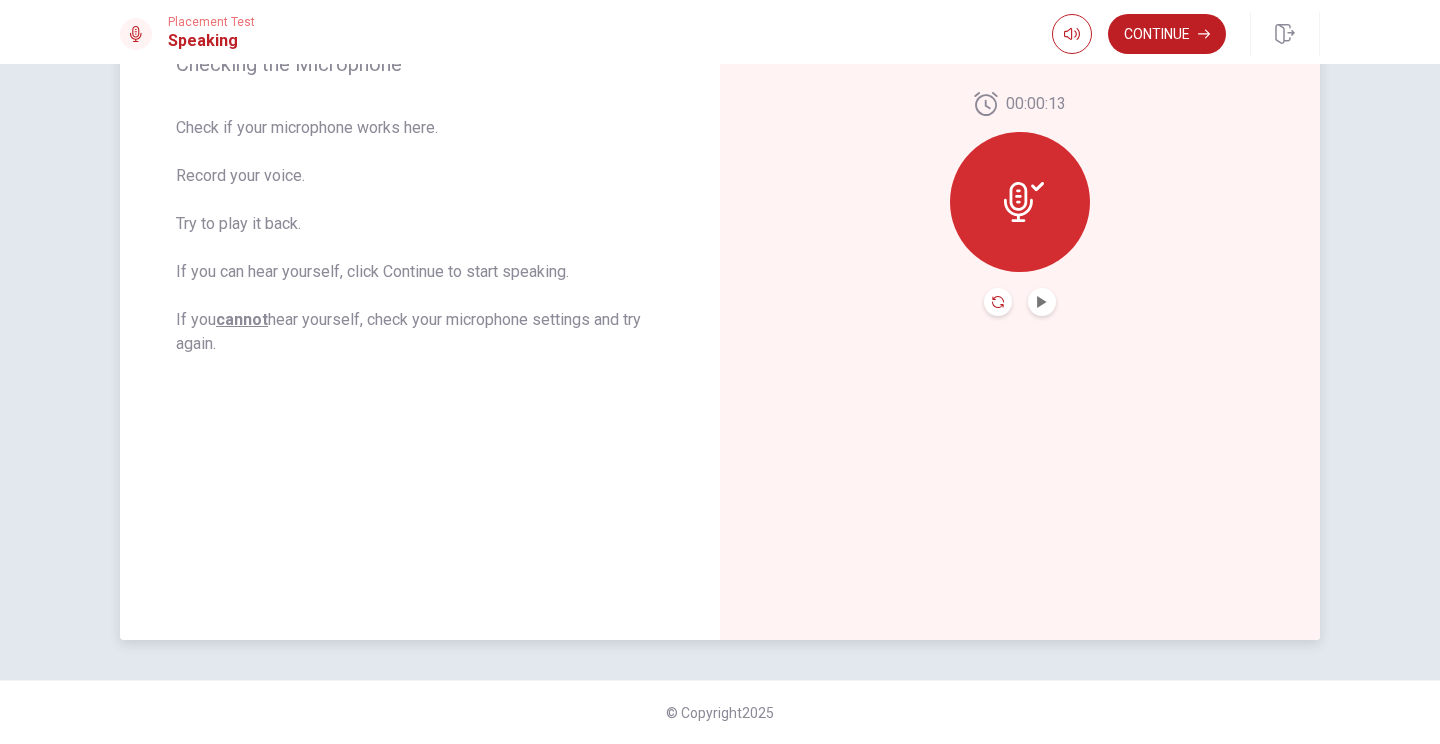 click 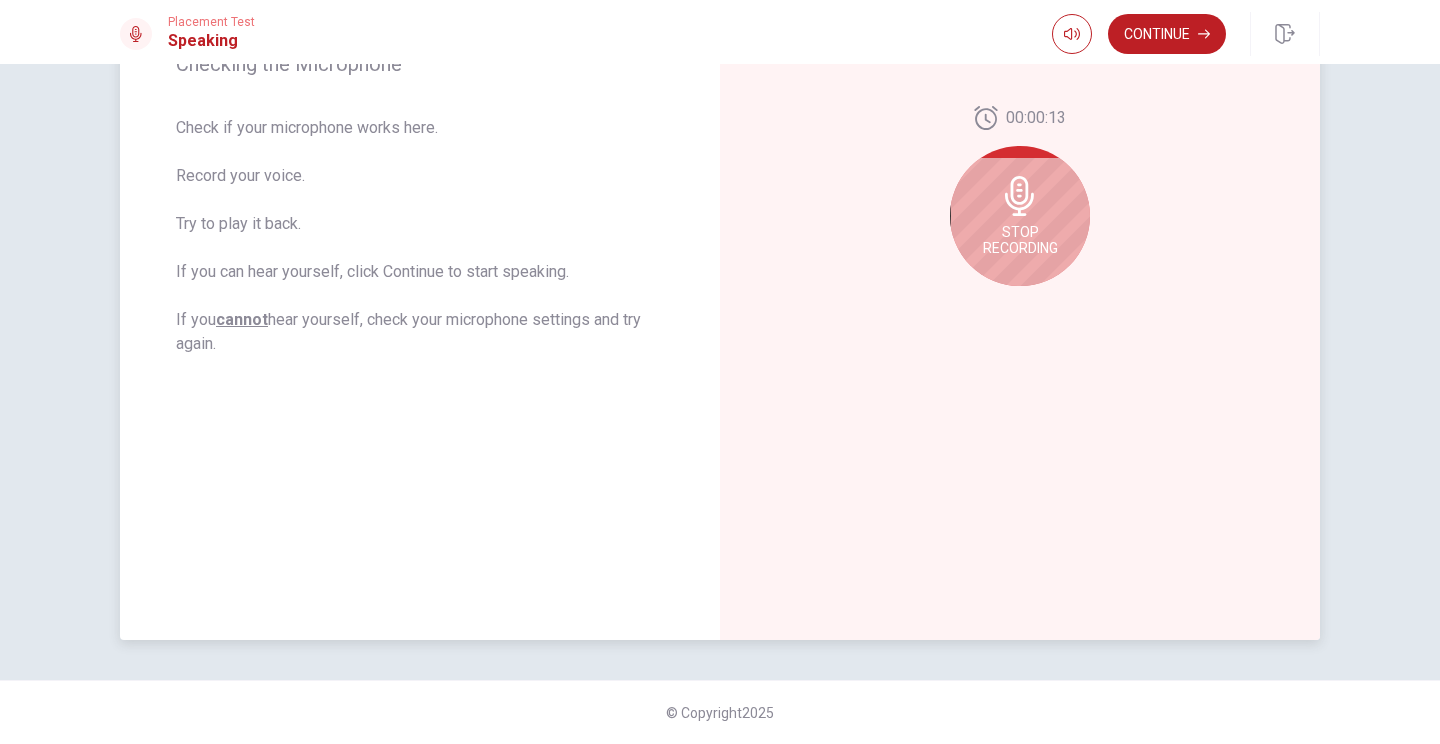 click on "Stop   Recording" at bounding box center [1020, 240] 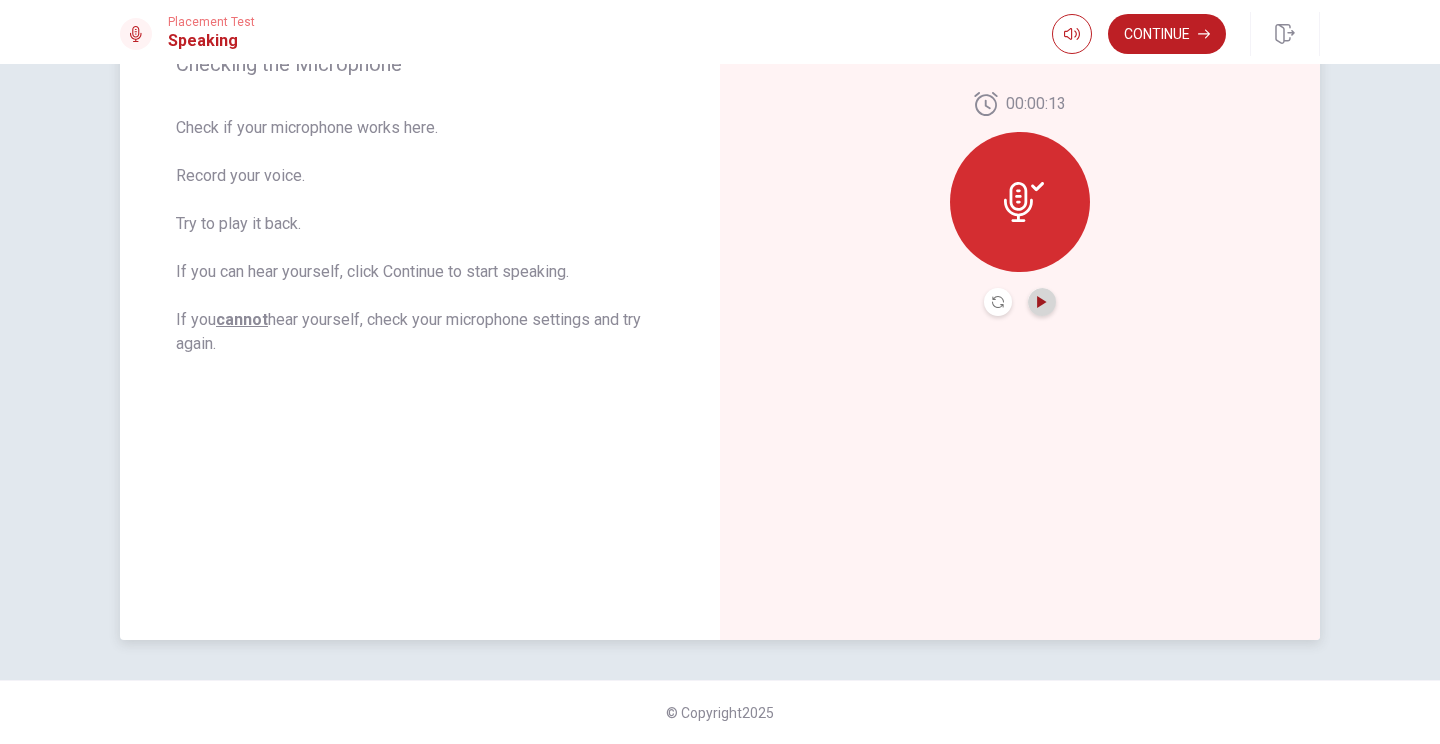 click 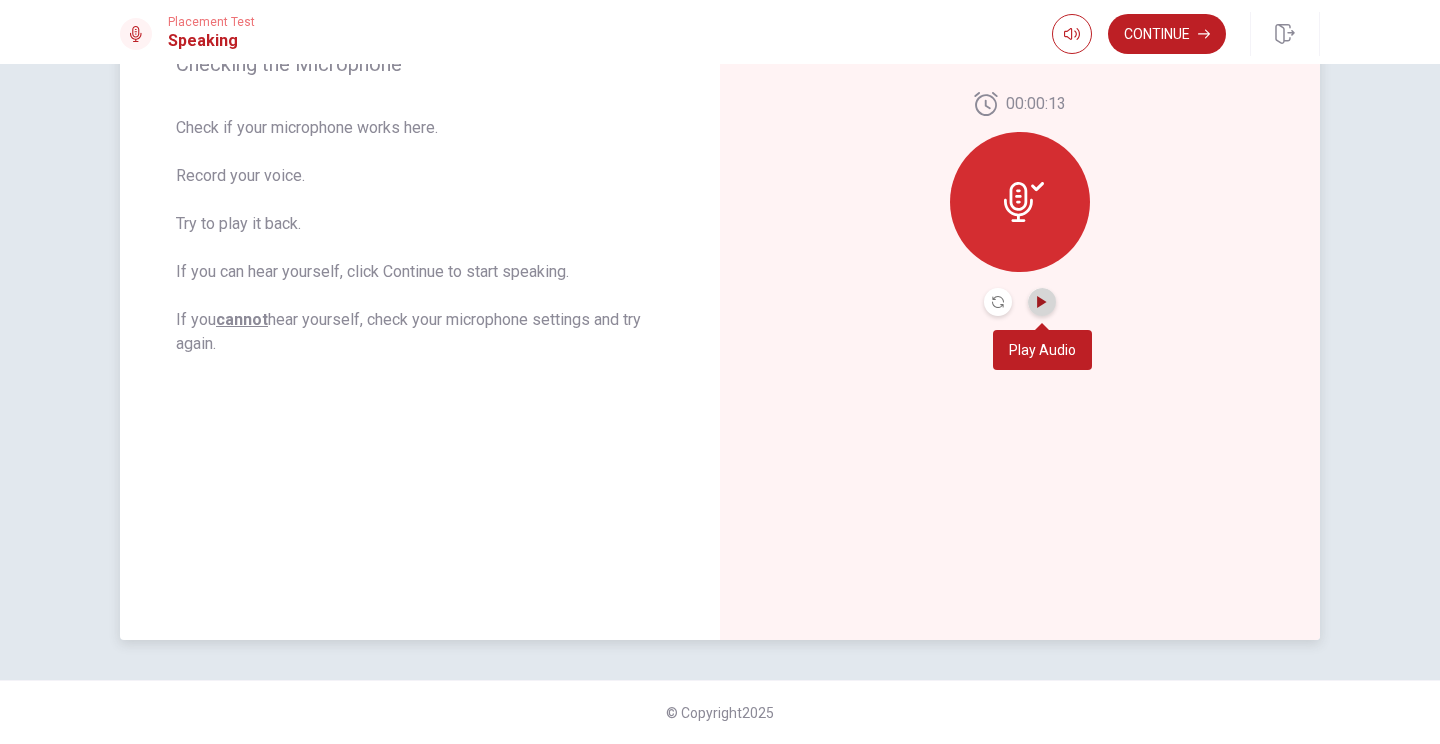 click 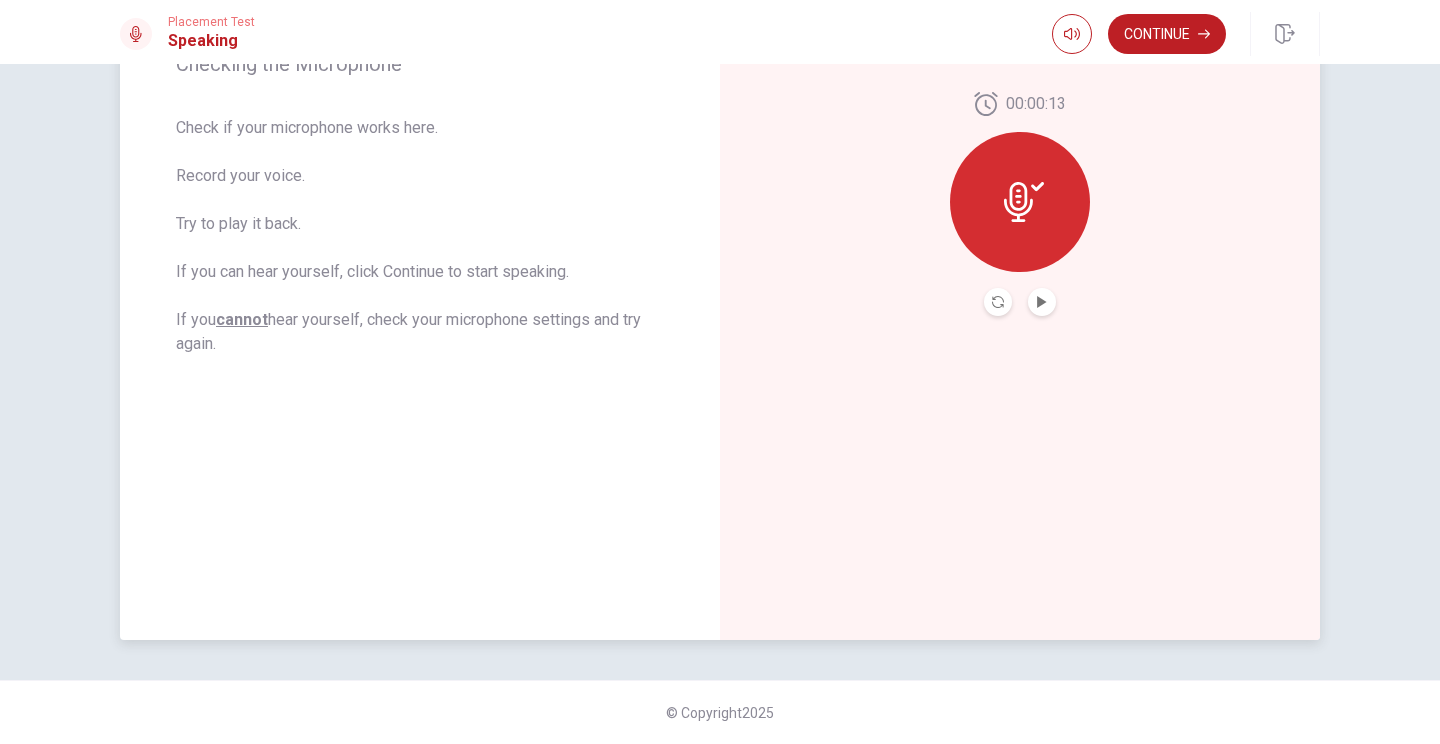 click at bounding box center (998, 302) 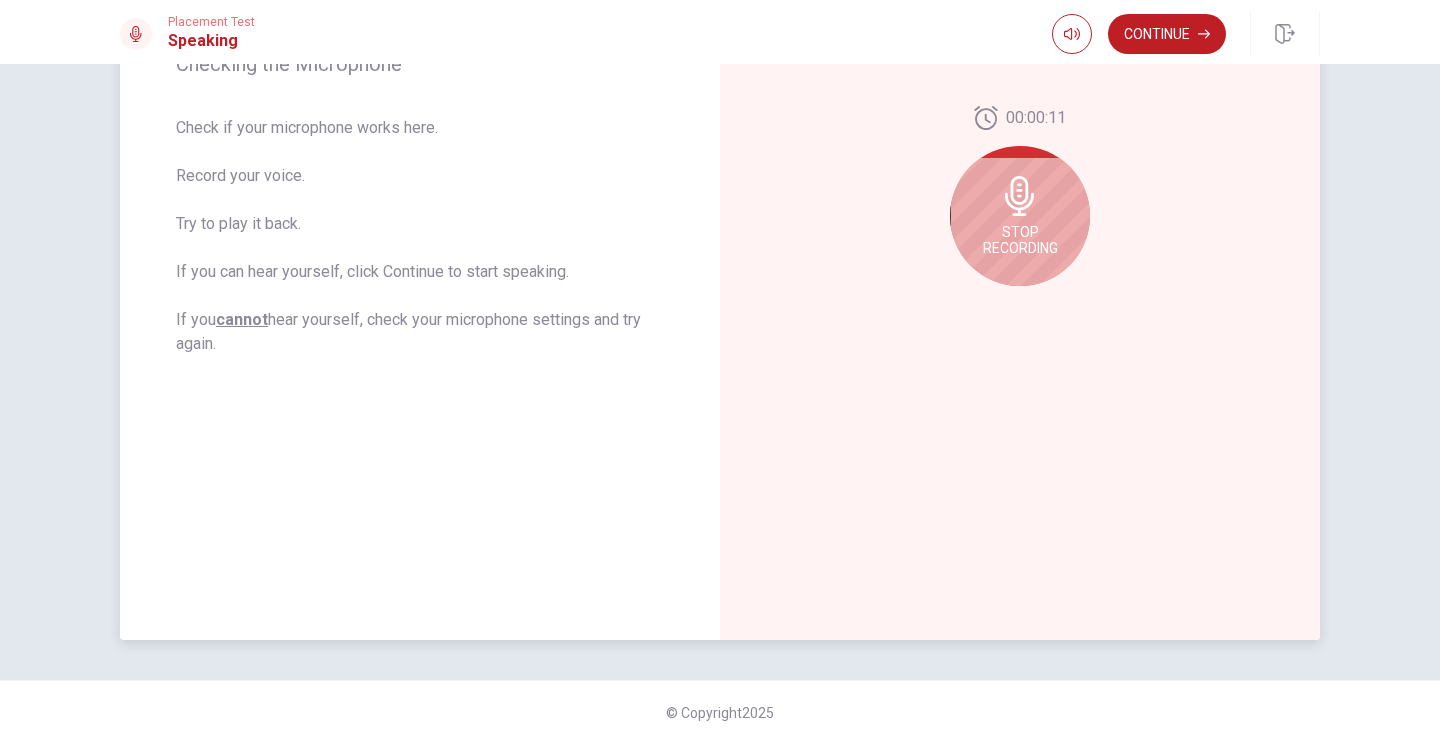 click on "Stop   Recording" at bounding box center [1020, 216] 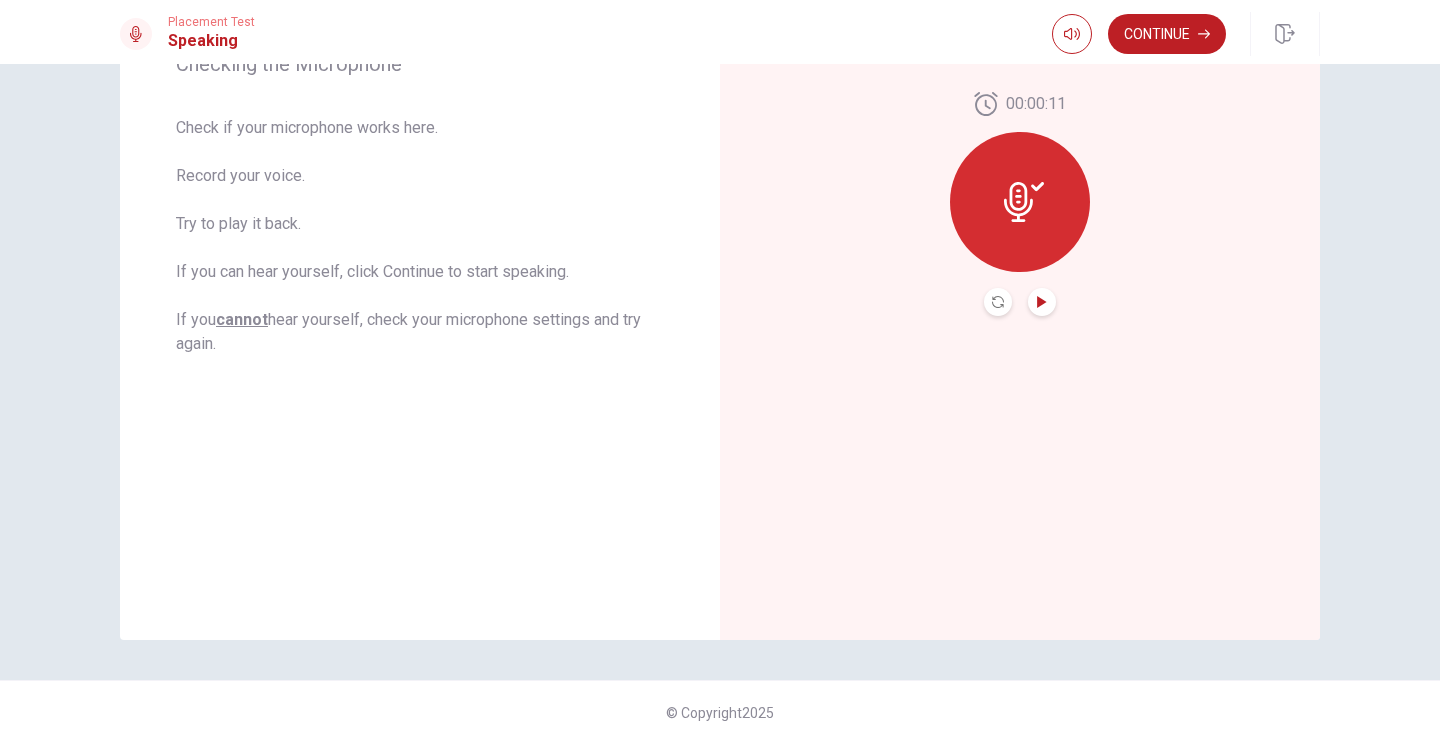 click 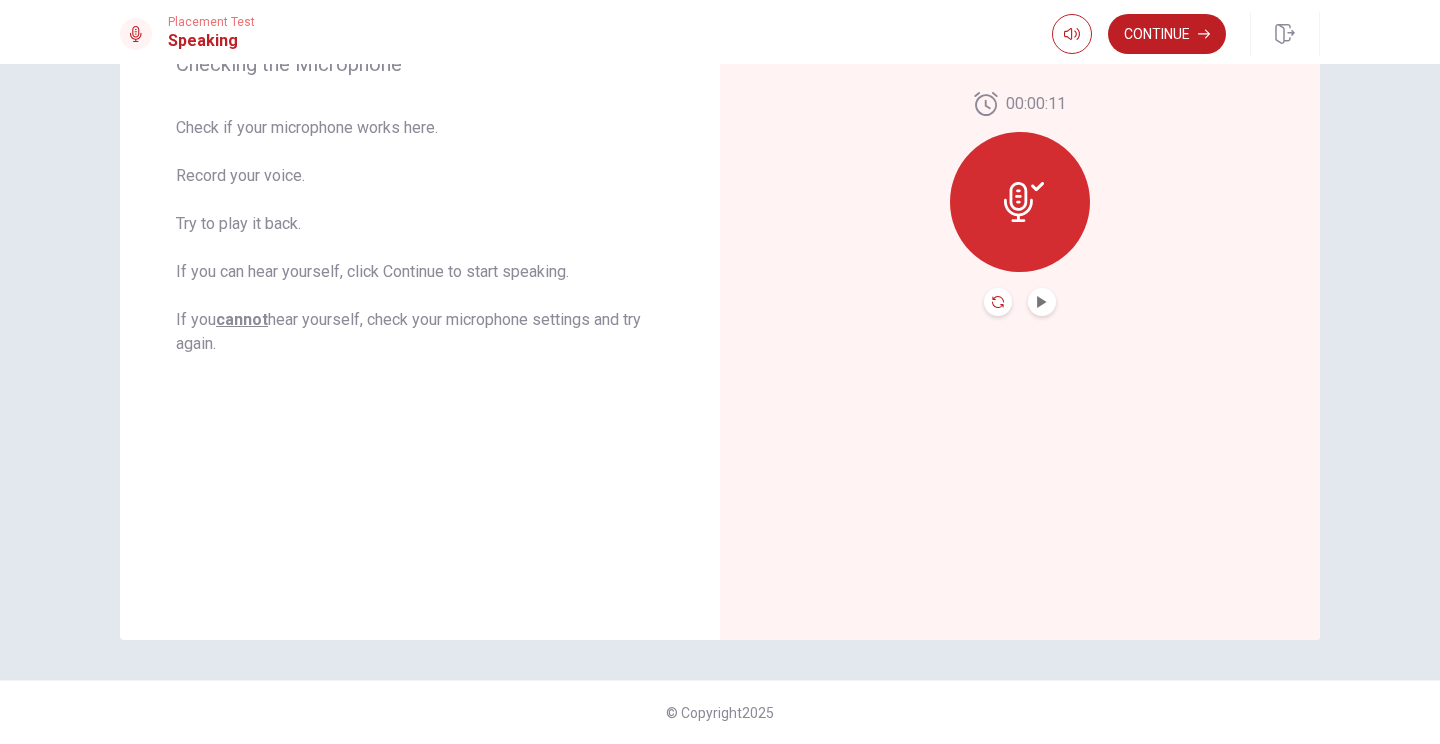click 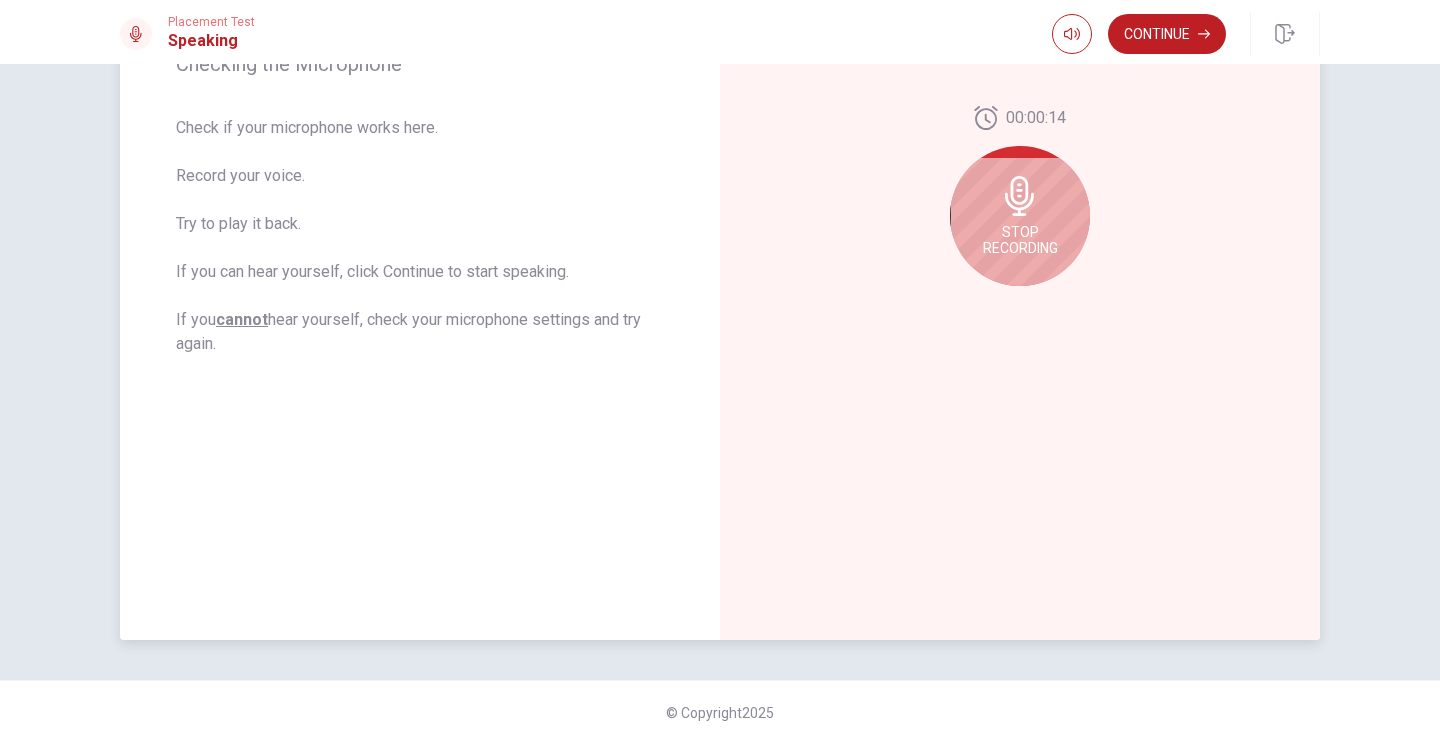 click on "Stop   Recording" at bounding box center (1020, 216) 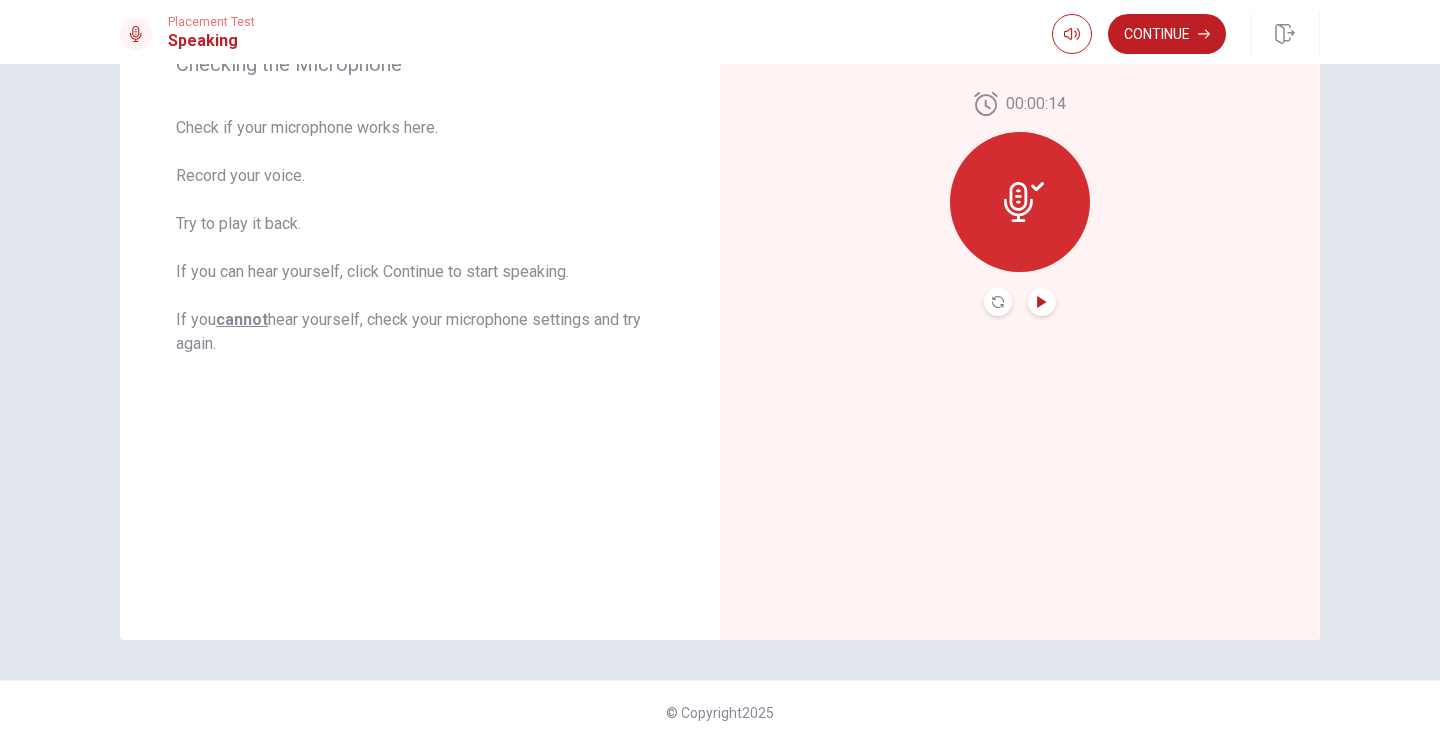 click 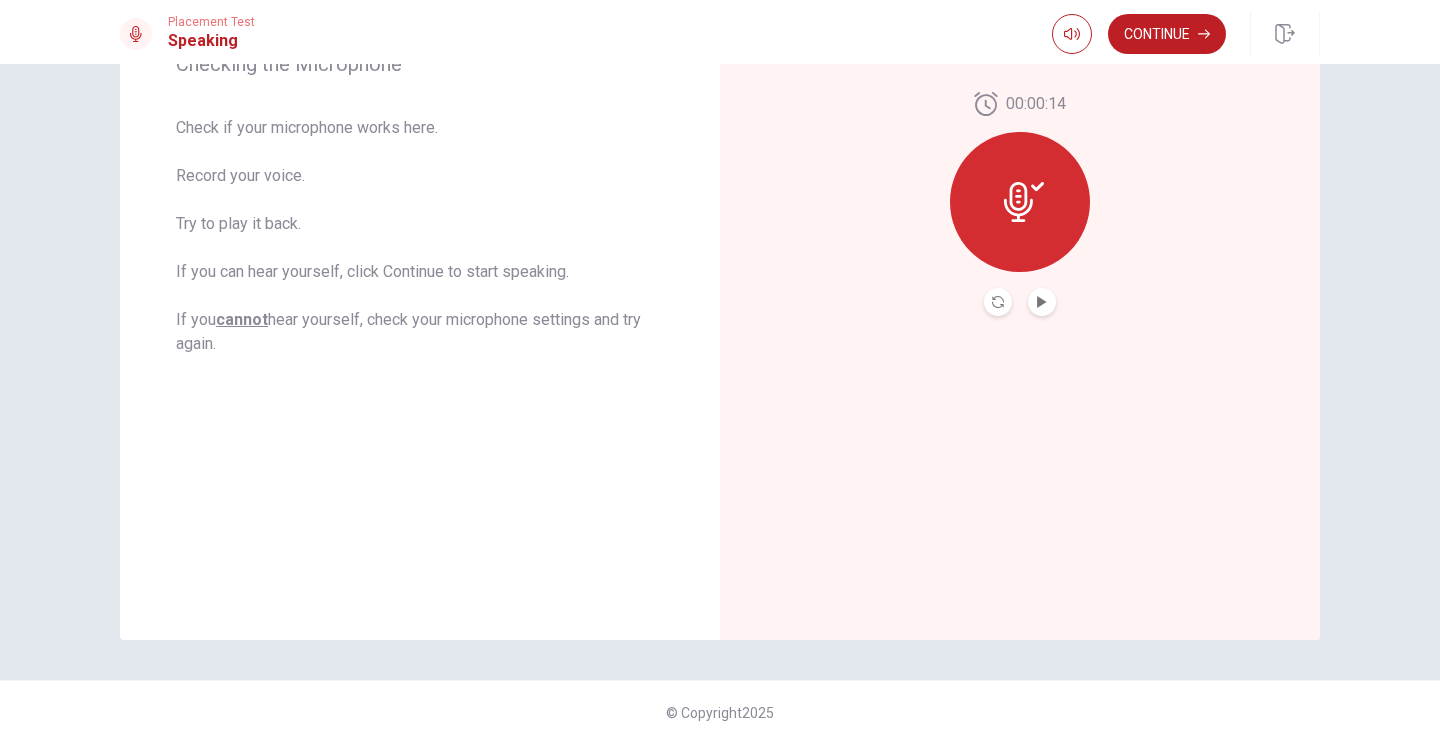 click at bounding box center [998, 302] 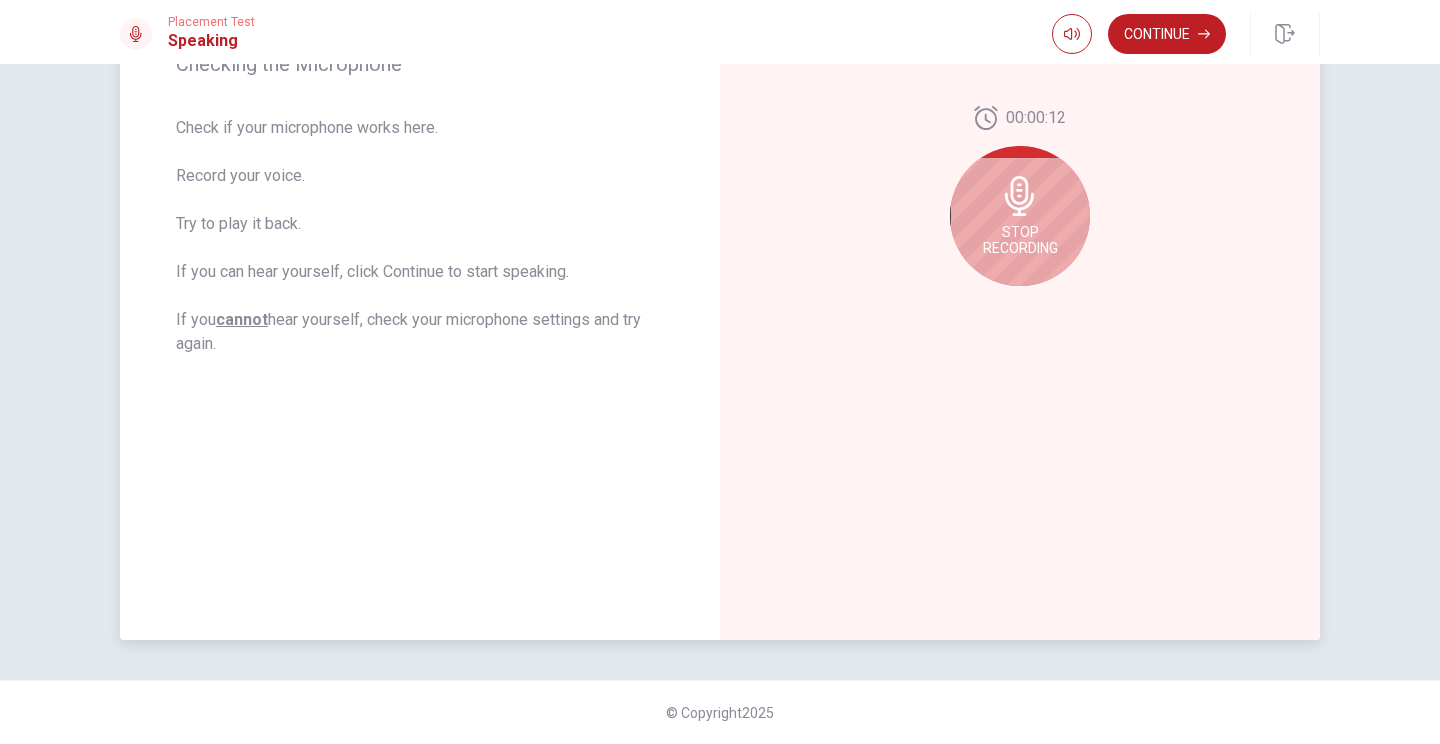 click on "Stop   Recording" at bounding box center [1020, 216] 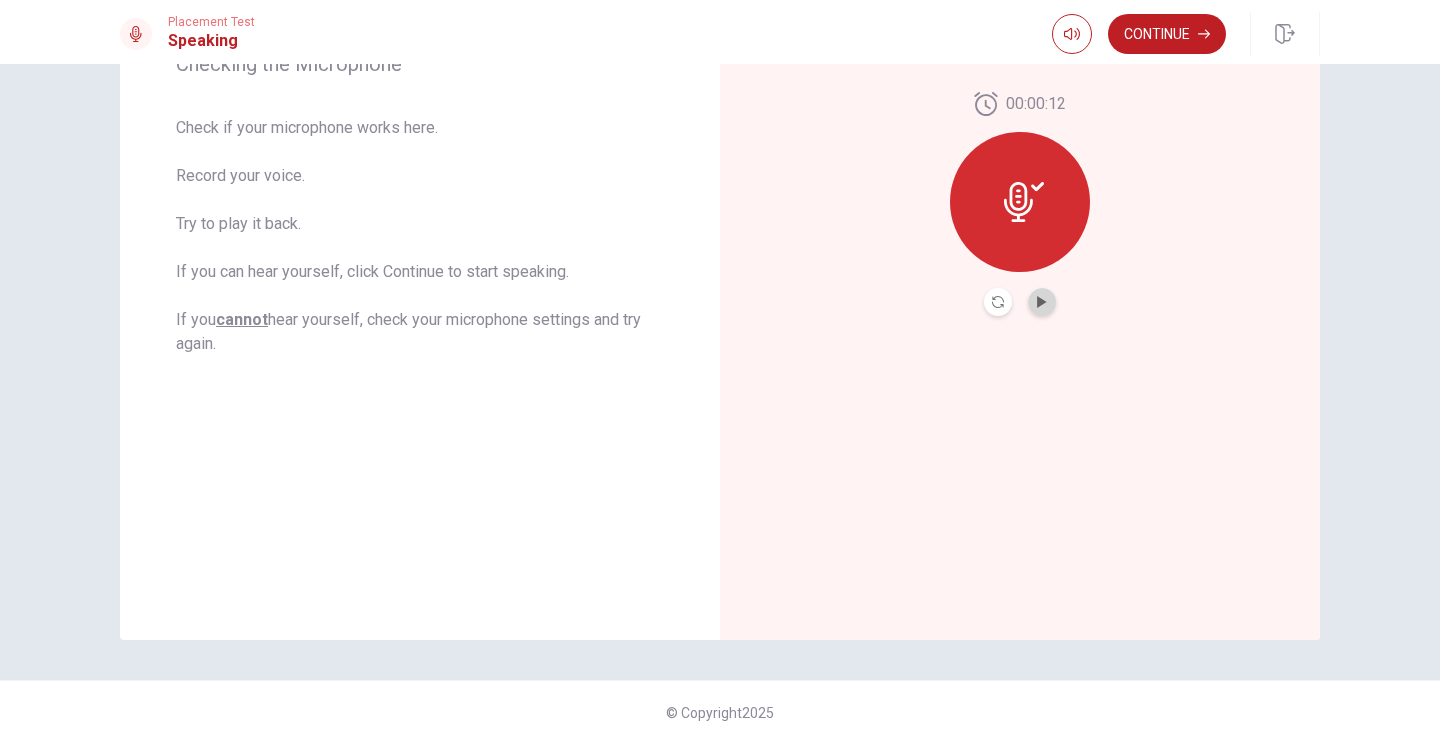 click at bounding box center (1042, 302) 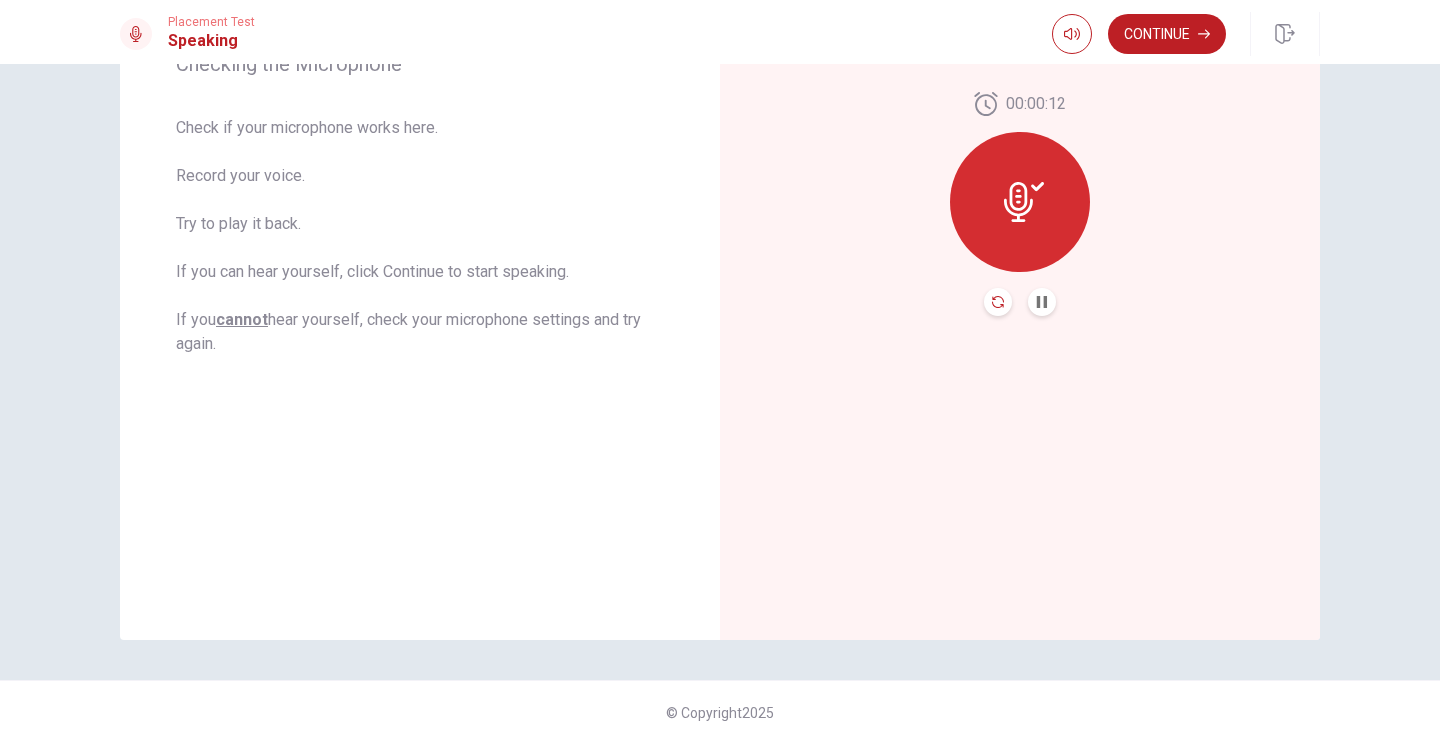 click 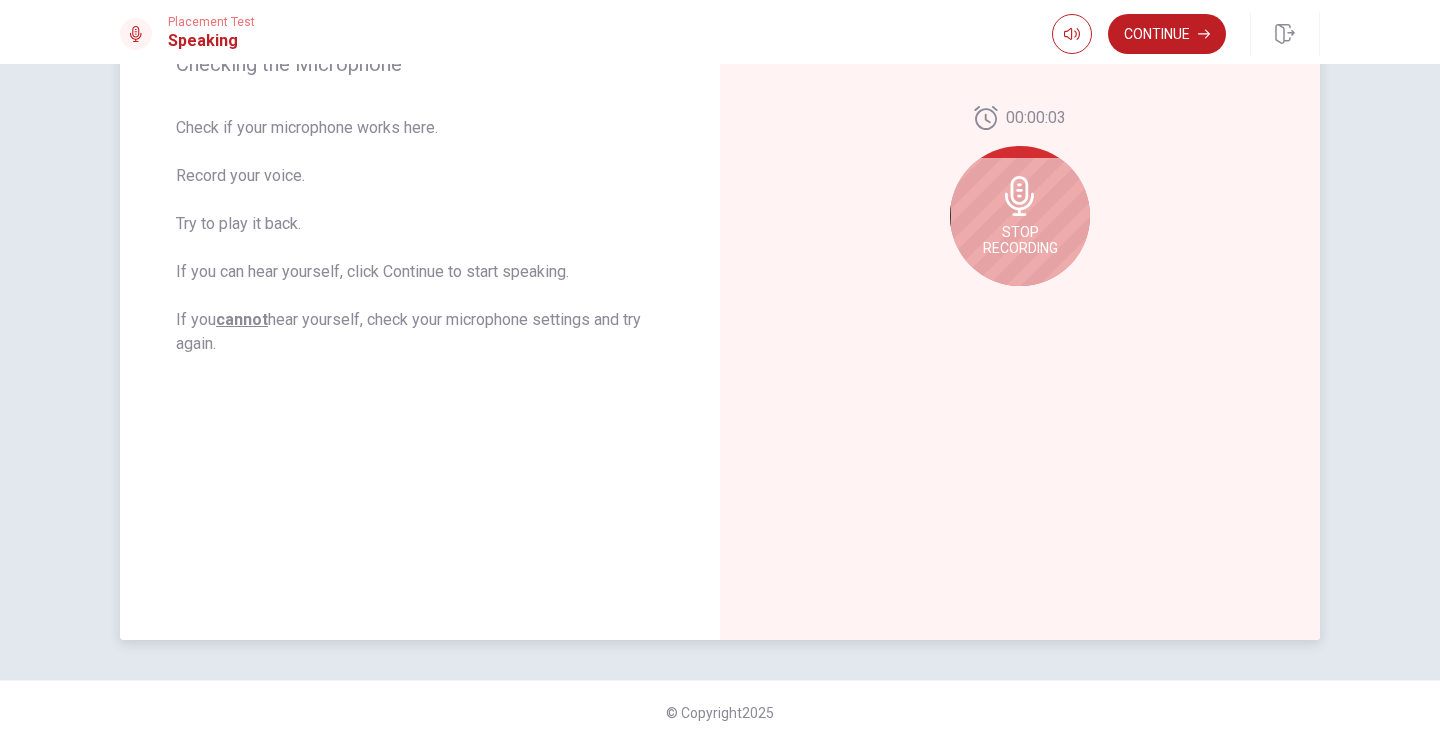 click on "Stop   Recording" at bounding box center [1020, 216] 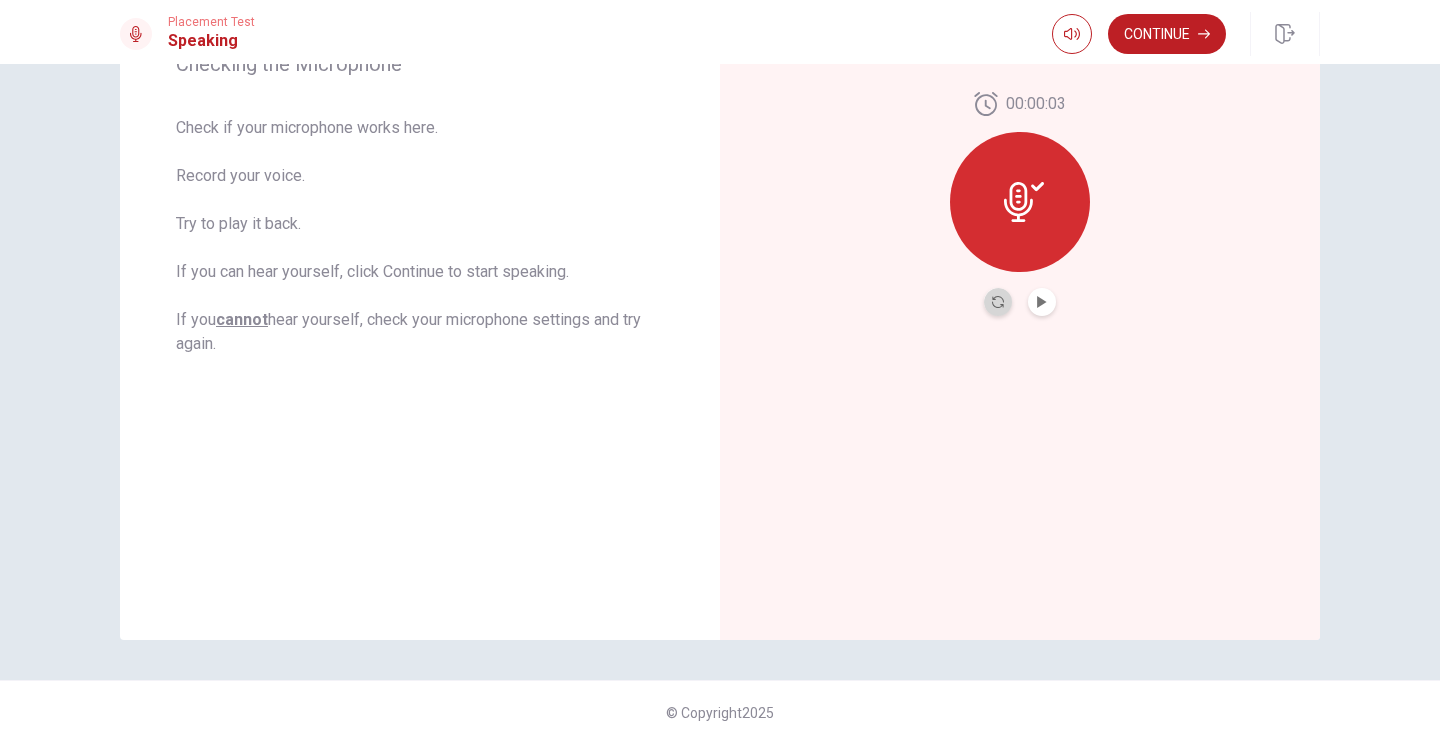 click at bounding box center [998, 302] 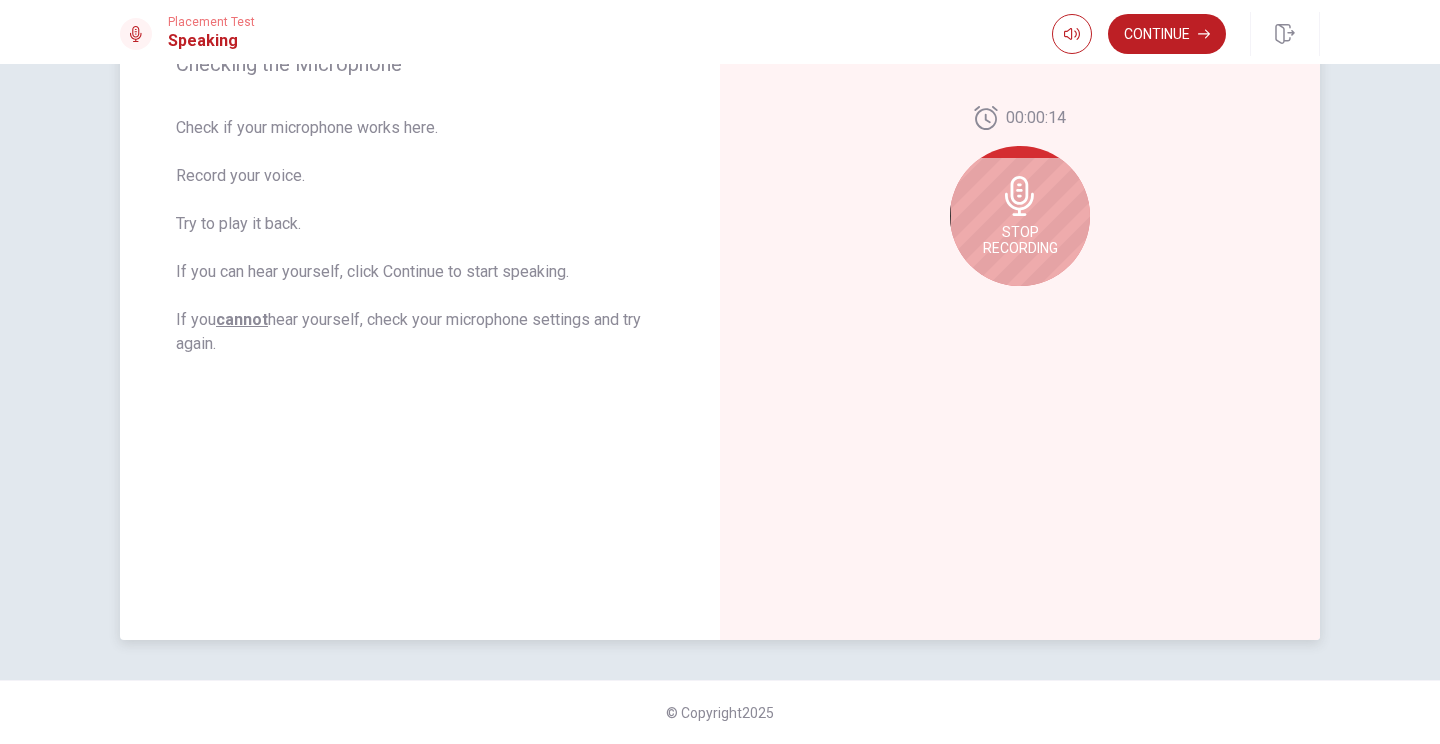 click on "Stop   Recording" at bounding box center [1020, 216] 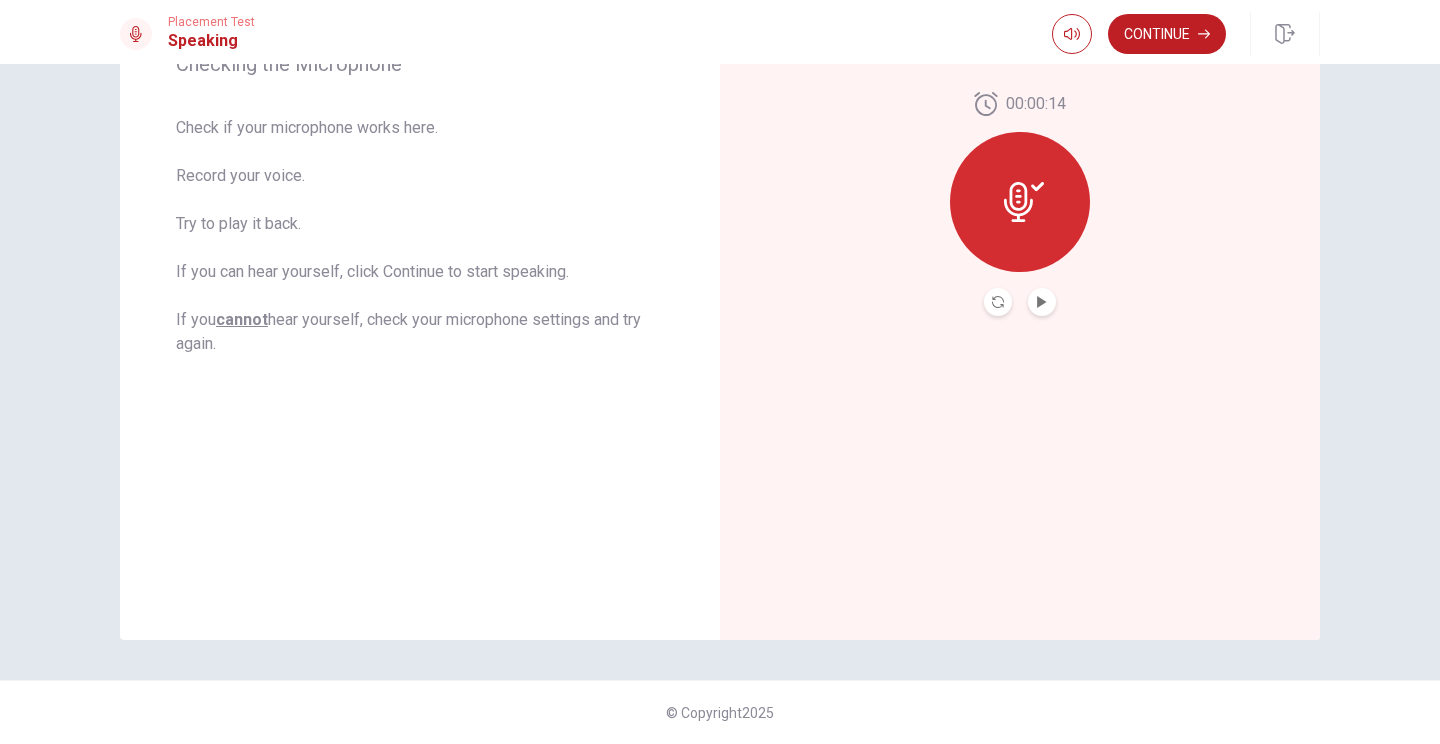click at bounding box center [1042, 302] 